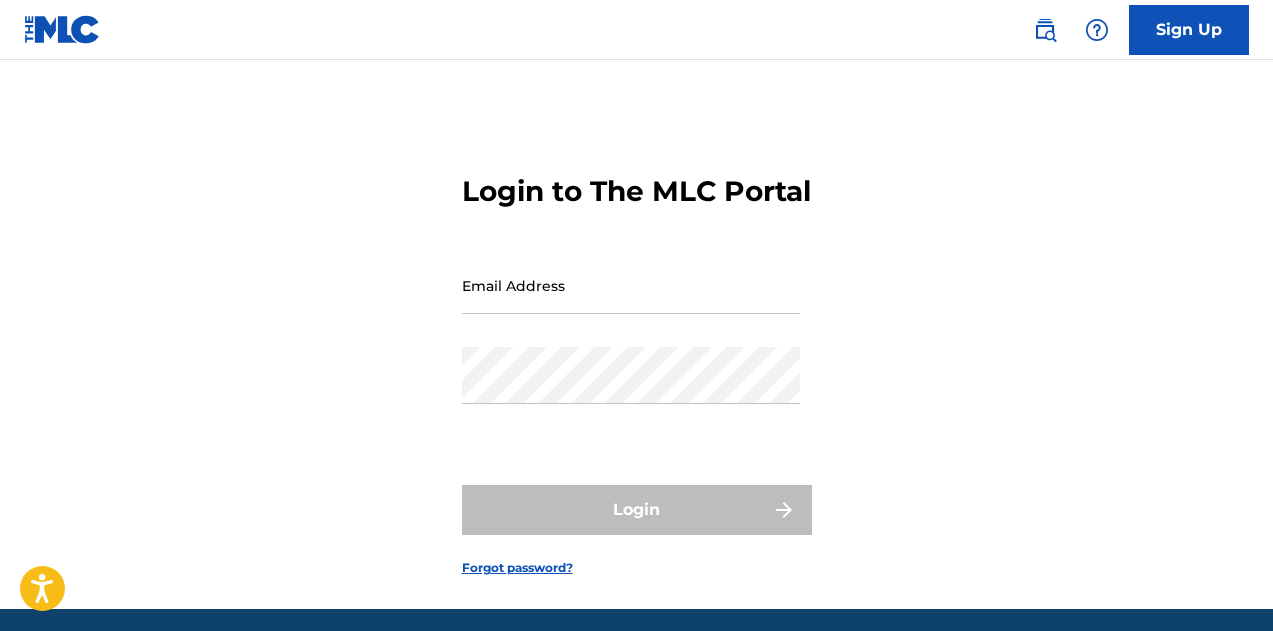 scroll, scrollTop: 0, scrollLeft: 0, axis: both 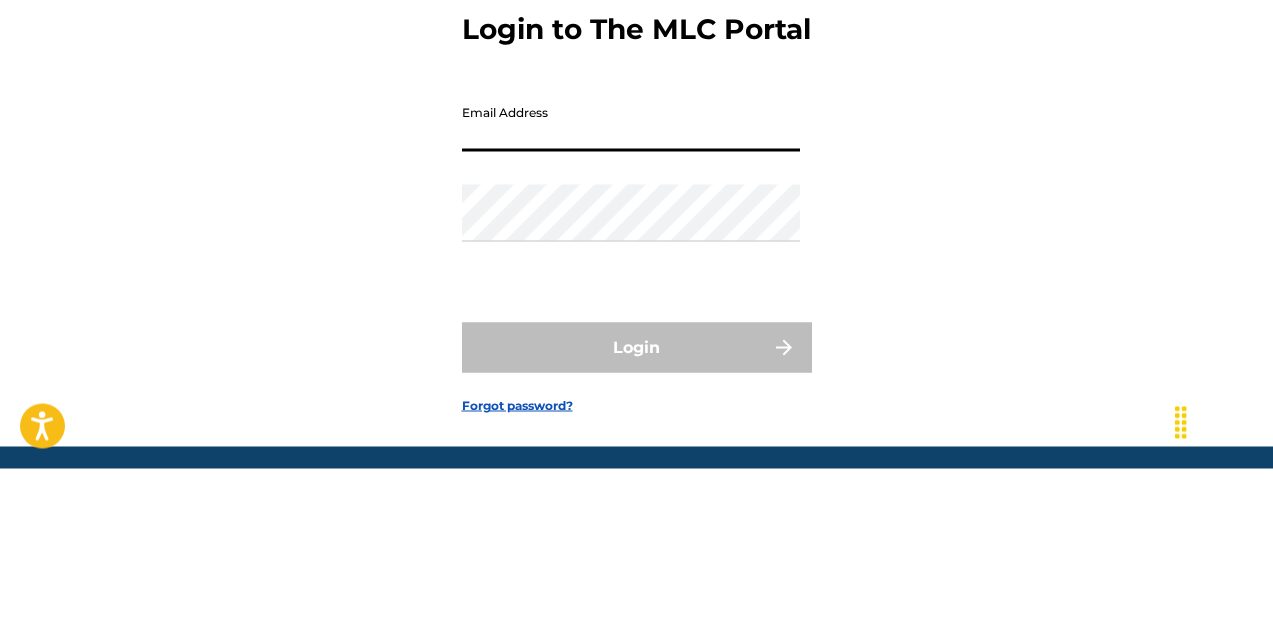 click on "Email Address" at bounding box center (631, 285) 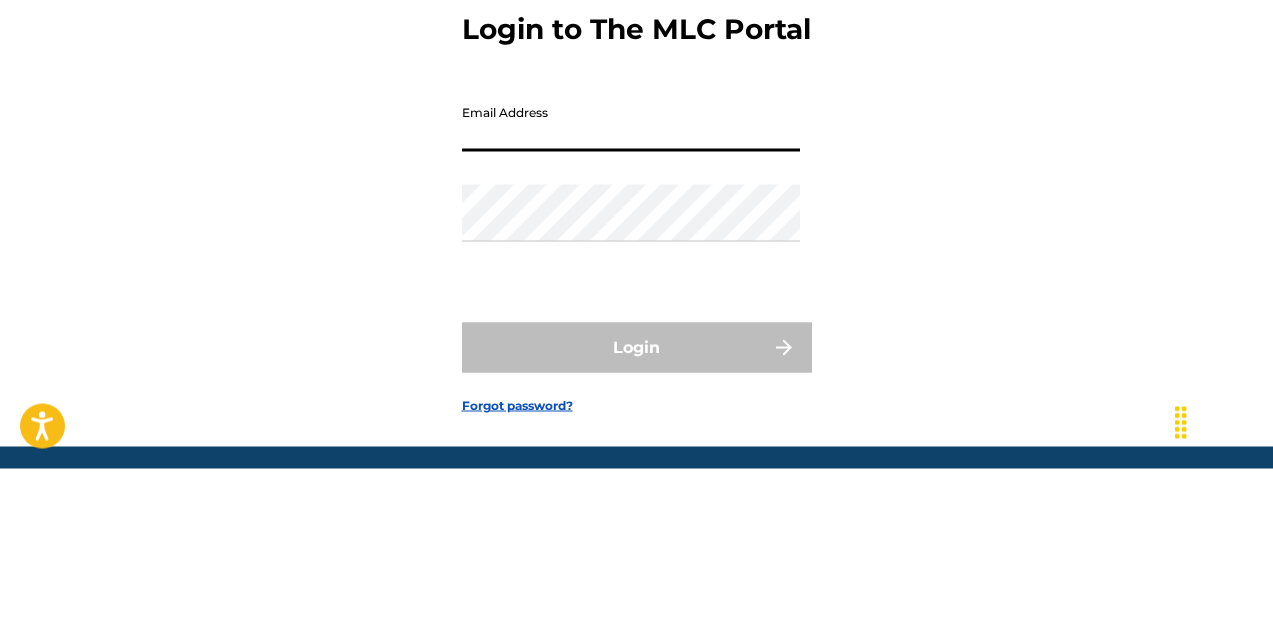 type on "[EMAIL]" 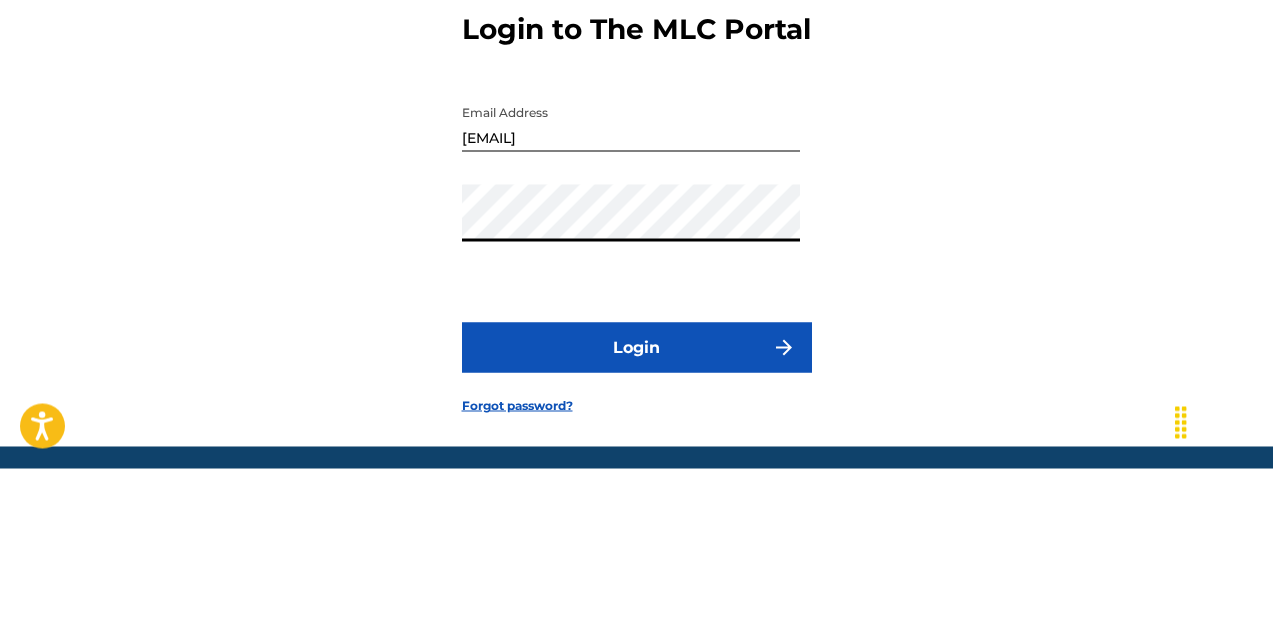 click on "Login to The MLC Portal Email Address [EMAIL] Password Login Forgot password?" at bounding box center [636, 359] 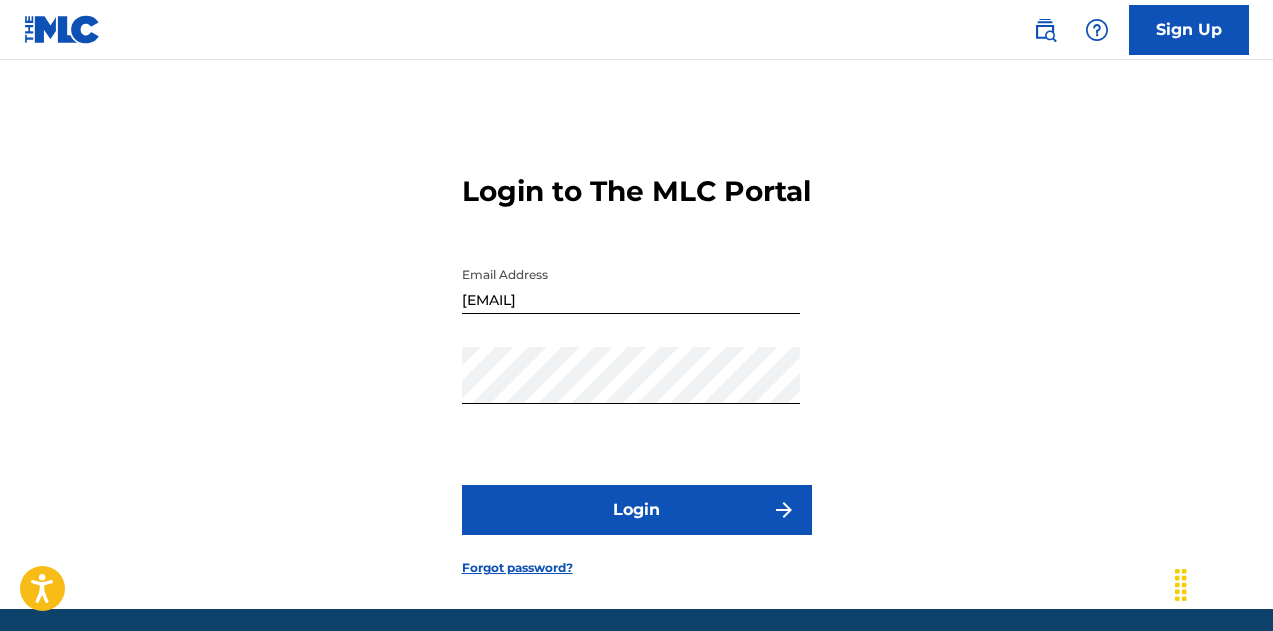 click on "Login" at bounding box center [637, 510] 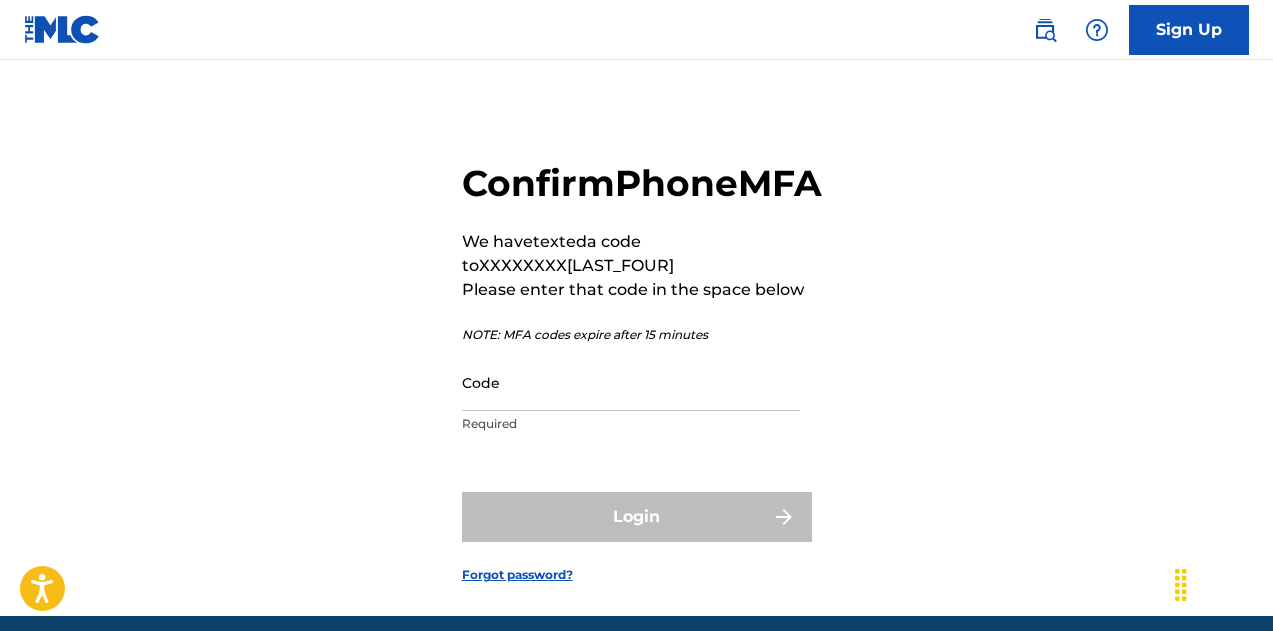 scroll, scrollTop: 0, scrollLeft: 0, axis: both 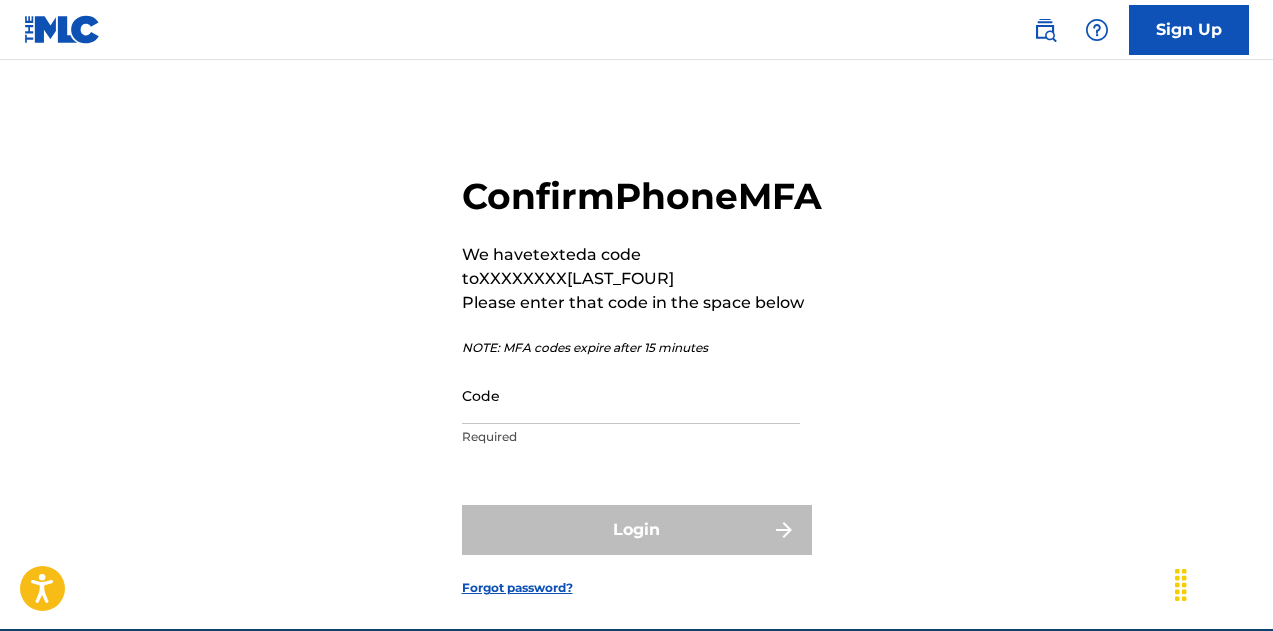 click on "Code" at bounding box center [631, 395] 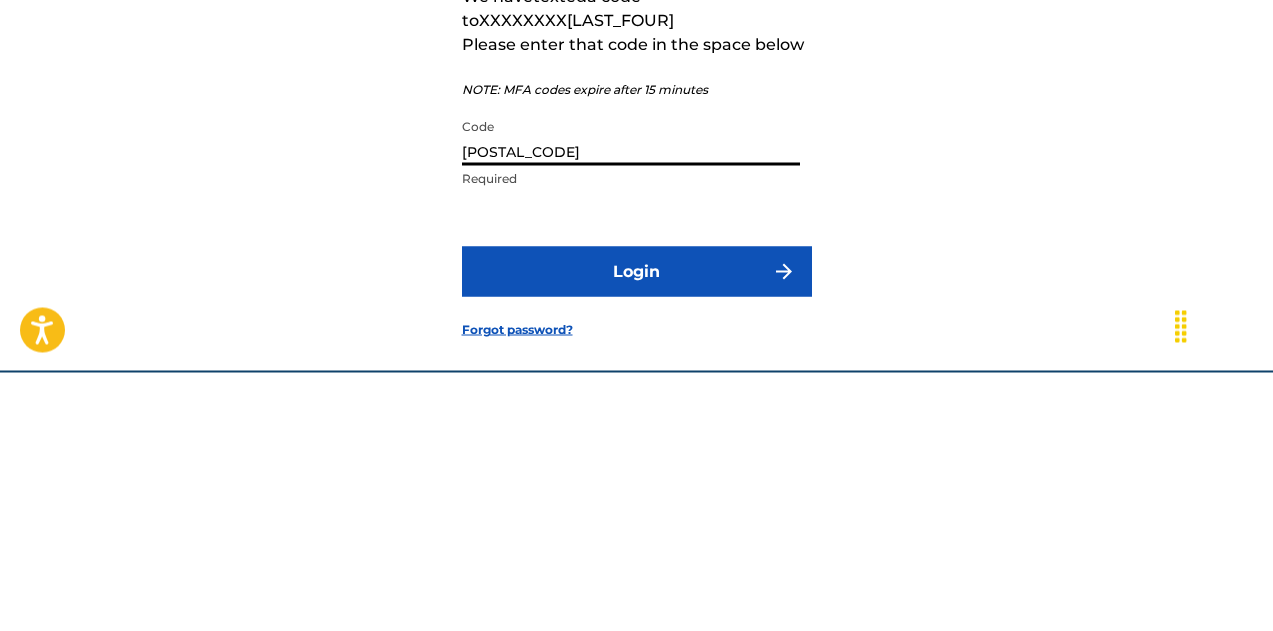 type on "[POSTAL_CODE]" 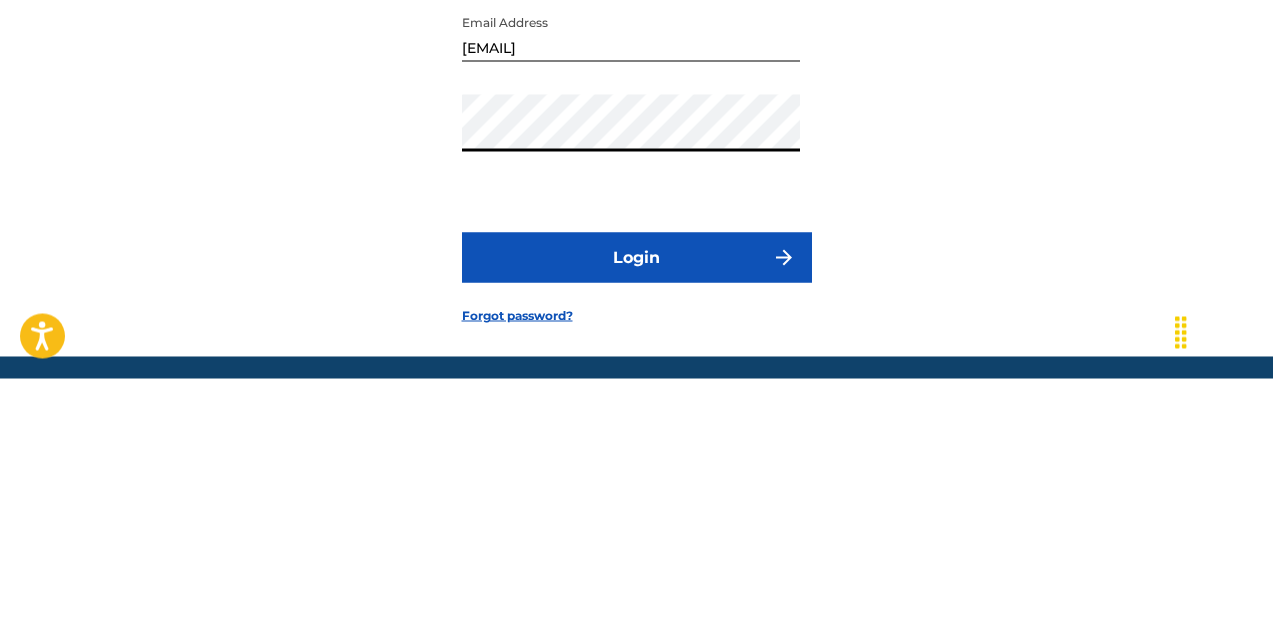 click on "Login" at bounding box center [637, 510] 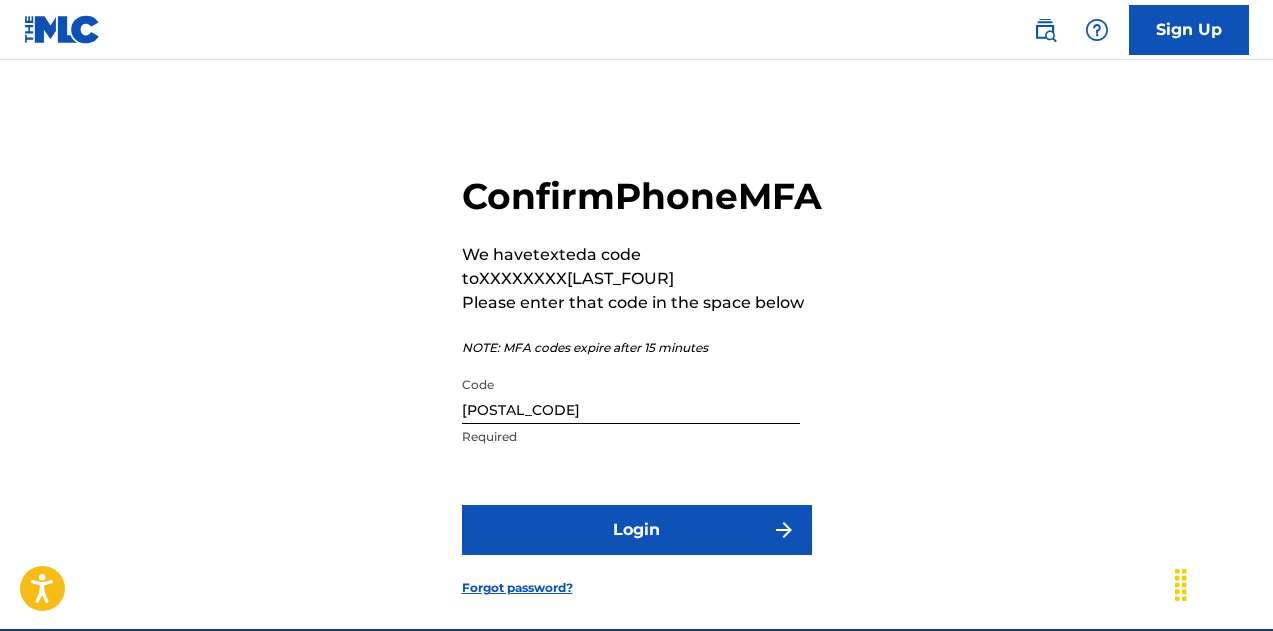 click on "Login" at bounding box center (637, 530) 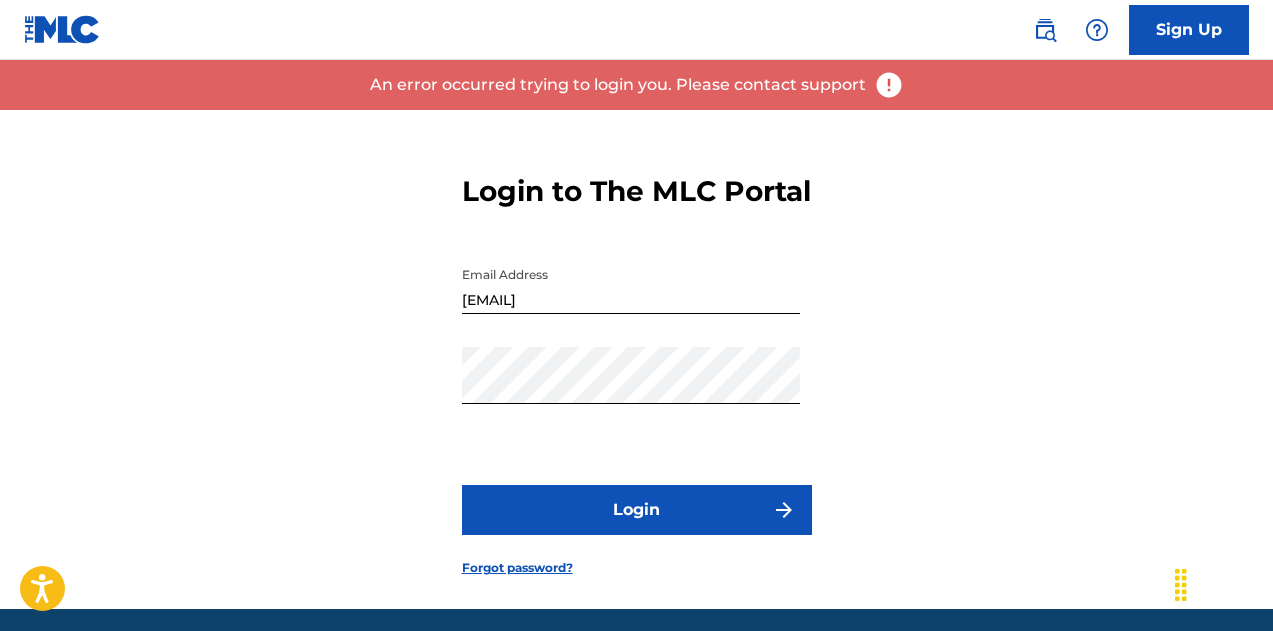 click on "Login" at bounding box center (637, 510) 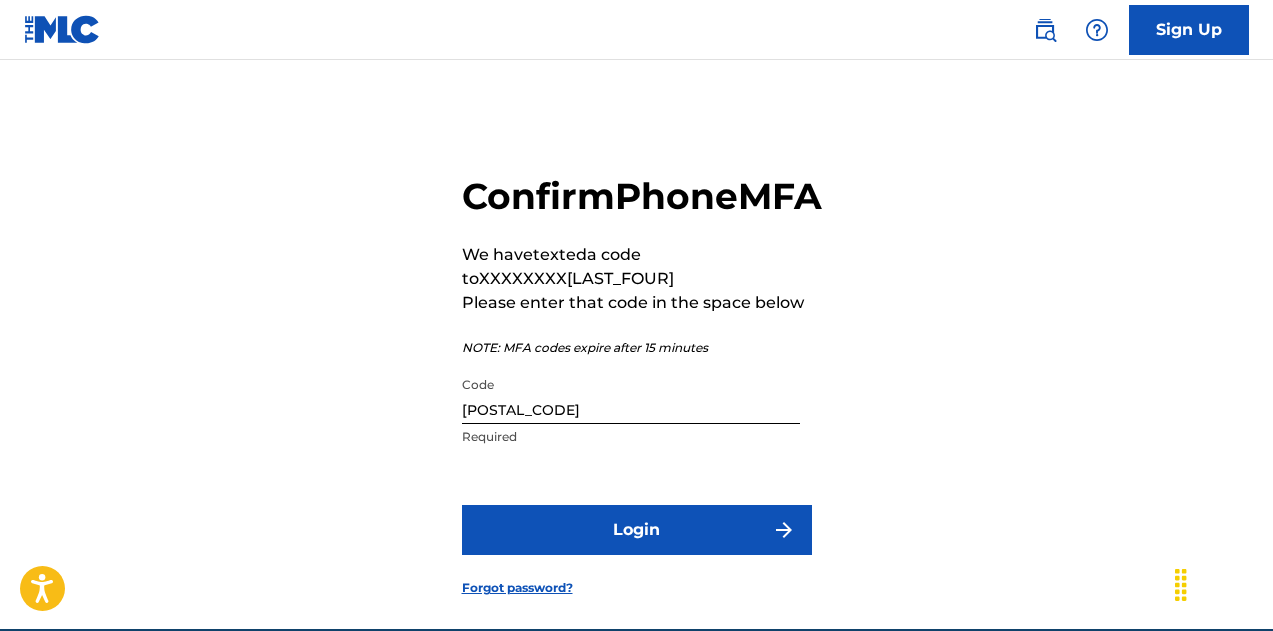 click on "[POSTAL_CODE]" at bounding box center (631, 395) 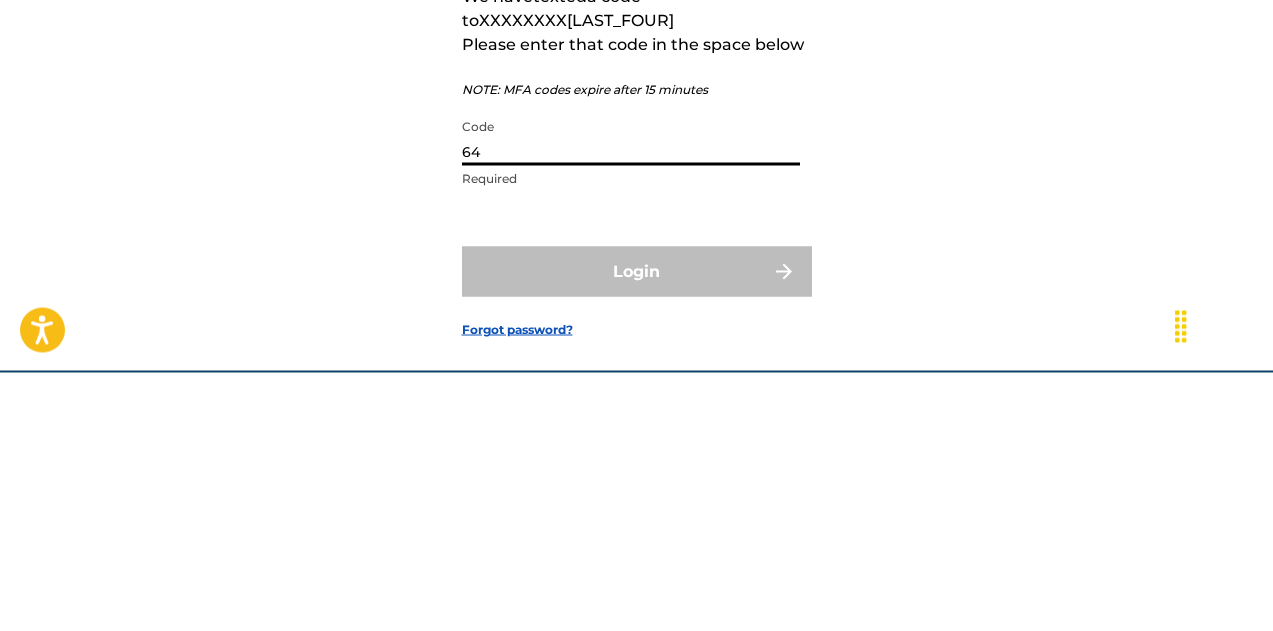 type on "6" 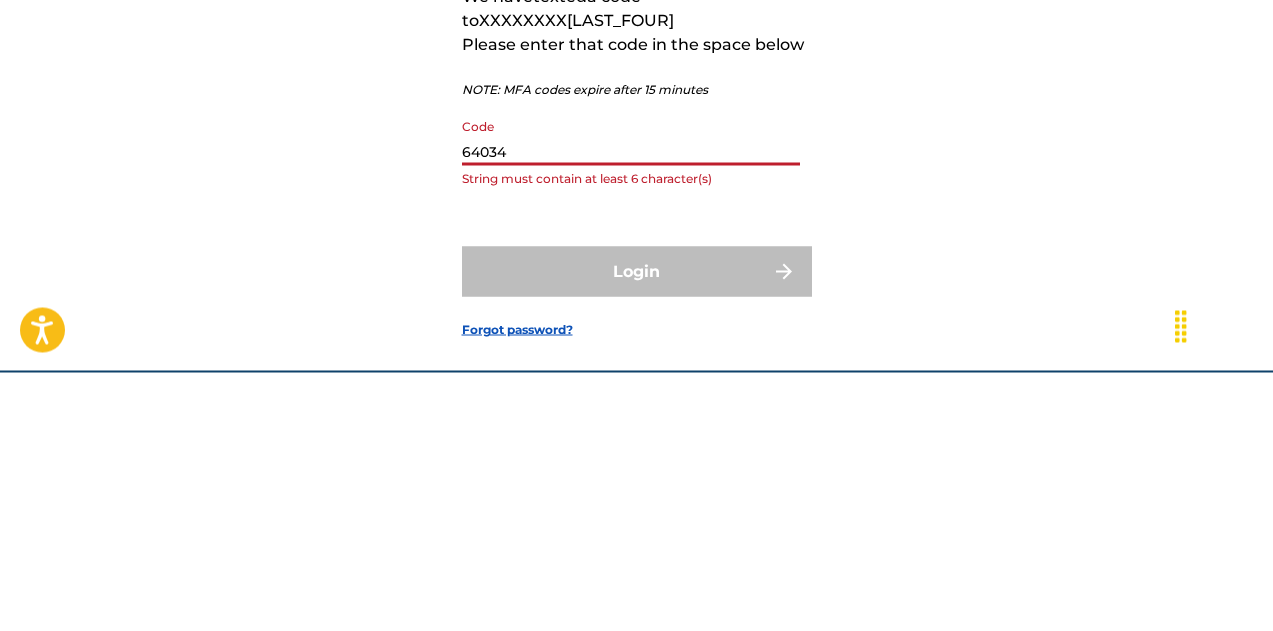type on "[POSTAL_CODE]" 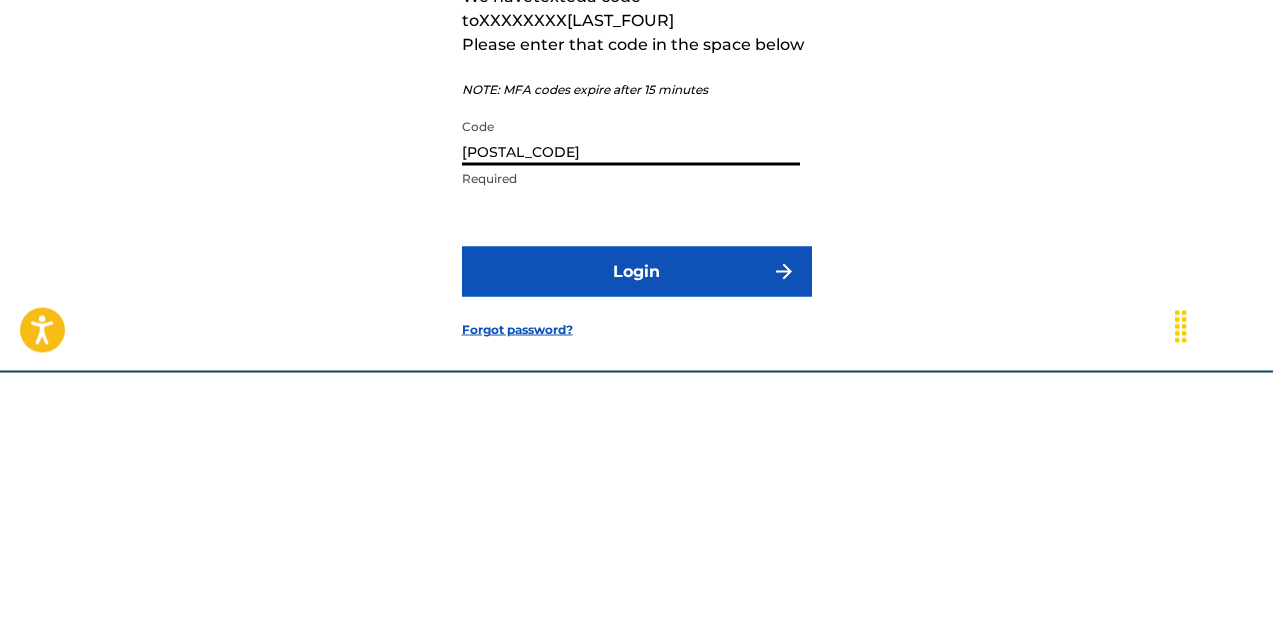 click on "Login" at bounding box center (637, 530) 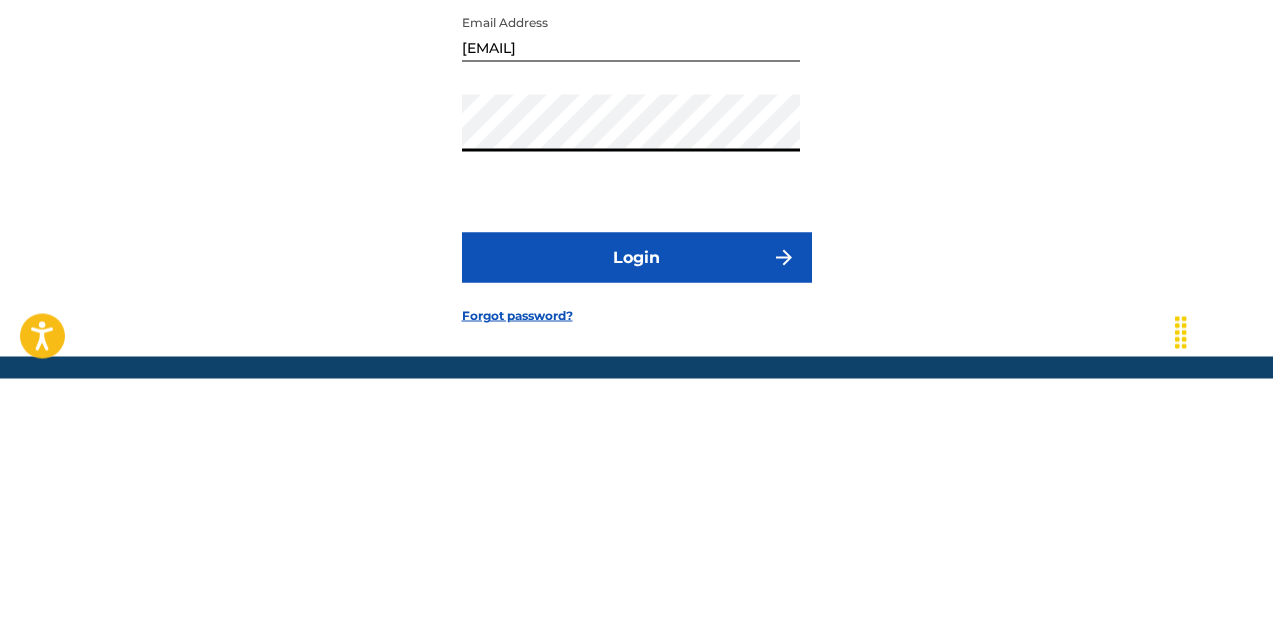 click on "Login" at bounding box center (637, 510) 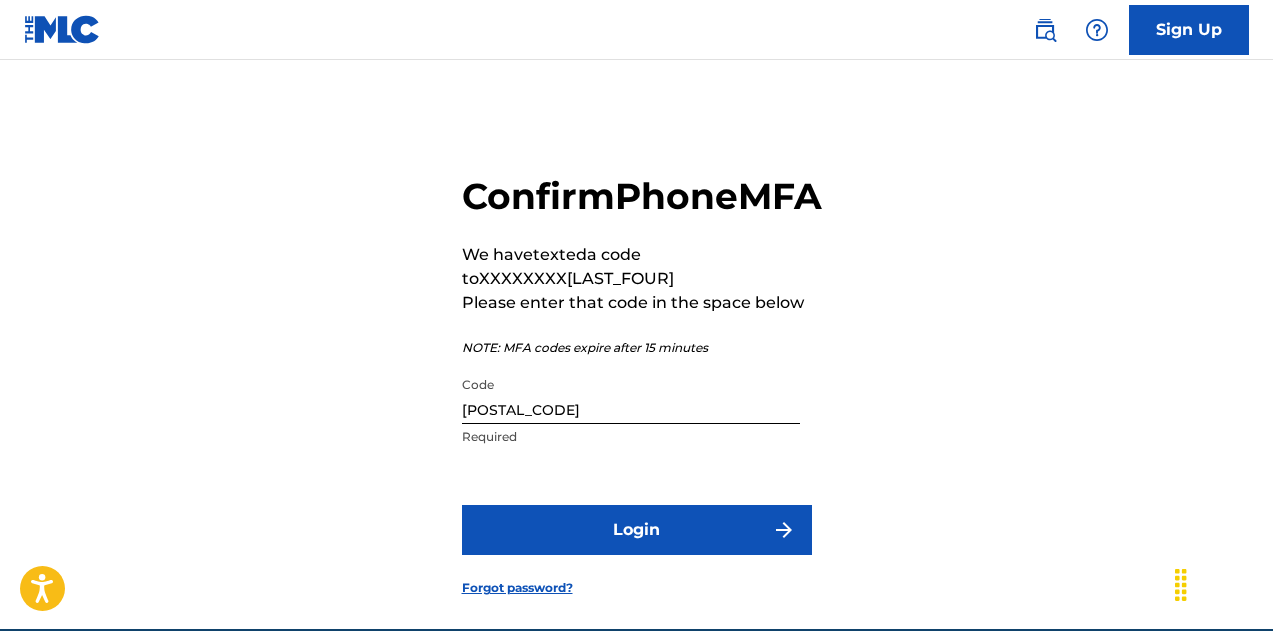 click on "[POSTAL_CODE]" at bounding box center [631, 395] 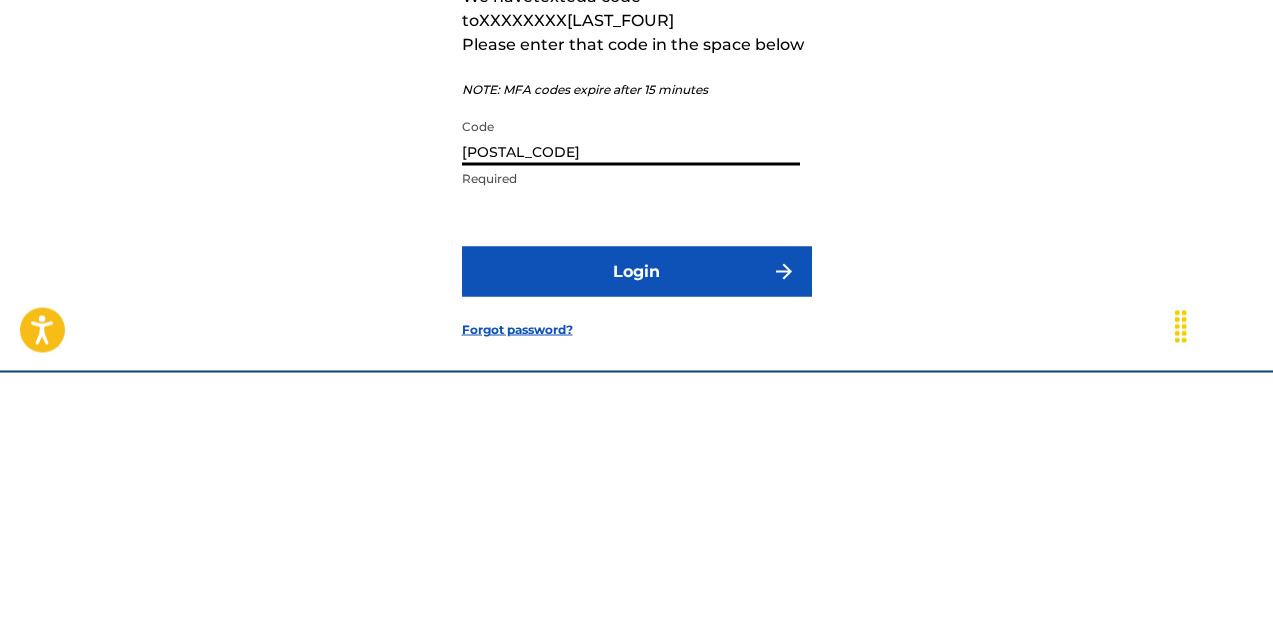 type on "[POSTAL_CODE]" 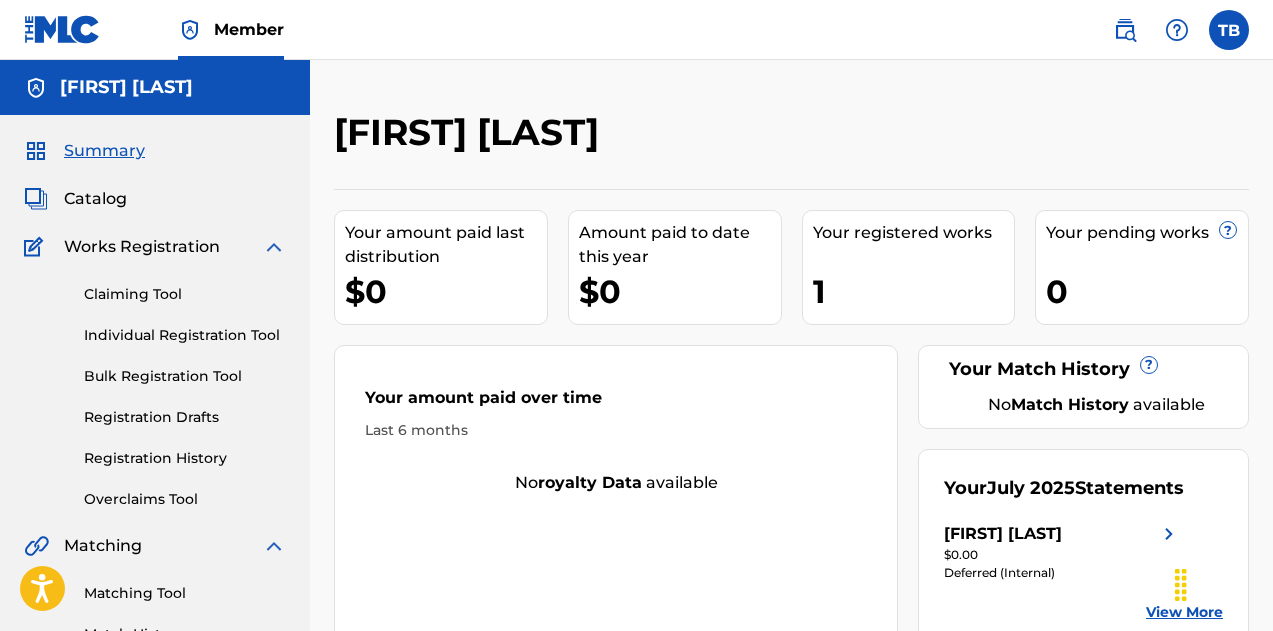 scroll, scrollTop: 0, scrollLeft: 0, axis: both 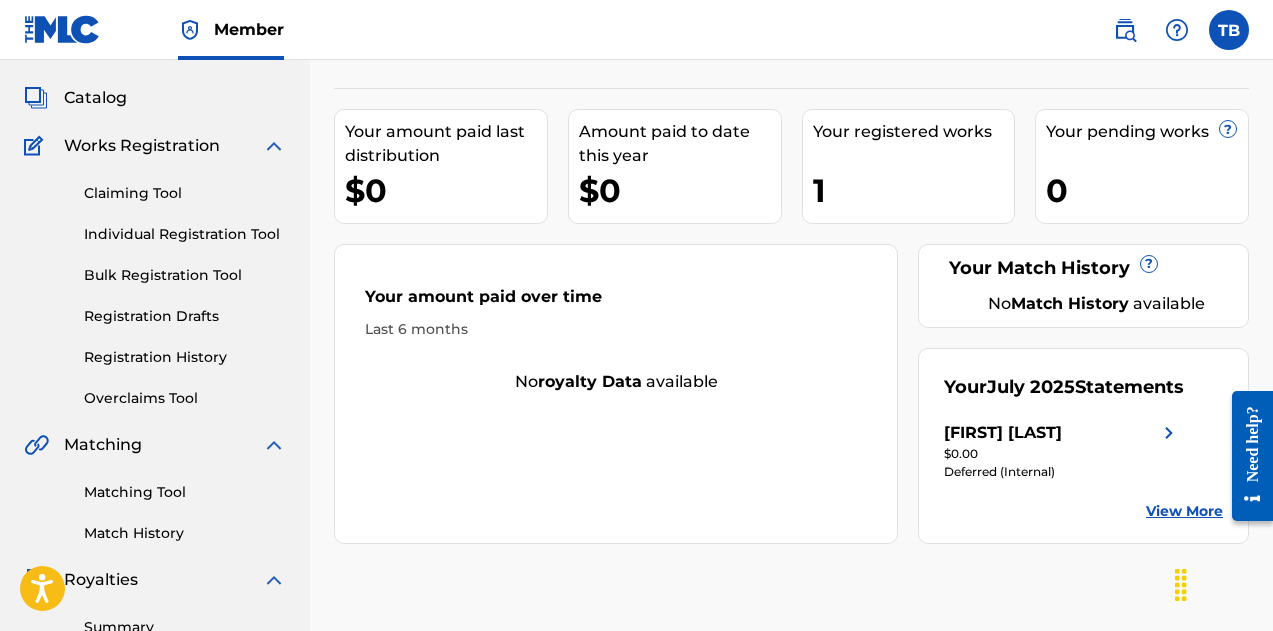 click on "Registration History" at bounding box center [185, 357] 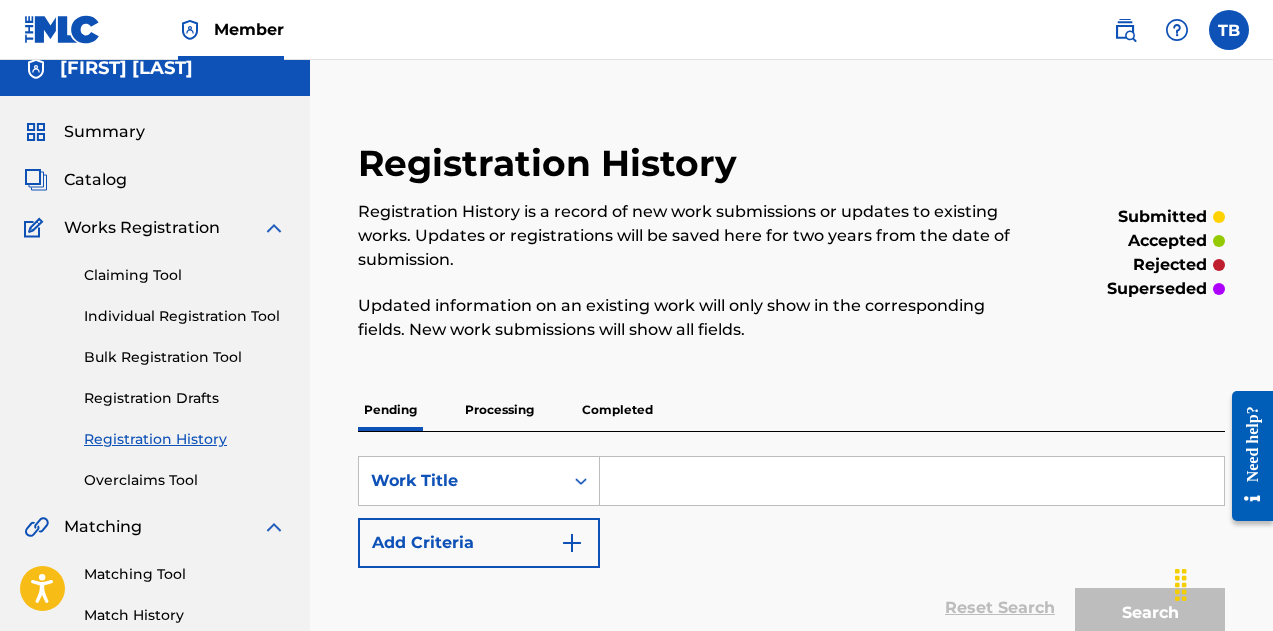 scroll, scrollTop: 19, scrollLeft: 0, axis: vertical 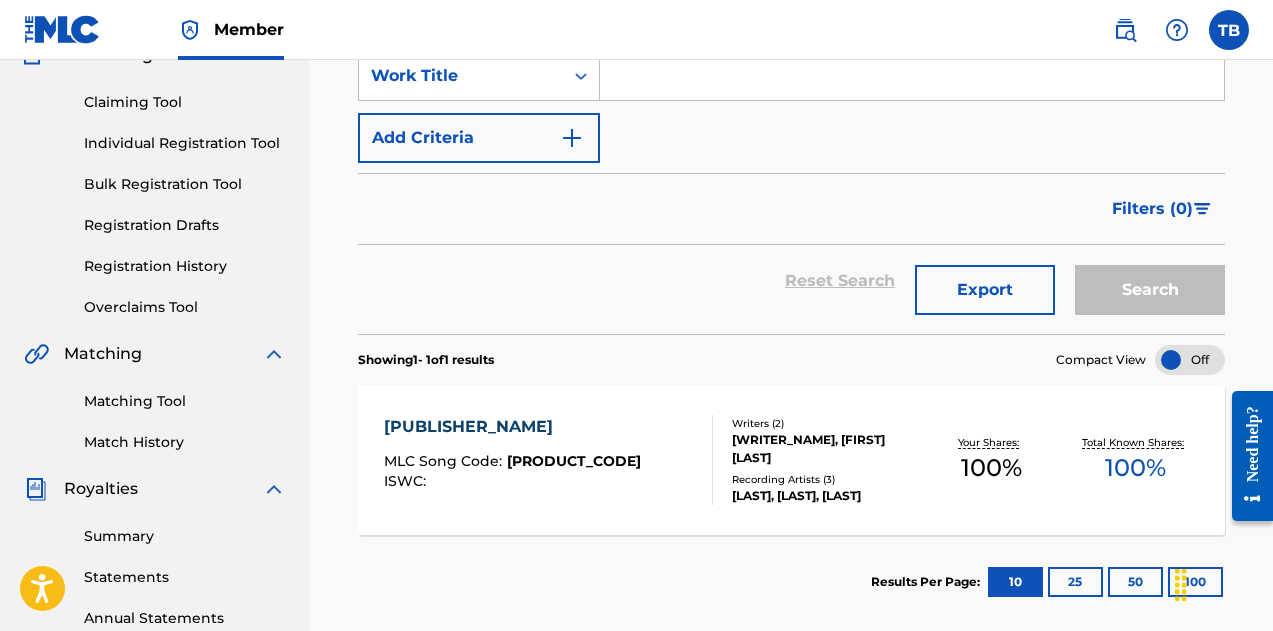 click on "Registration Drafts" at bounding box center [185, 225] 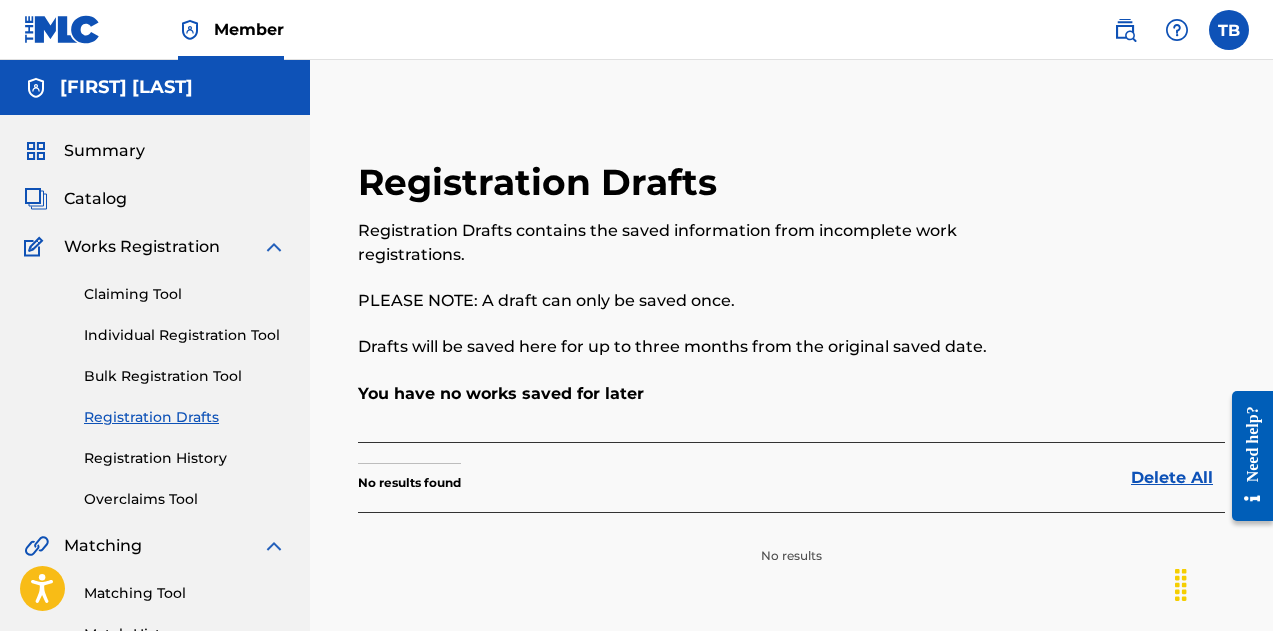 click on "Summary" at bounding box center [104, 151] 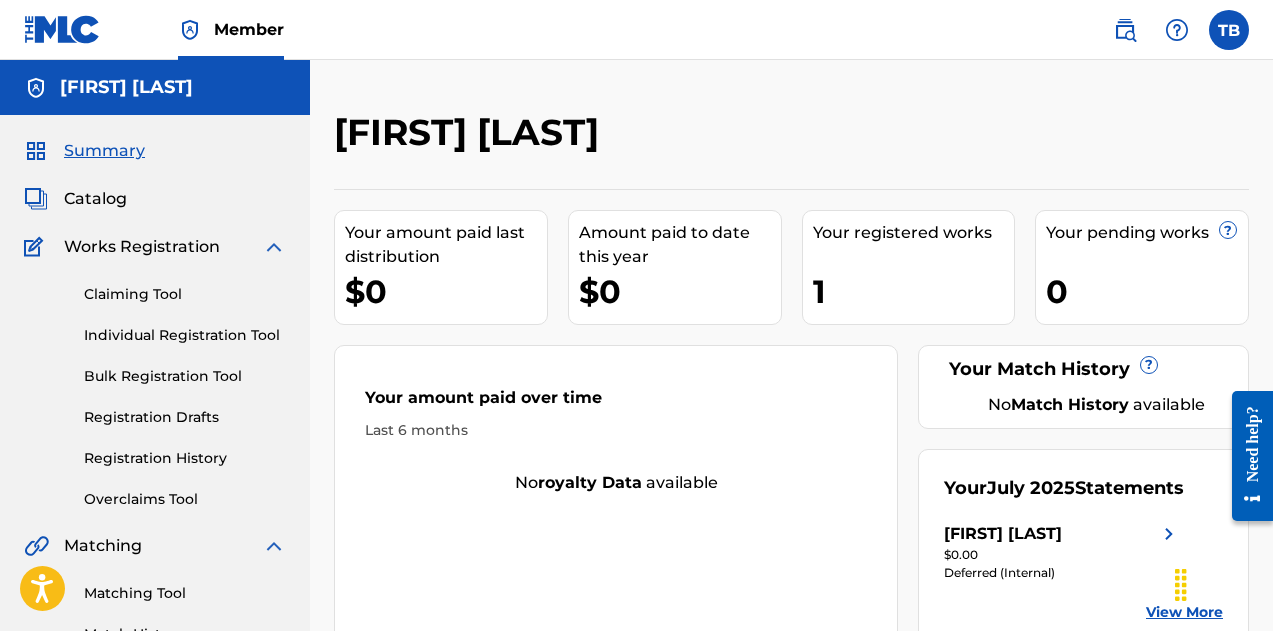 scroll, scrollTop: 2, scrollLeft: 0, axis: vertical 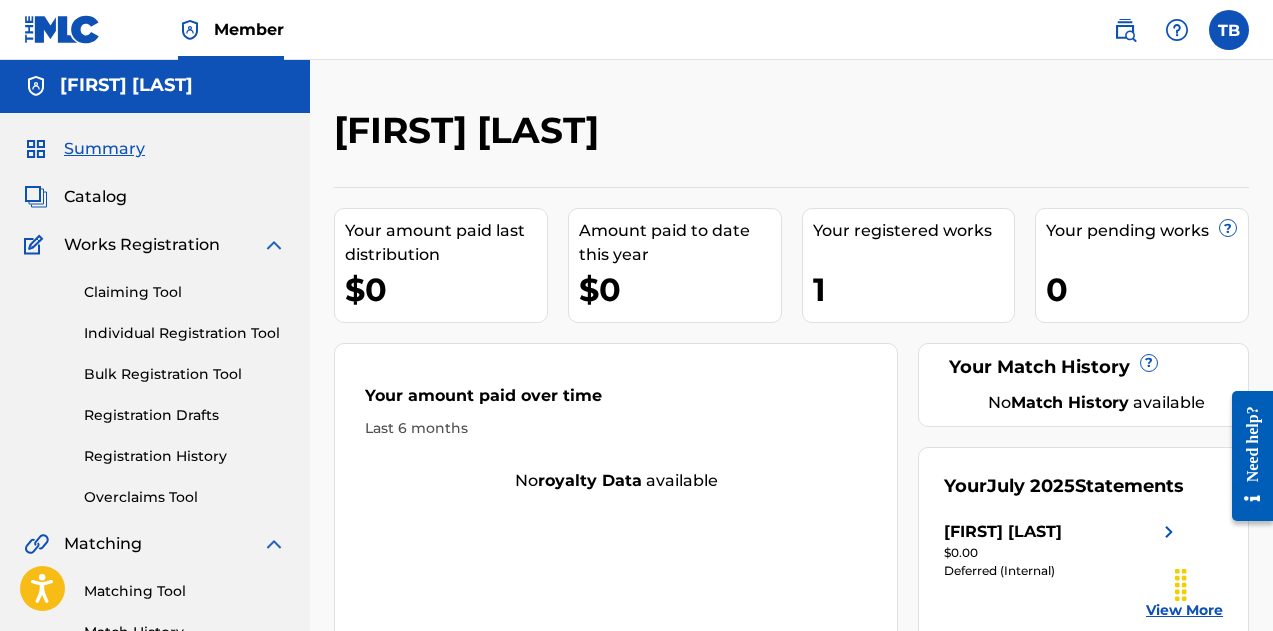 click on "Individual Registration Tool" at bounding box center (185, 333) 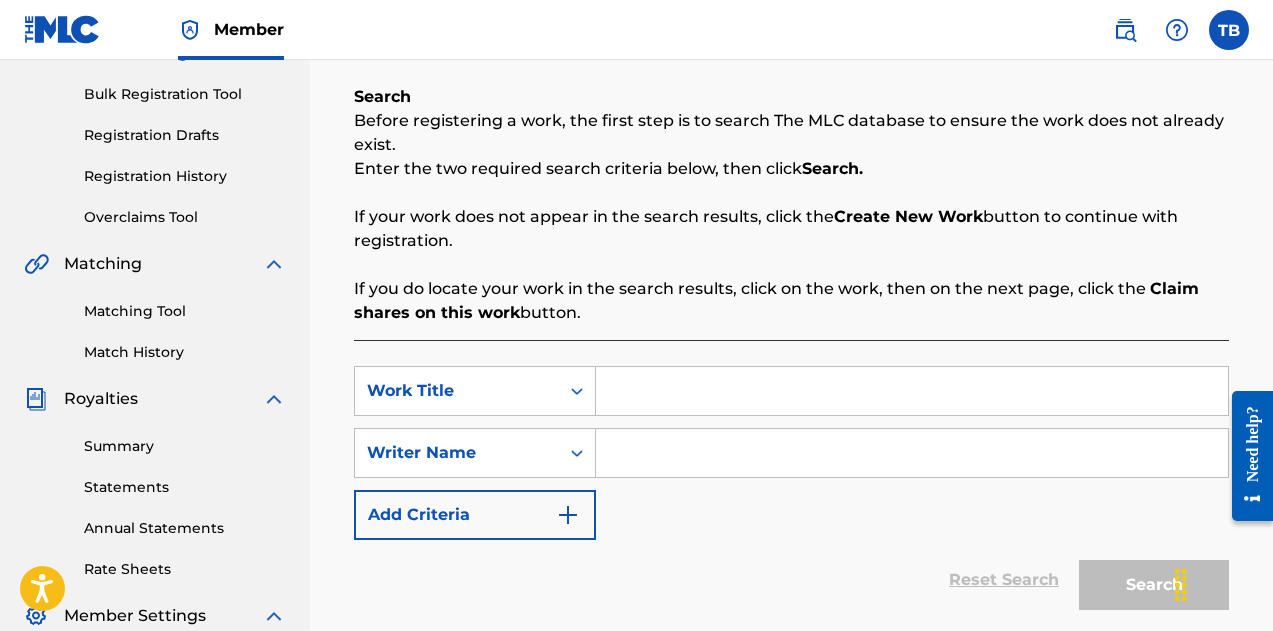 scroll, scrollTop: 284, scrollLeft: 0, axis: vertical 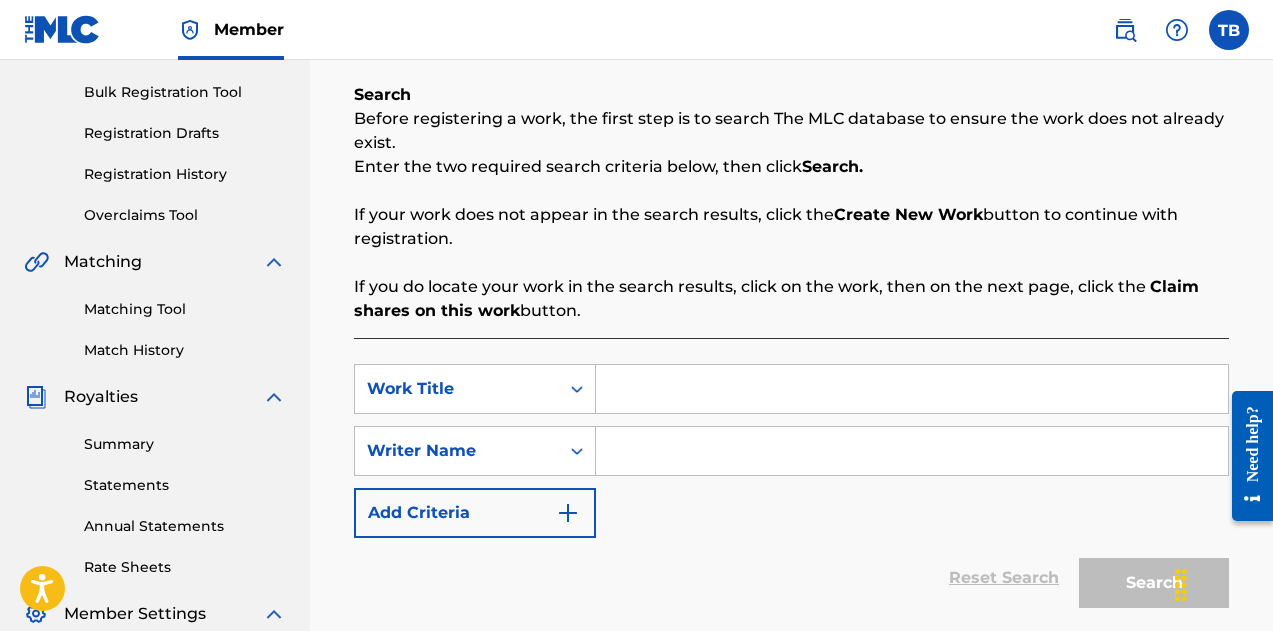 click at bounding box center (912, 389) 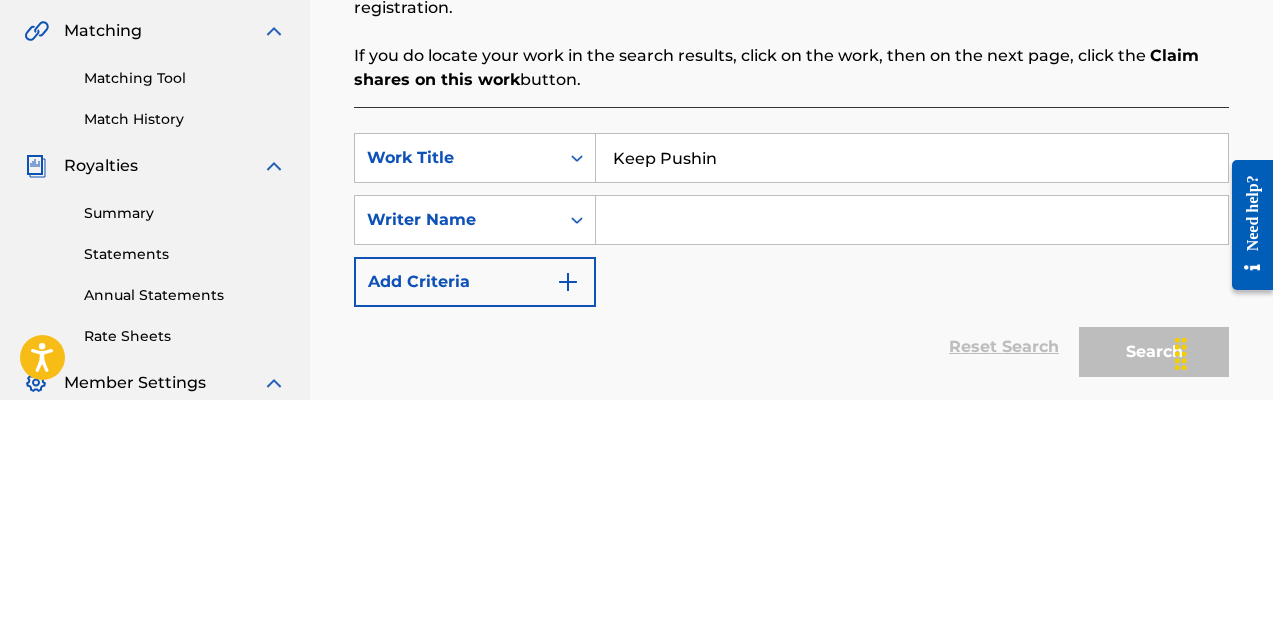 type on "Keep Pushin" 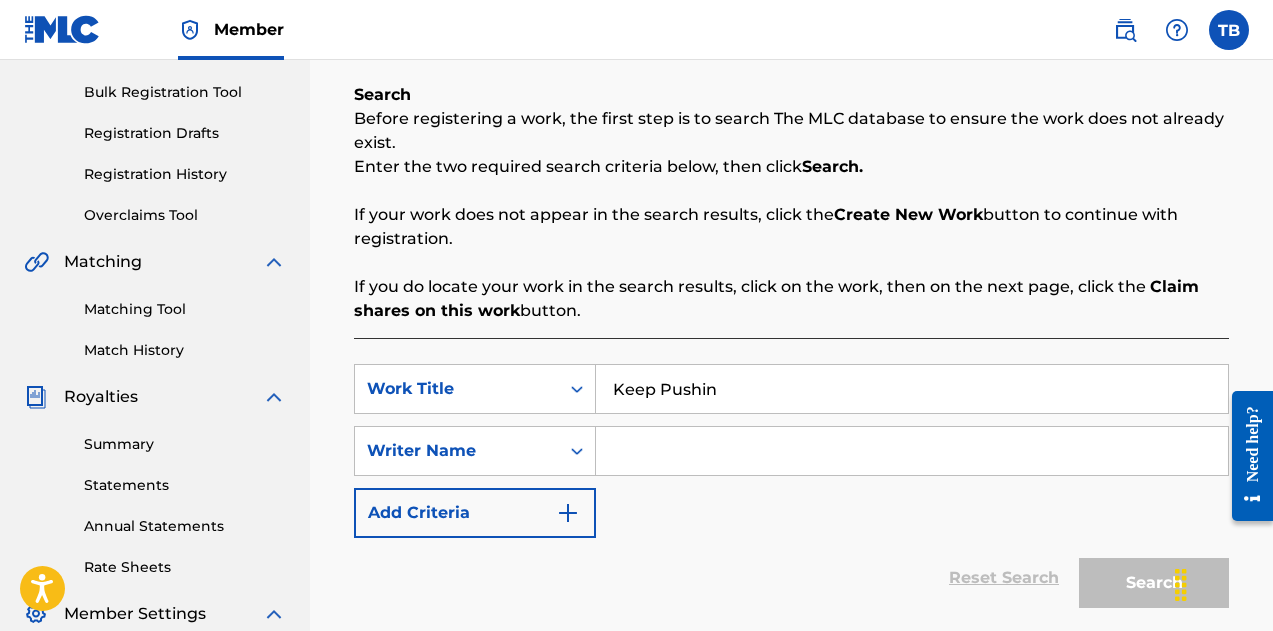 click at bounding box center (912, 451) 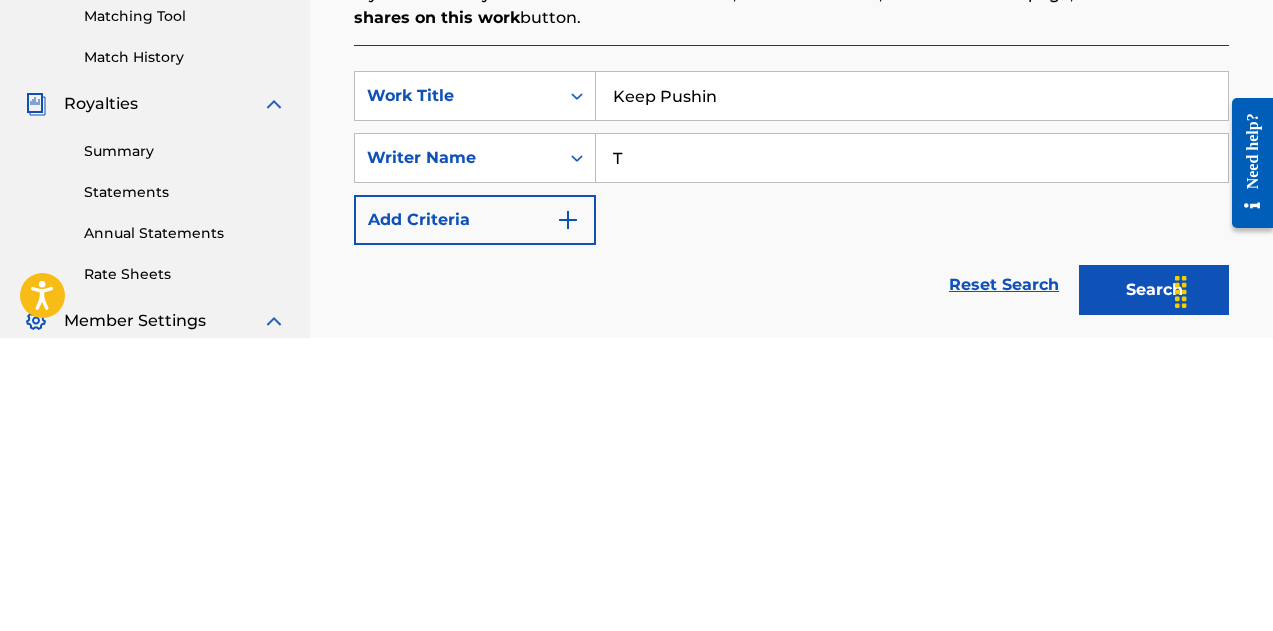 type on "[FIRST] [LAST]" 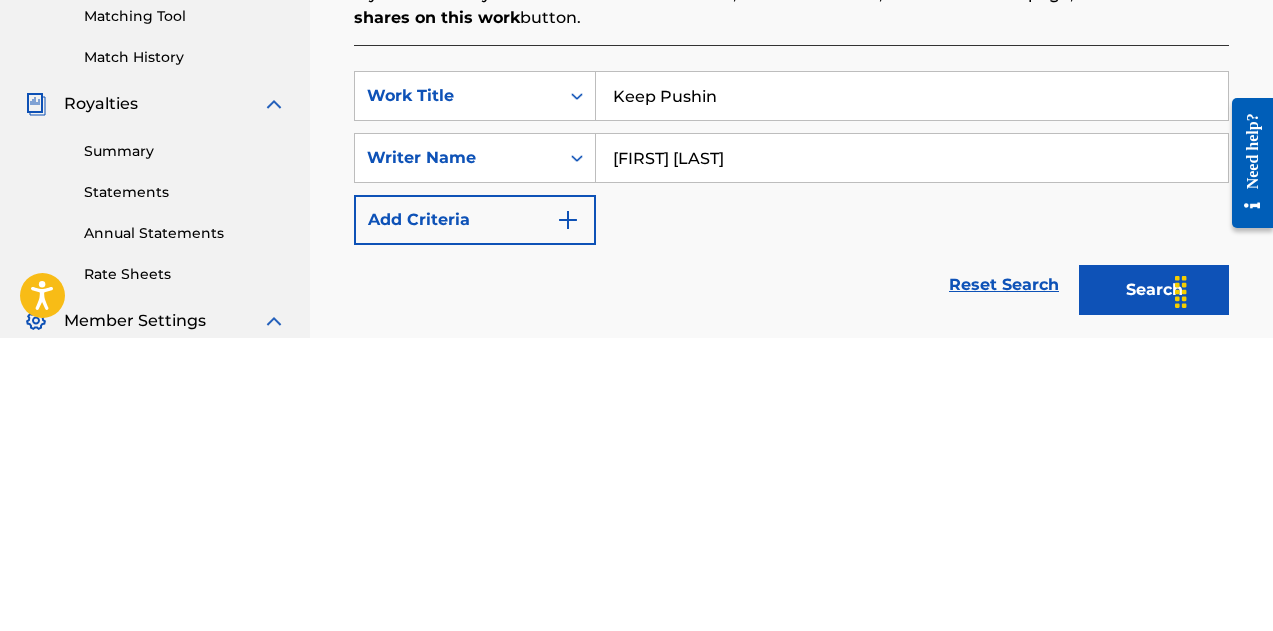 click 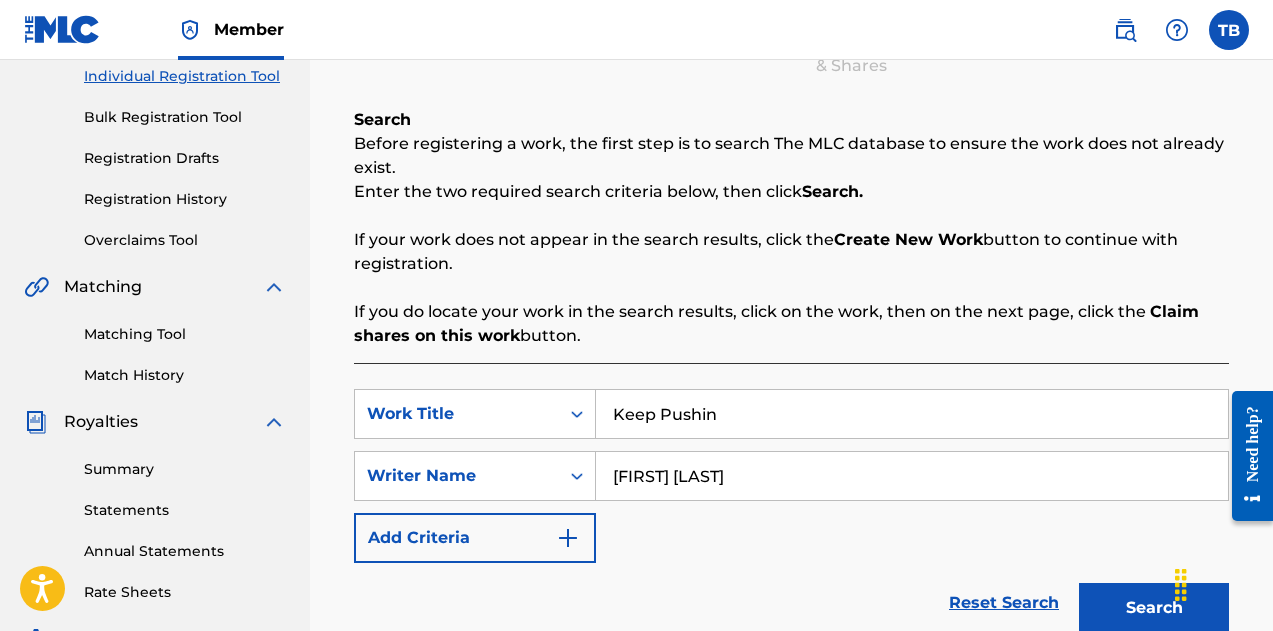 scroll, scrollTop: 254, scrollLeft: 0, axis: vertical 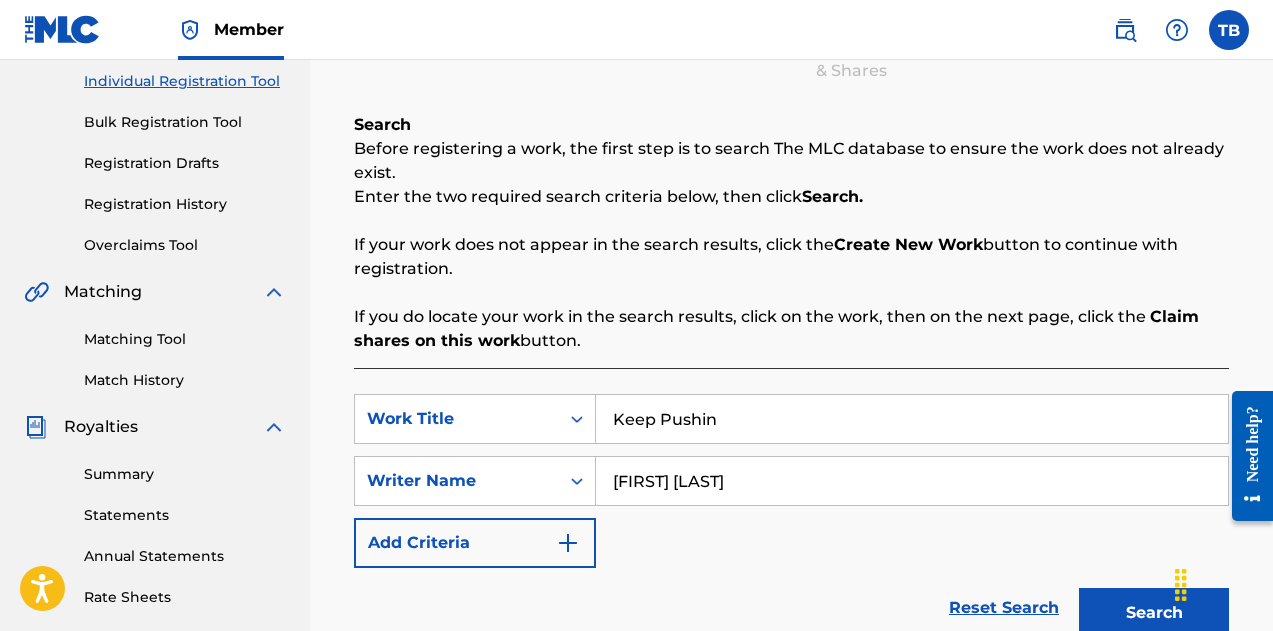 click on "Search" at bounding box center (1154, 613) 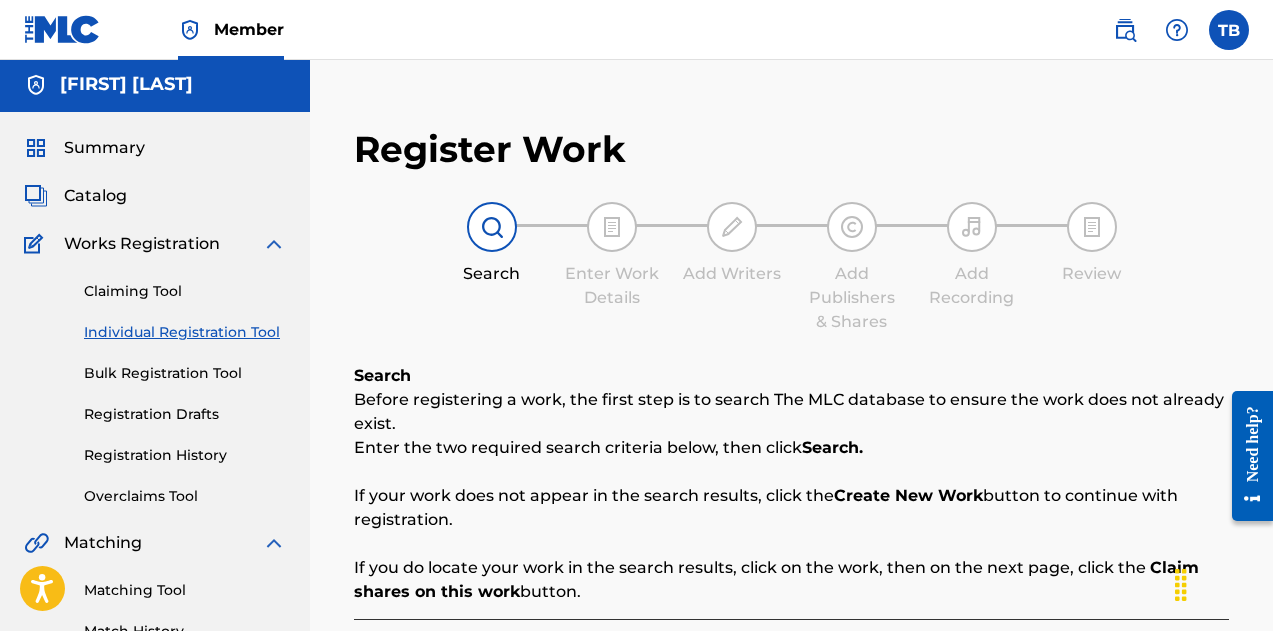 scroll, scrollTop: 0, scrollLeft: 0, axis: both 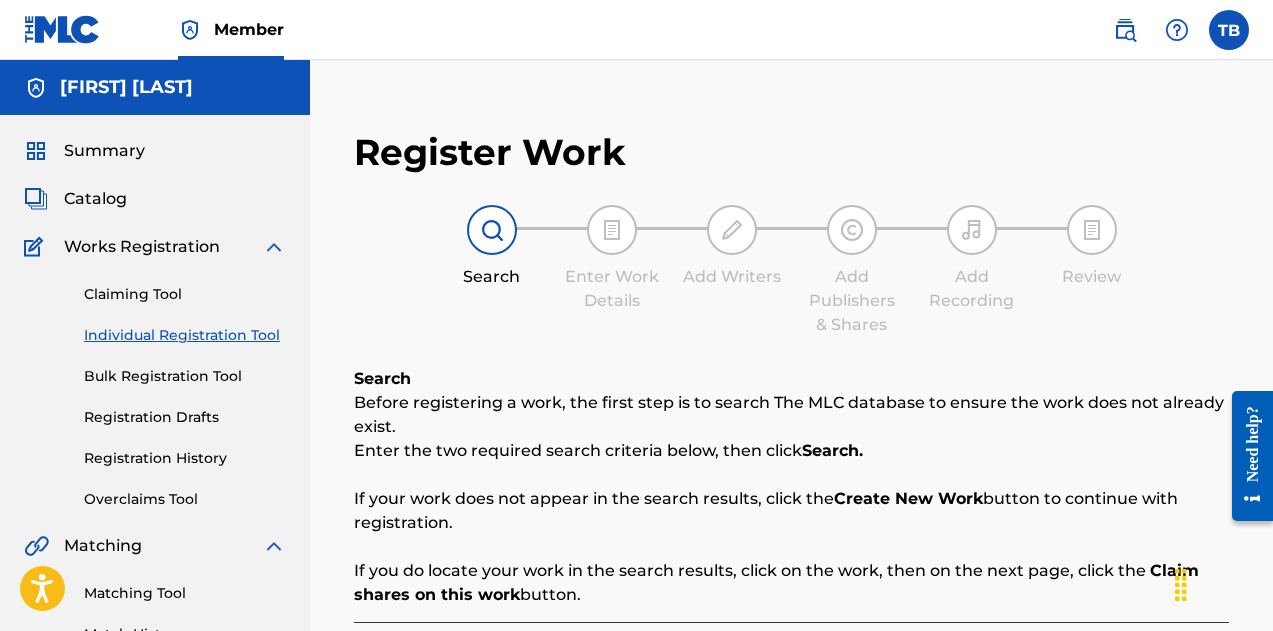 click on "Summary" at bounding box center (104, 151) 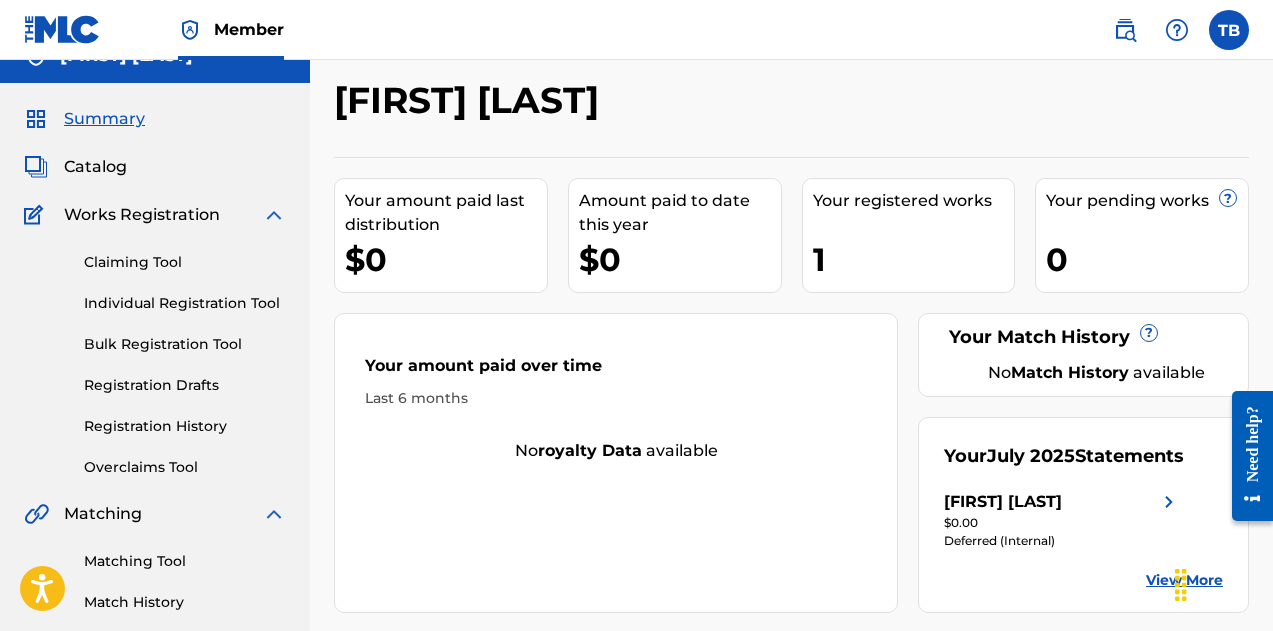scroll, scrollTop: 0, scrollLeft: 0, axis: both 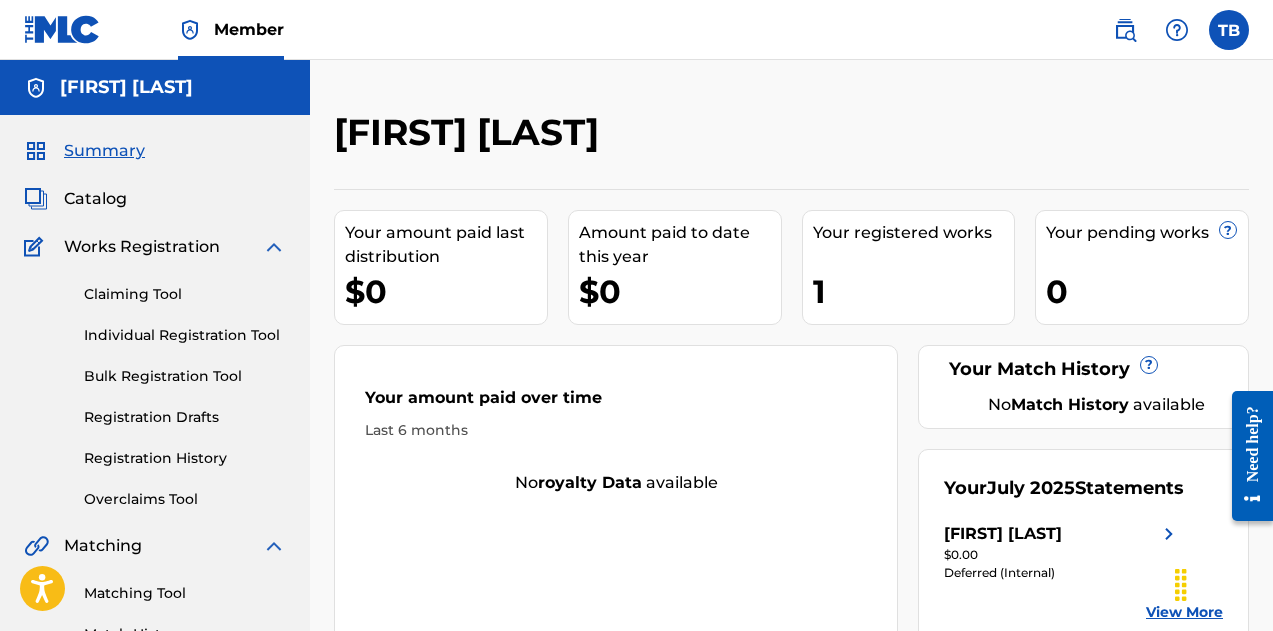 click on "Catalog" at bounding box center (95, 199) 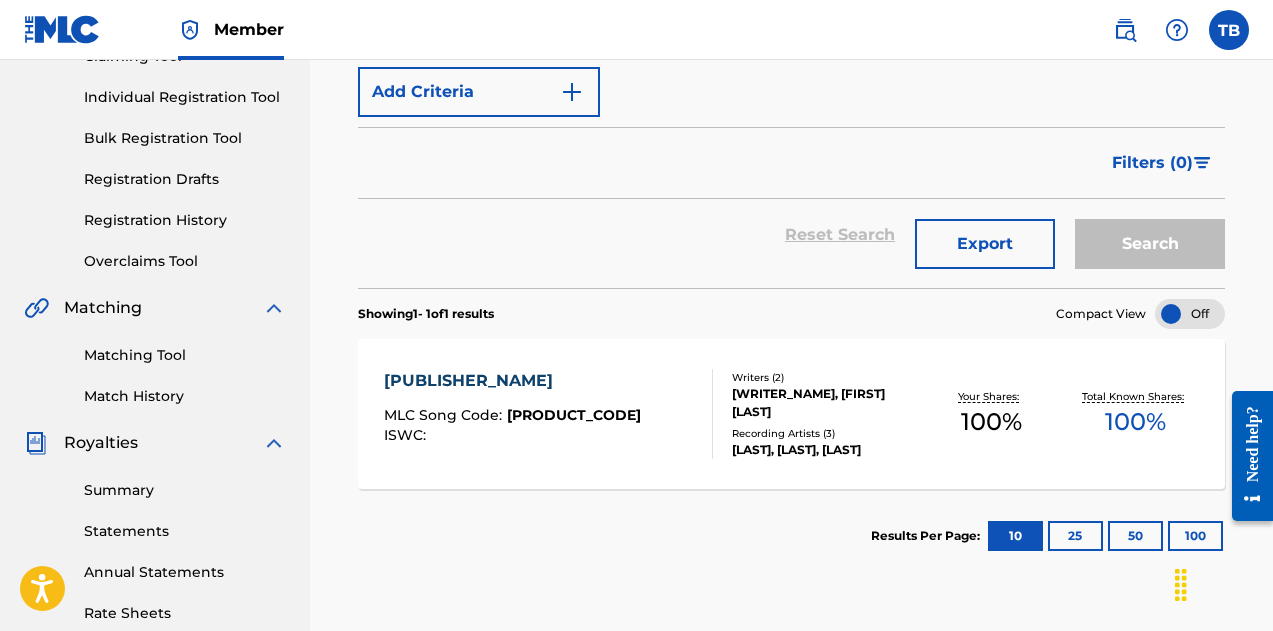 scroll, scrollTop: 0, scrollLeft: 0, axis: both 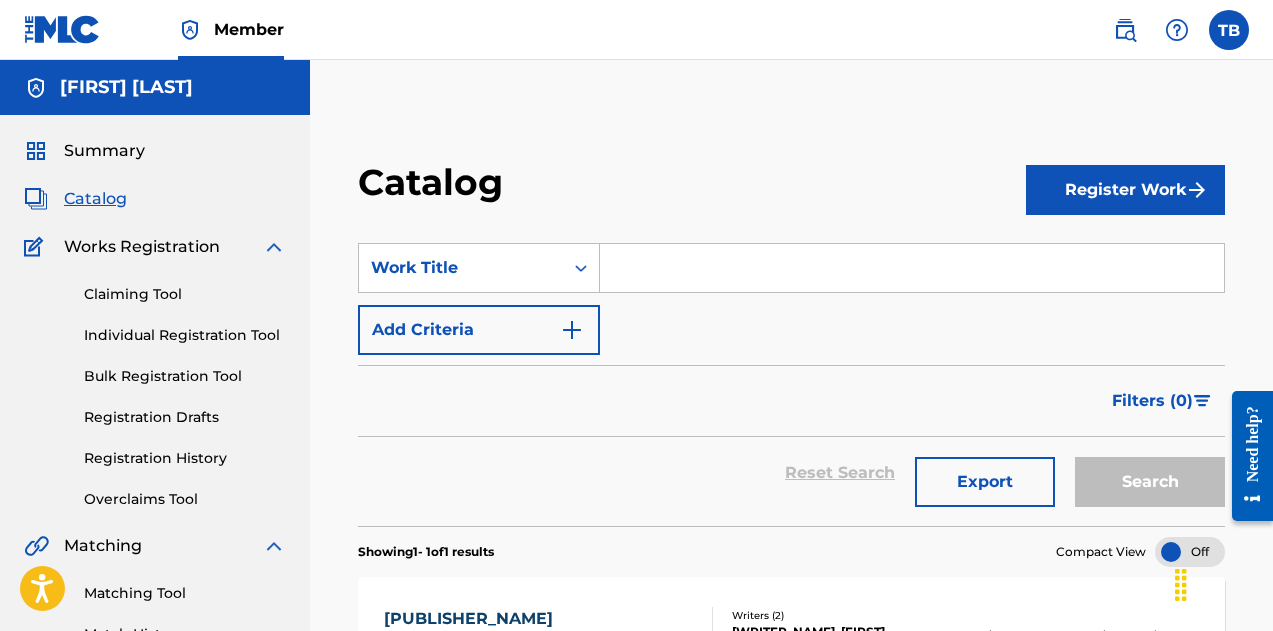click on "Register Work" at bounding box center (1125, 190) 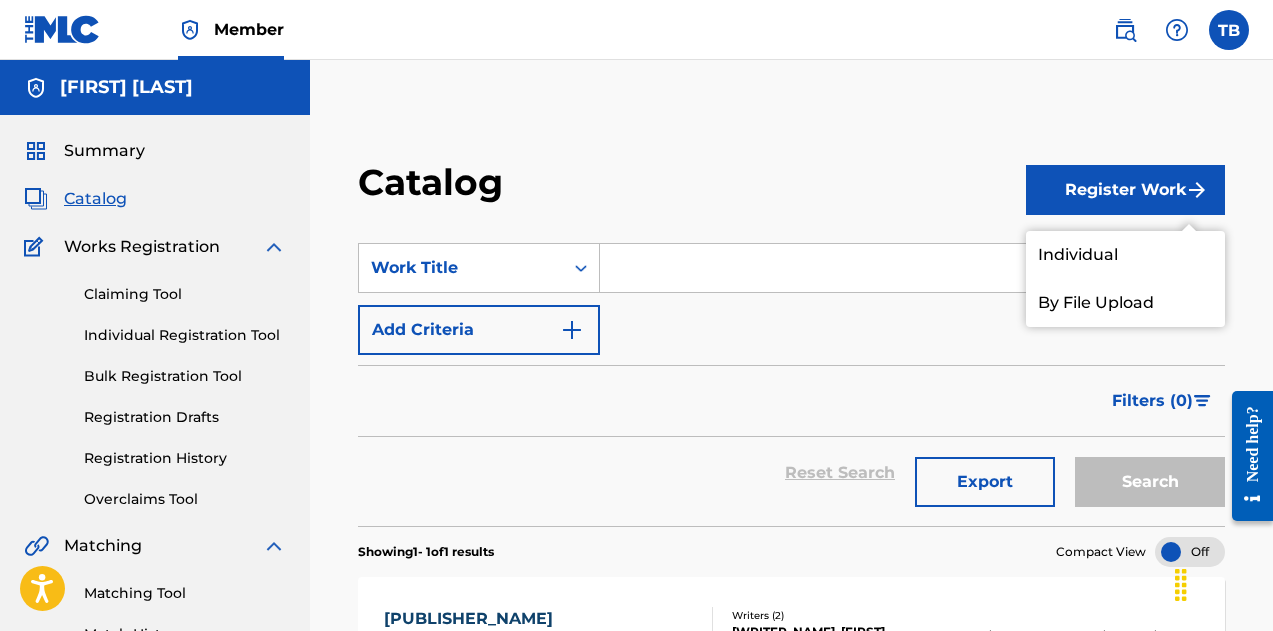 click on "By File Upload" at bounding box center (1125, 303) 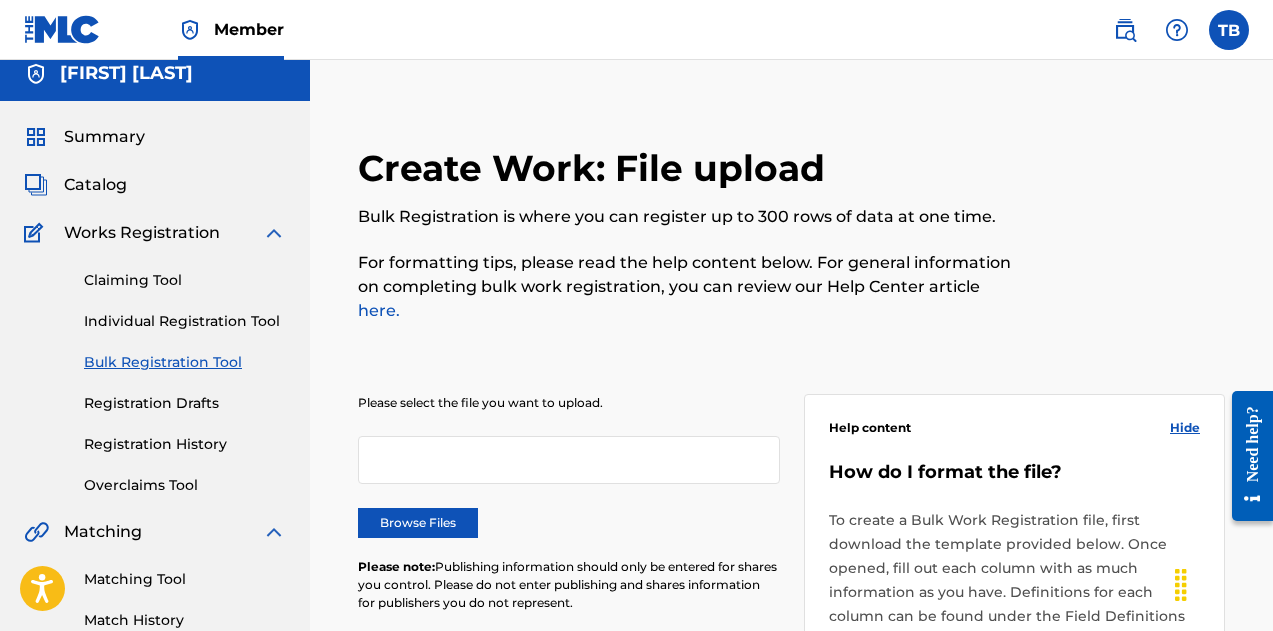 scroll, scrollTop: 0, scrollLeft: 0, axis: both 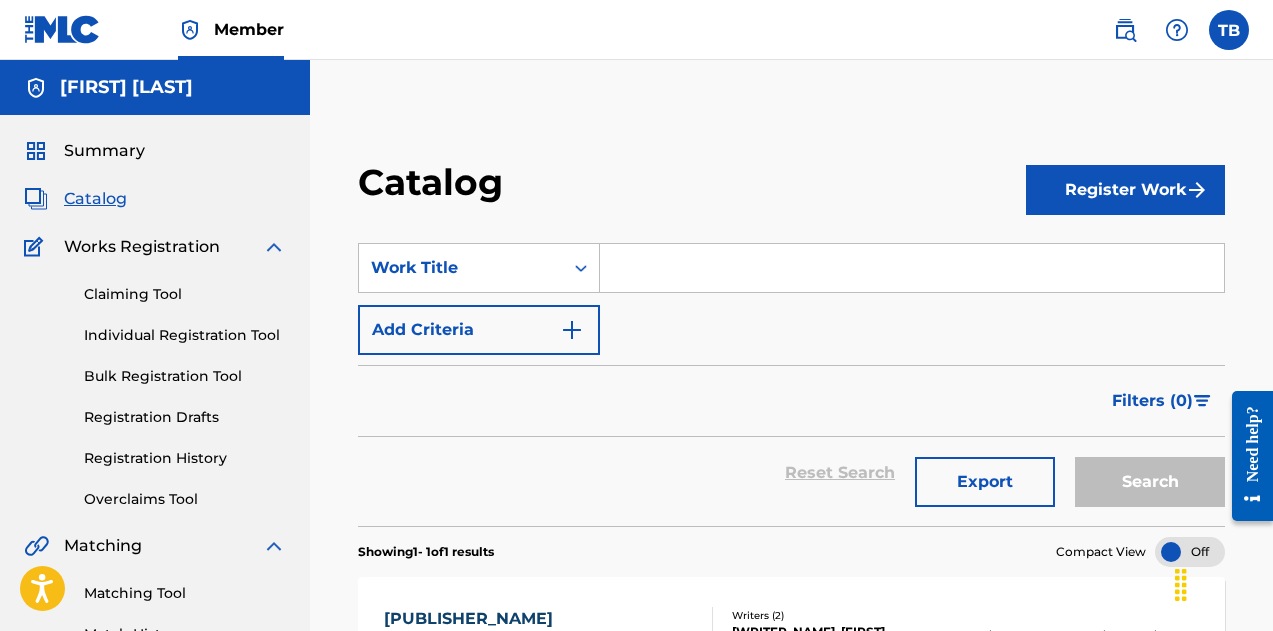 click on "Register Work" at bounding box center [1125, 190] 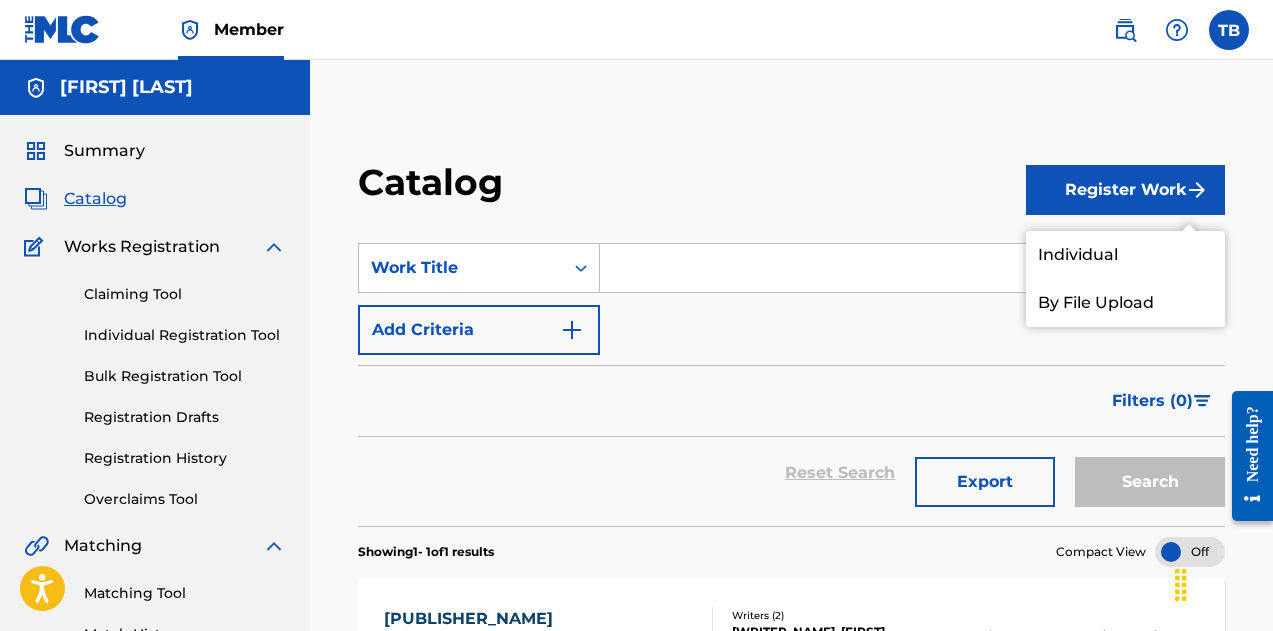click on "Summary" at bounding box center (104, 151) 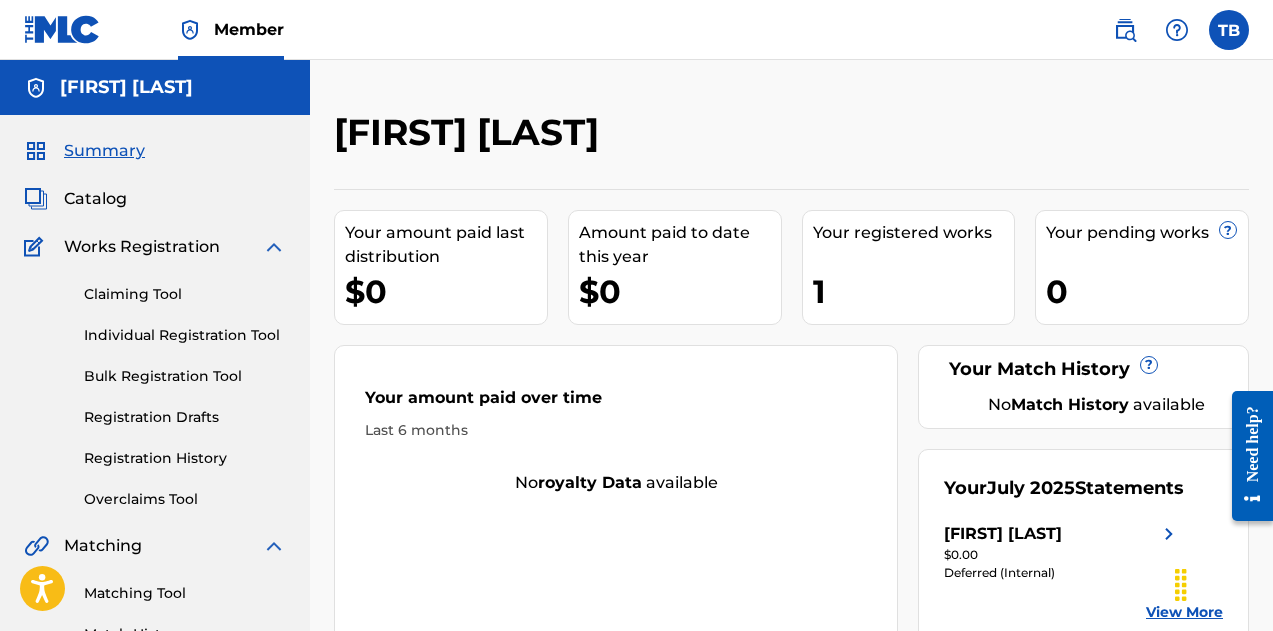 click on "Individual Registration Tool" at bounding box center [185, 335] 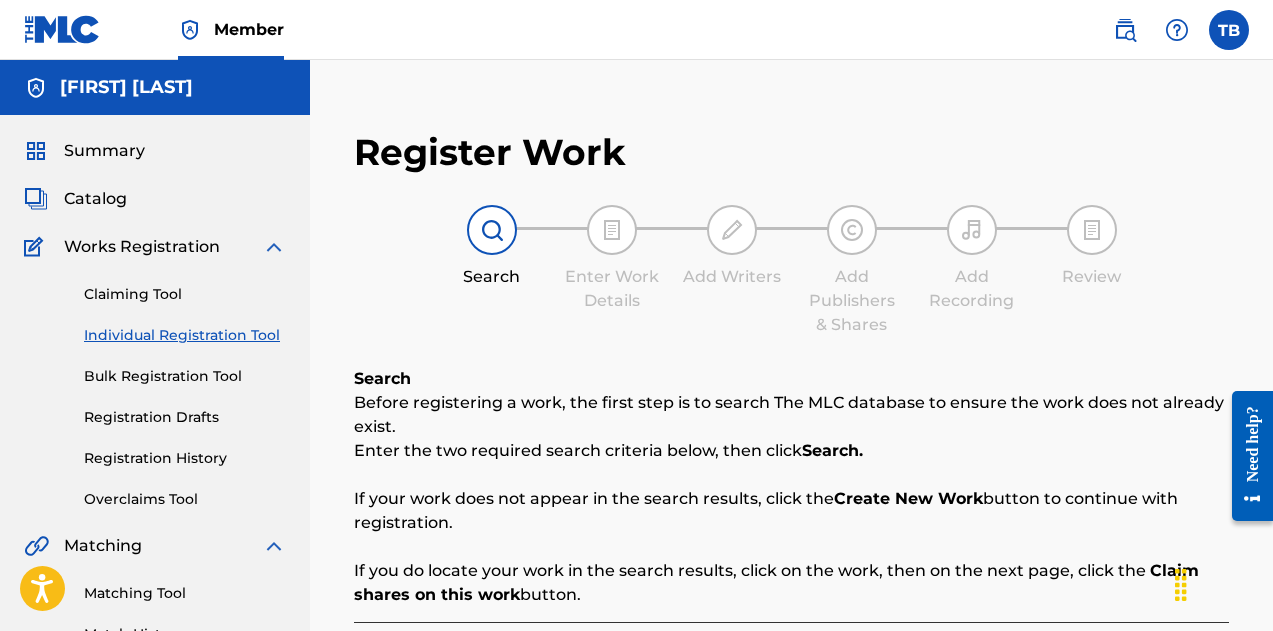 click on "Claiming Tool" at bounding box center (185, 294) 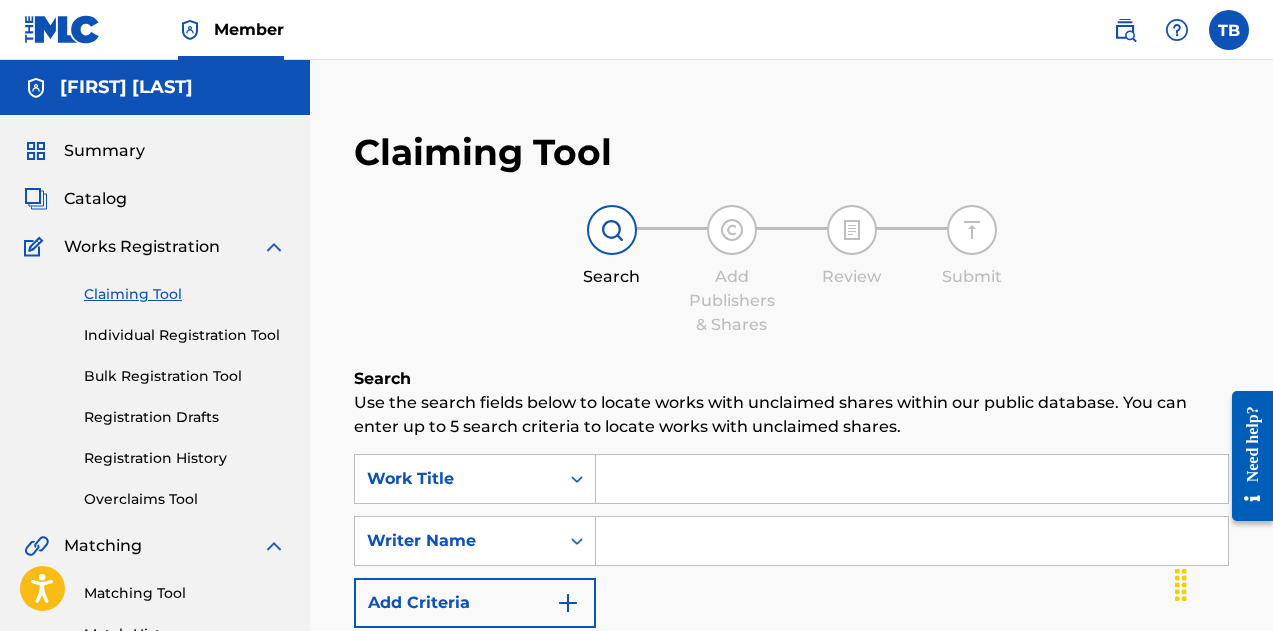 click at bounding box center [912, 479] 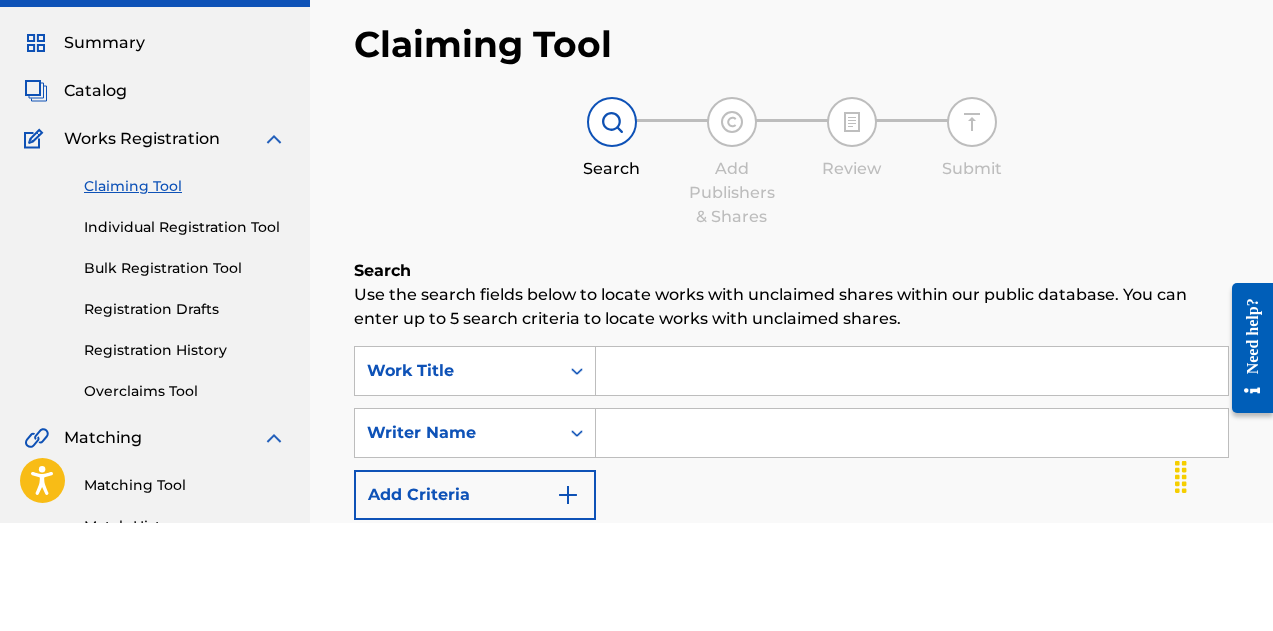 scroll, scrollTop: 6, scrollLeft: 0, axis: vertical 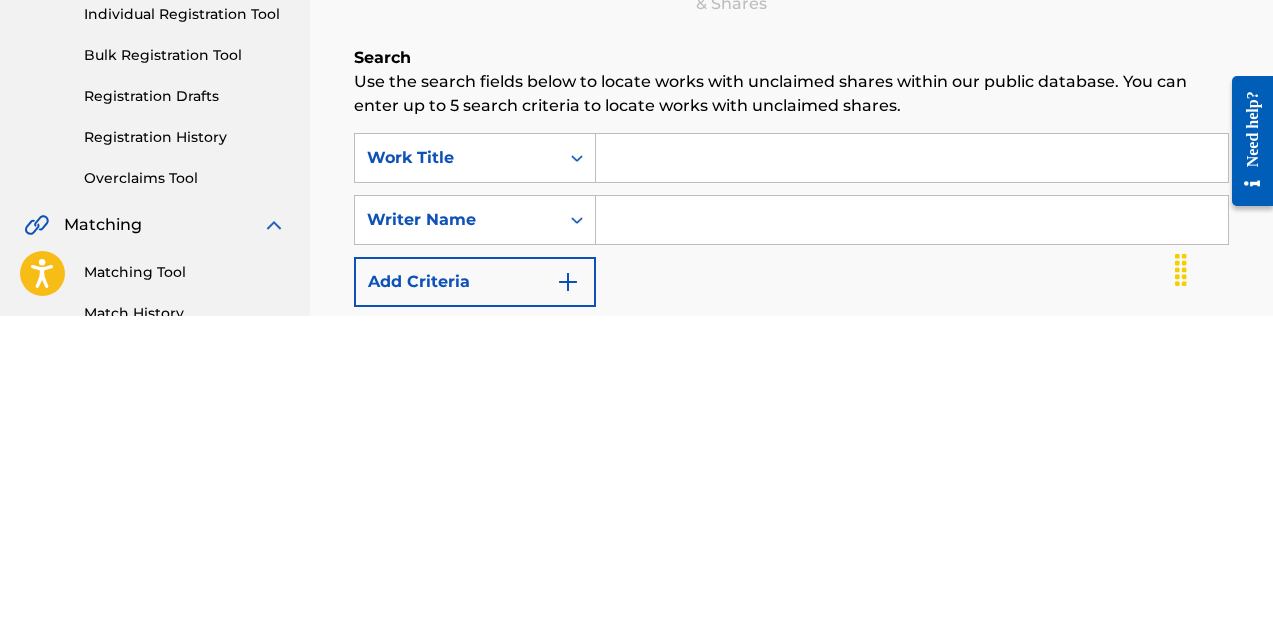 click on "SearchWithCriteria[UUID] Work Title SearchWithCriteria[UUID] Writer Name Add Criteria" at bounding box center (791, 535) 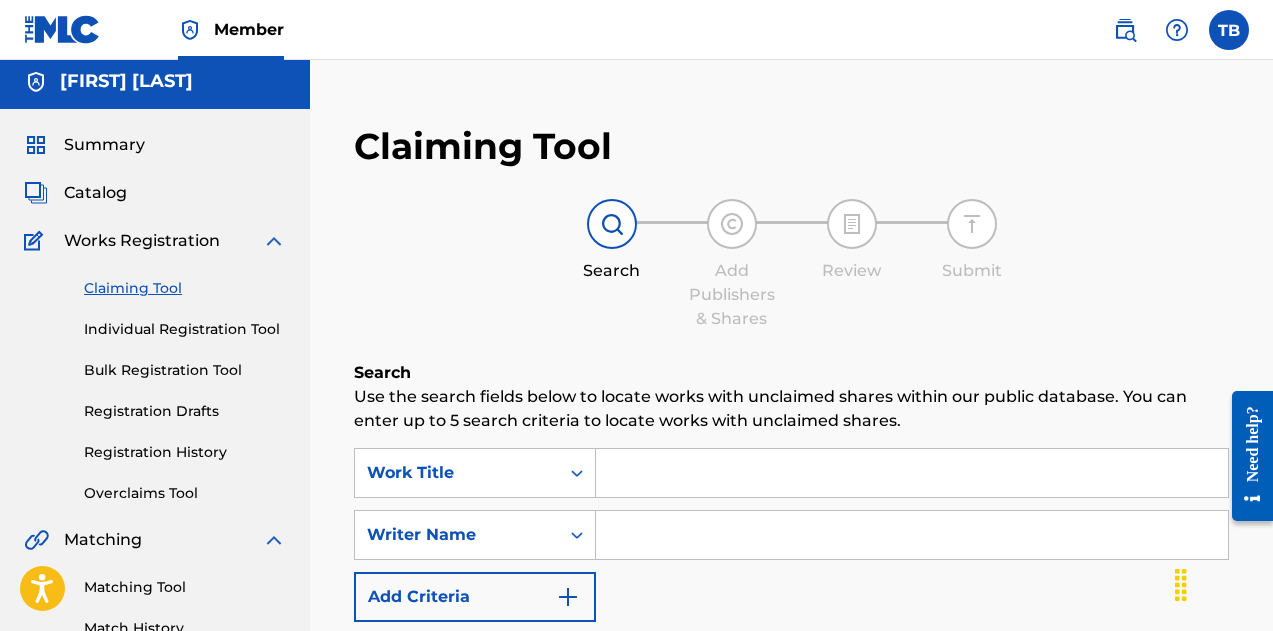 click on "Search" at bounding box center [612, 271] 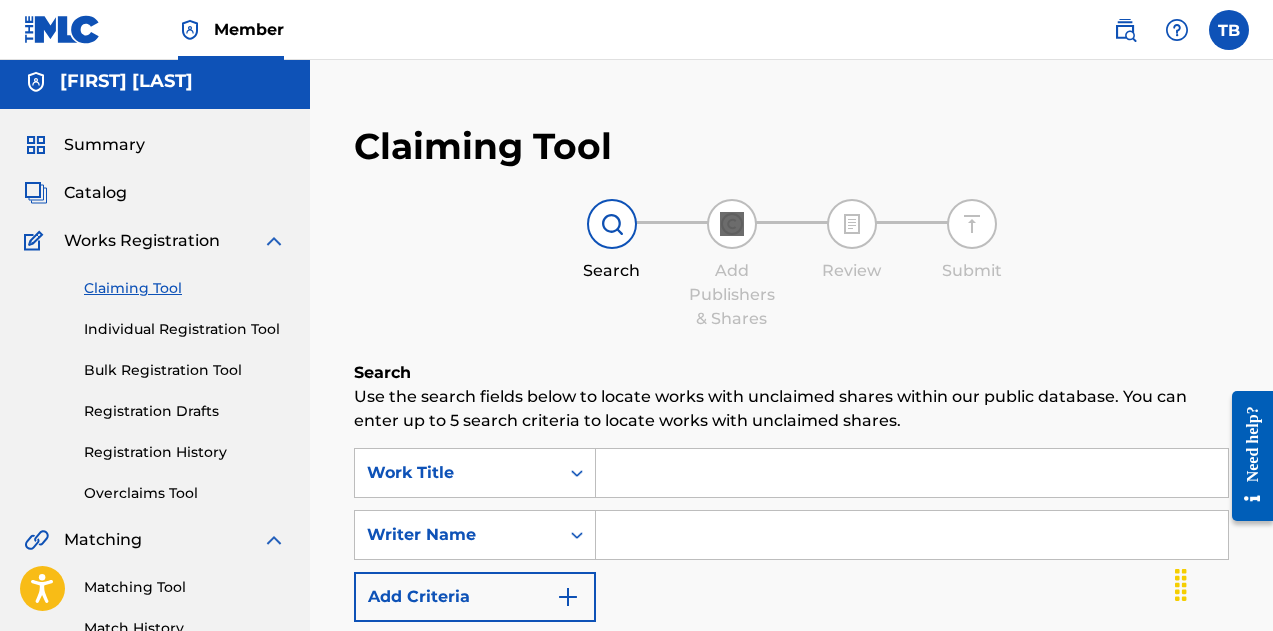click on "Overclaims Tool" at bounding box center (185, 493) 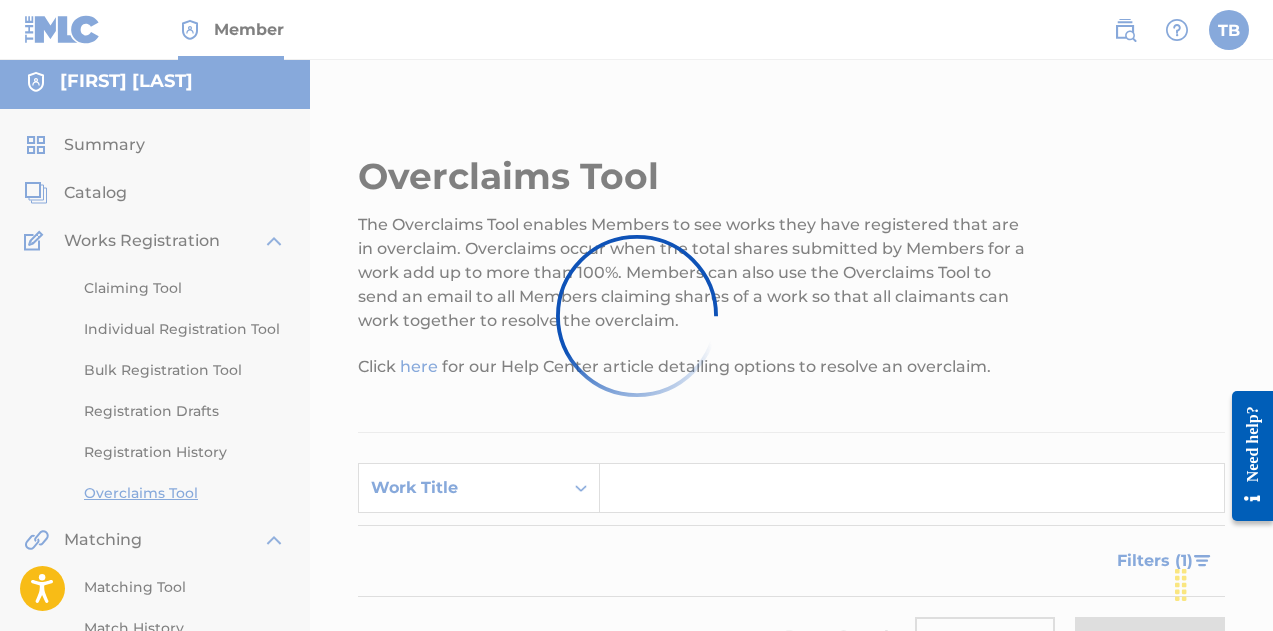 scroll, scrollTop: 0, scrollLeft: 0, axis: both 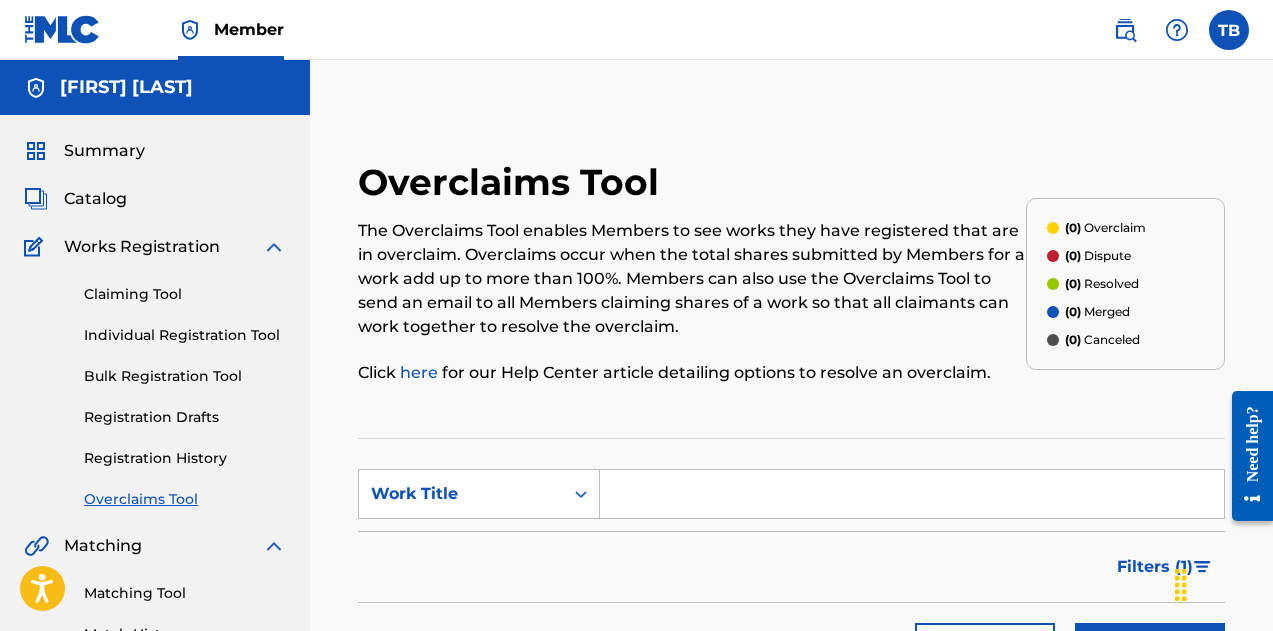 click on "Registration Drafts" at bounding box center (185, 417) 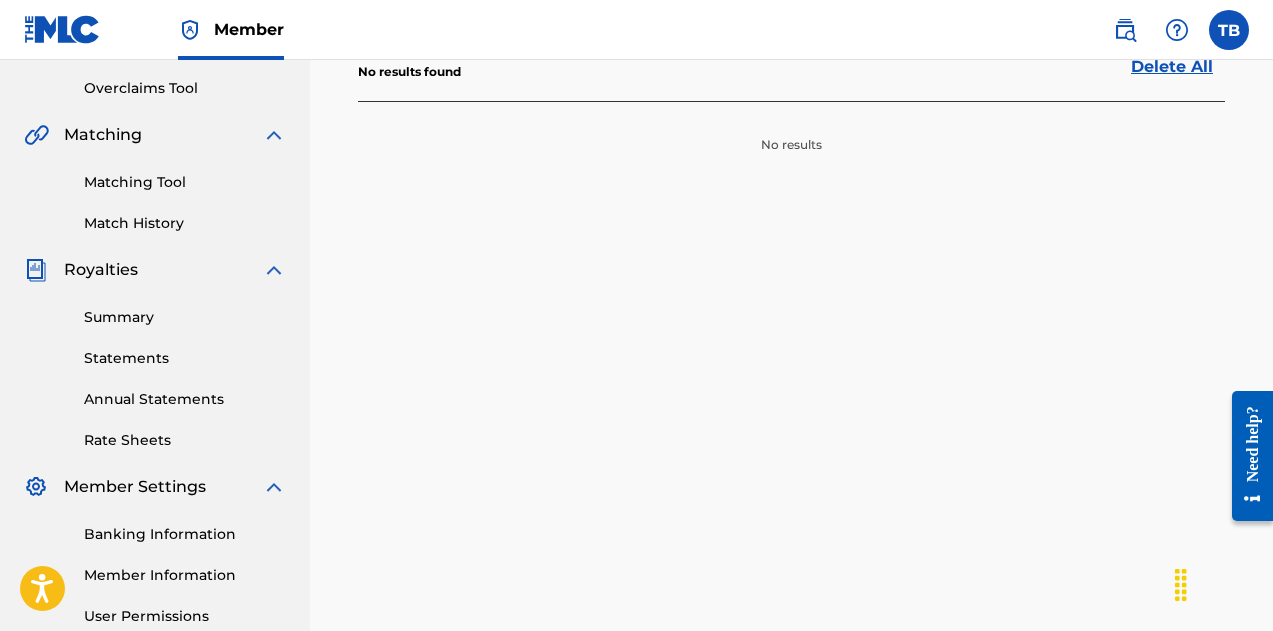 scroll, scrollTop: 429, scrollLeft: 0, axis: vertical 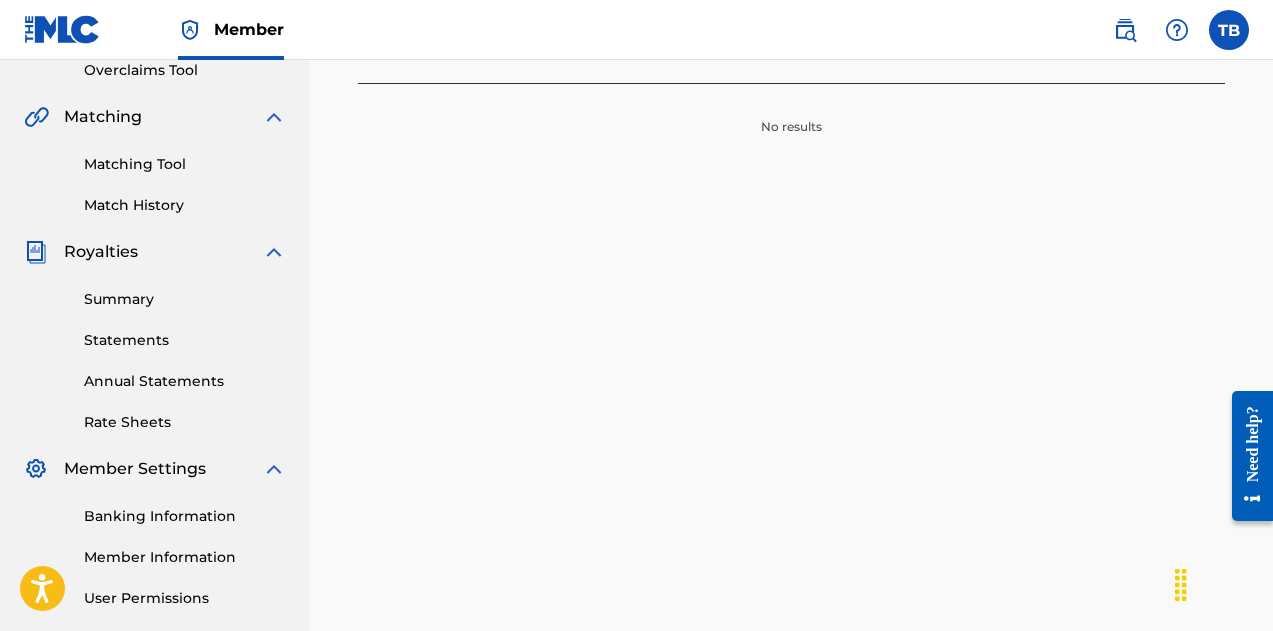 click on "Summary" at bounding box center [185, 299] 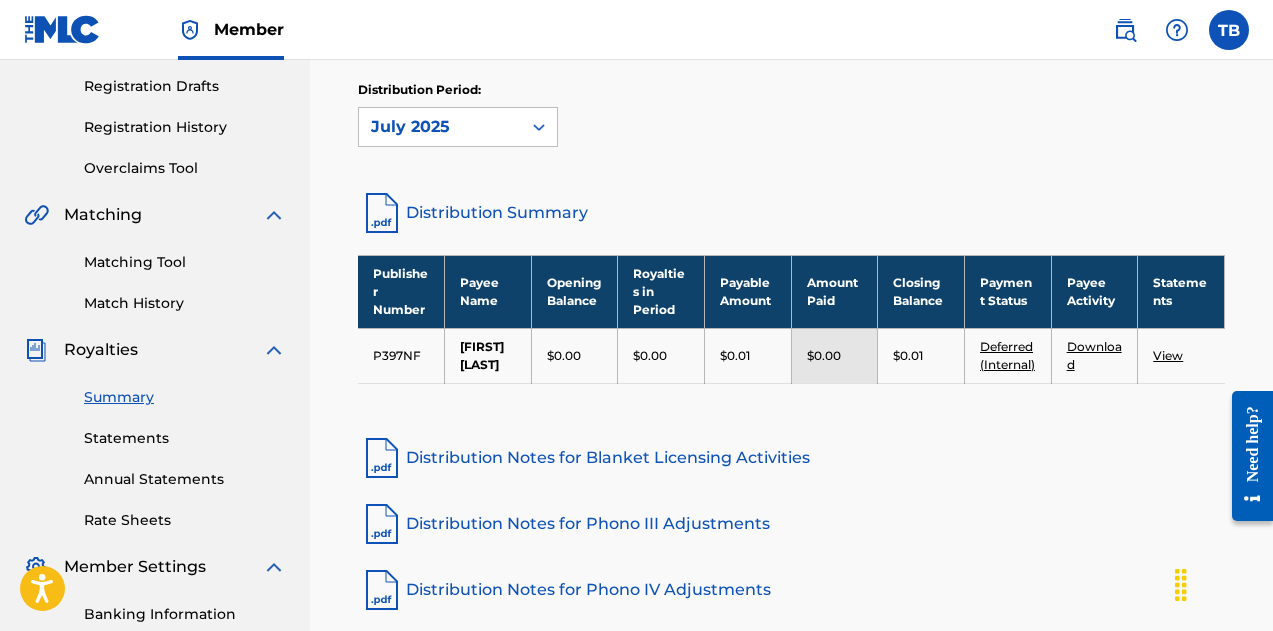 scroll, scrollTop: 327, scrollLeft: 0, axis: vertical 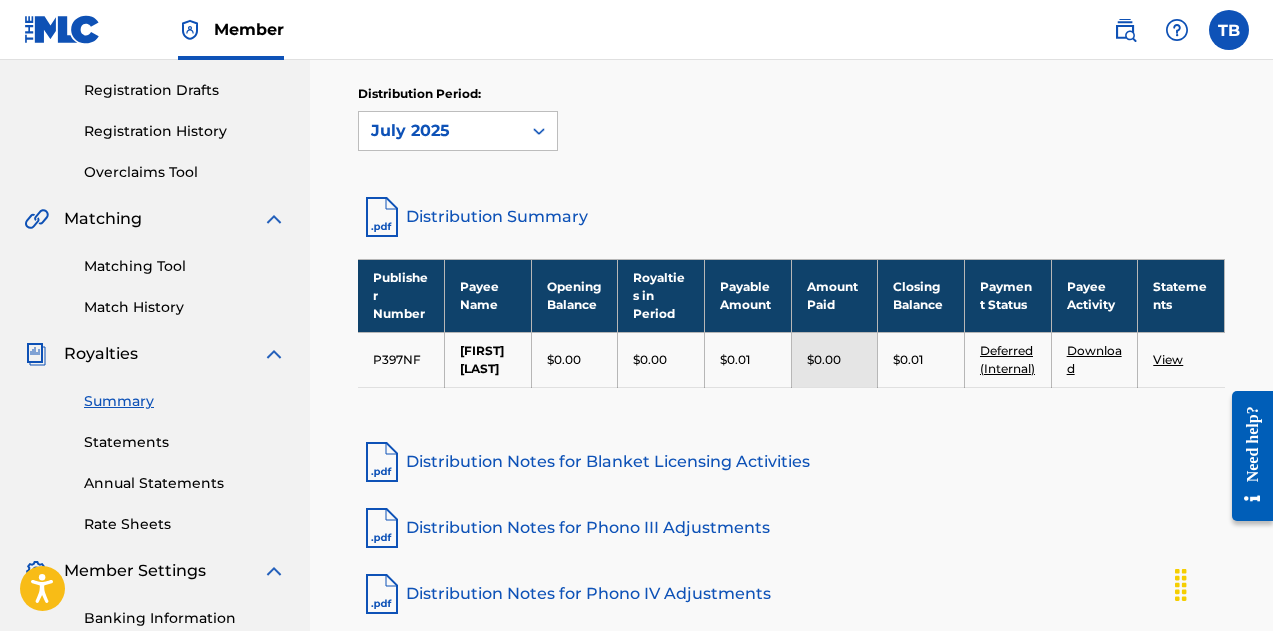 click on "View" at bounding box center (1168, 359) 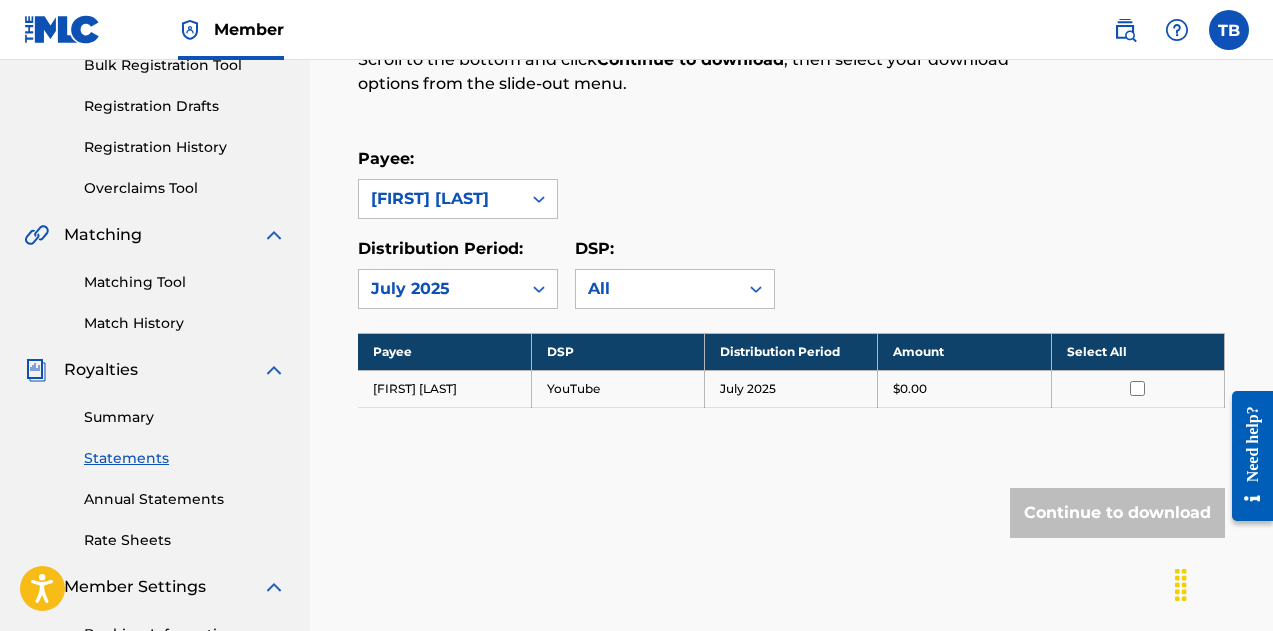 scroll, scrollTop: 312, scrollLeft: 0, axis: vertical 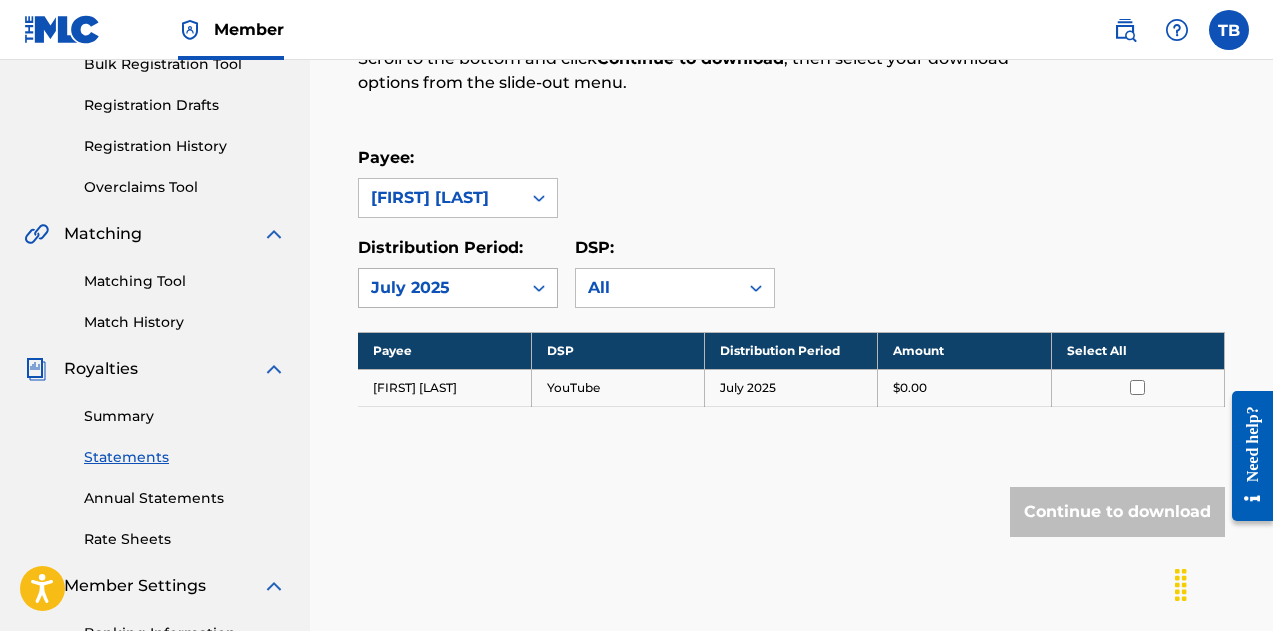 click 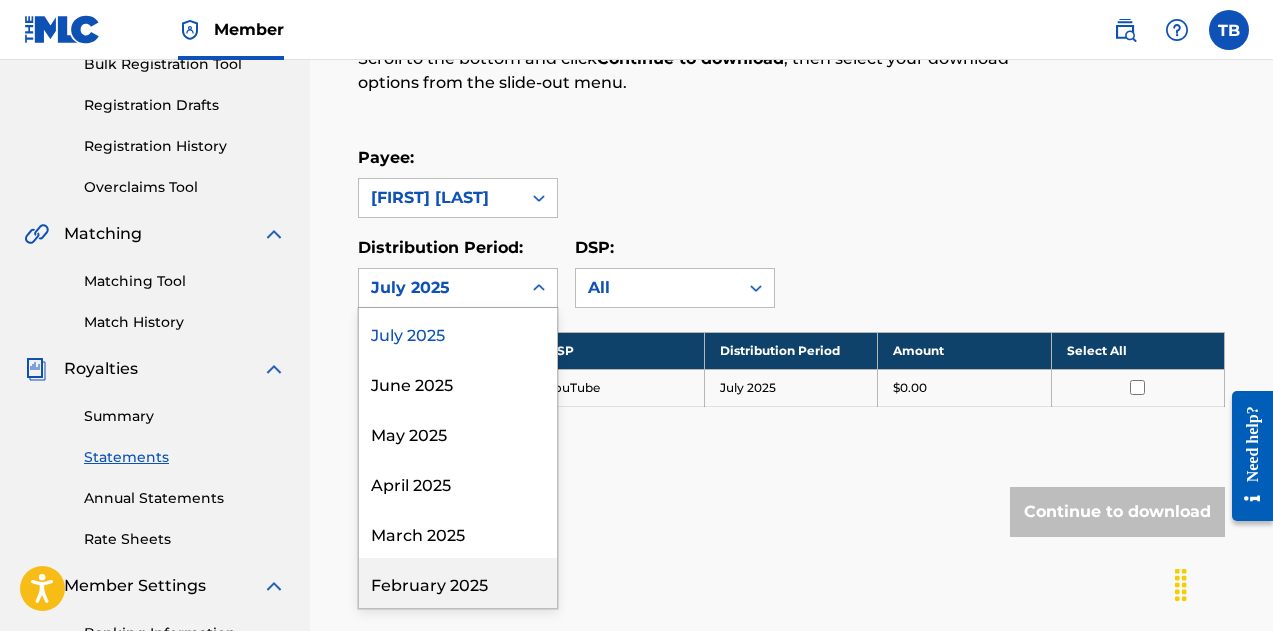 click on "February 2025" at bounding box center [458, 583] 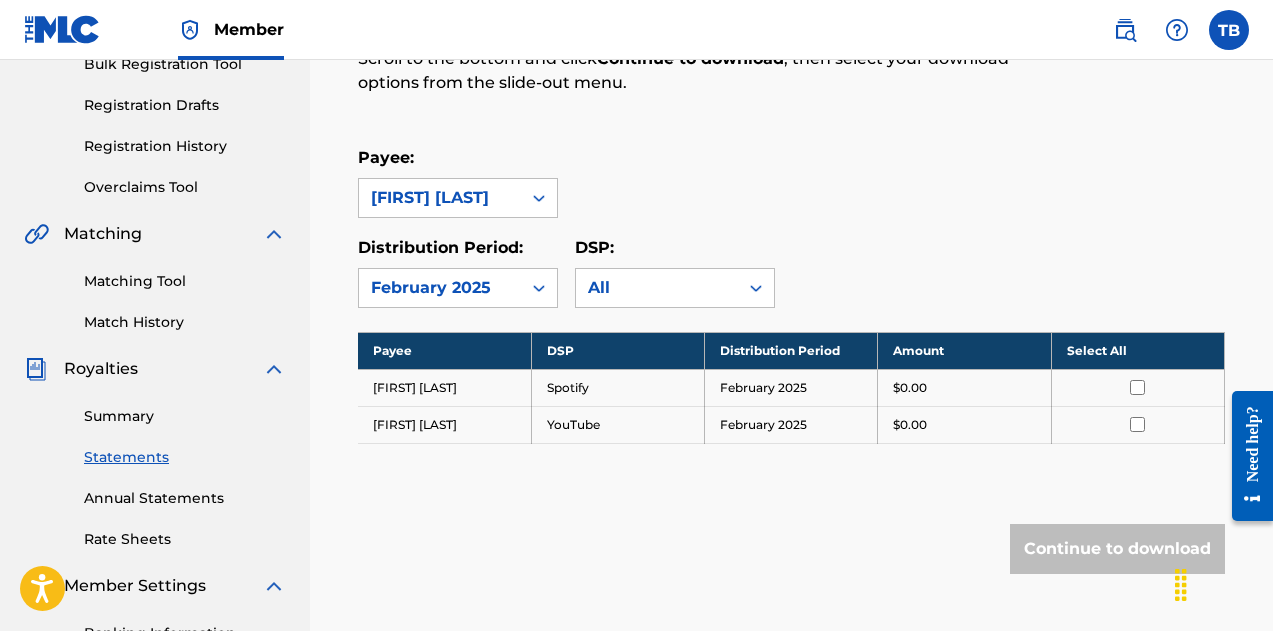 click on "February 2025" at bounding box center (440, 288) 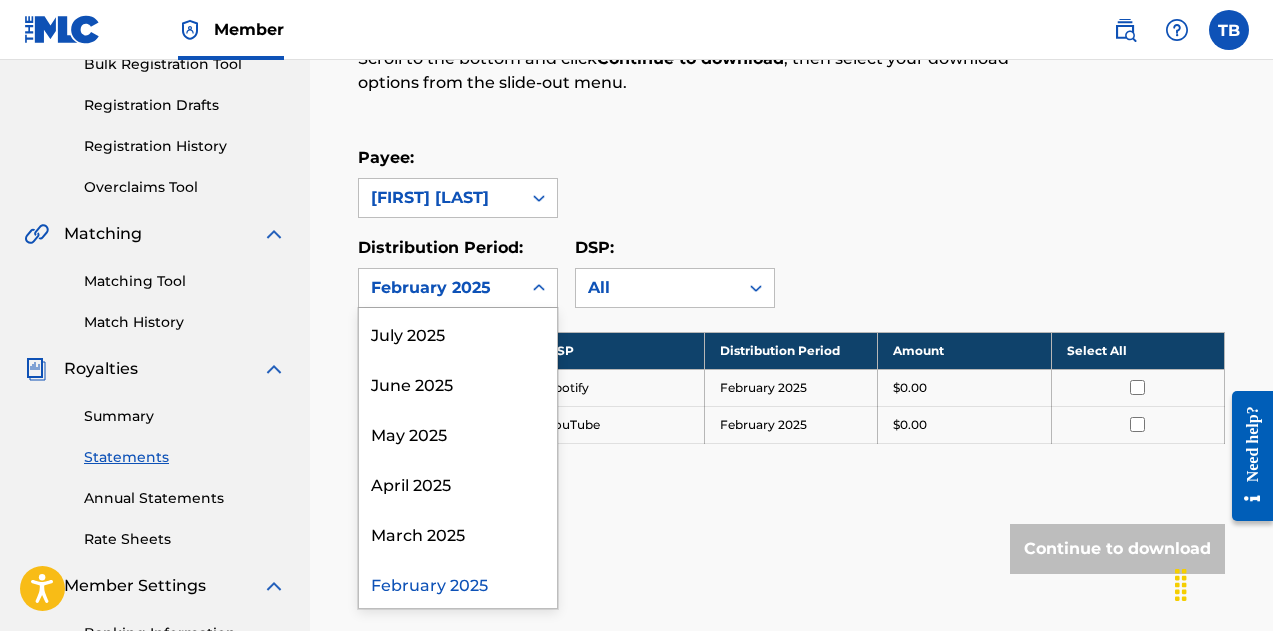 click on "February 2025" at bounding box center (458, 583) 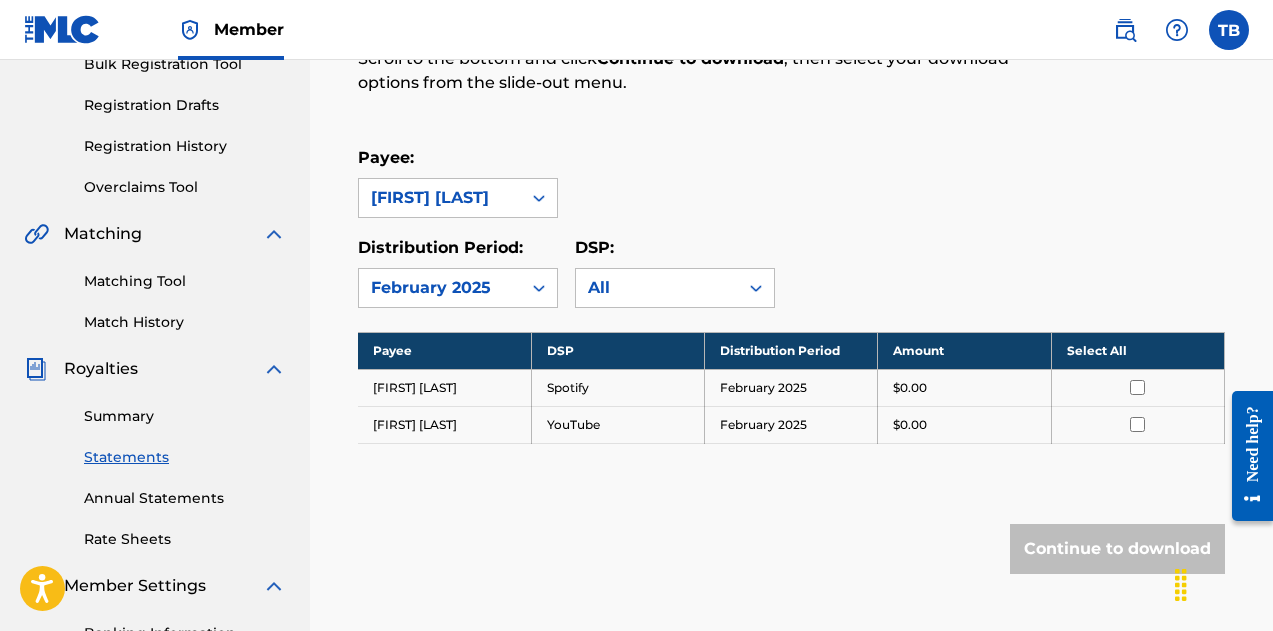 click on "February 2025" at bounding box center (440, 288) 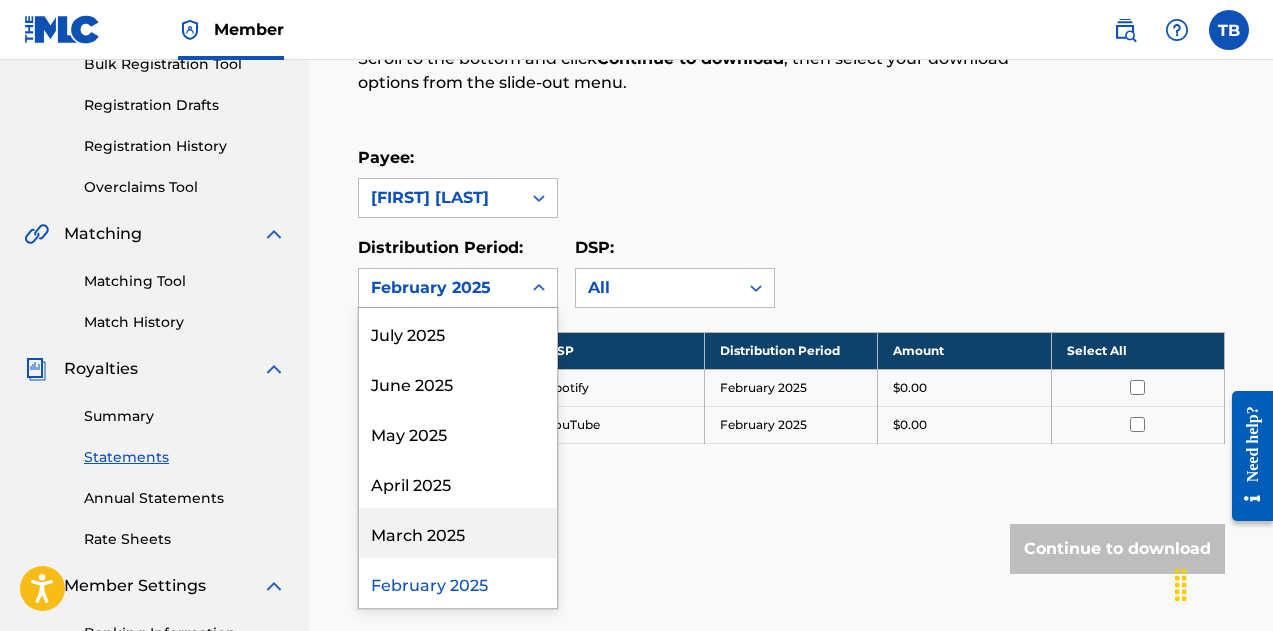 click on "March 2025" at bounding box center [458, 533] 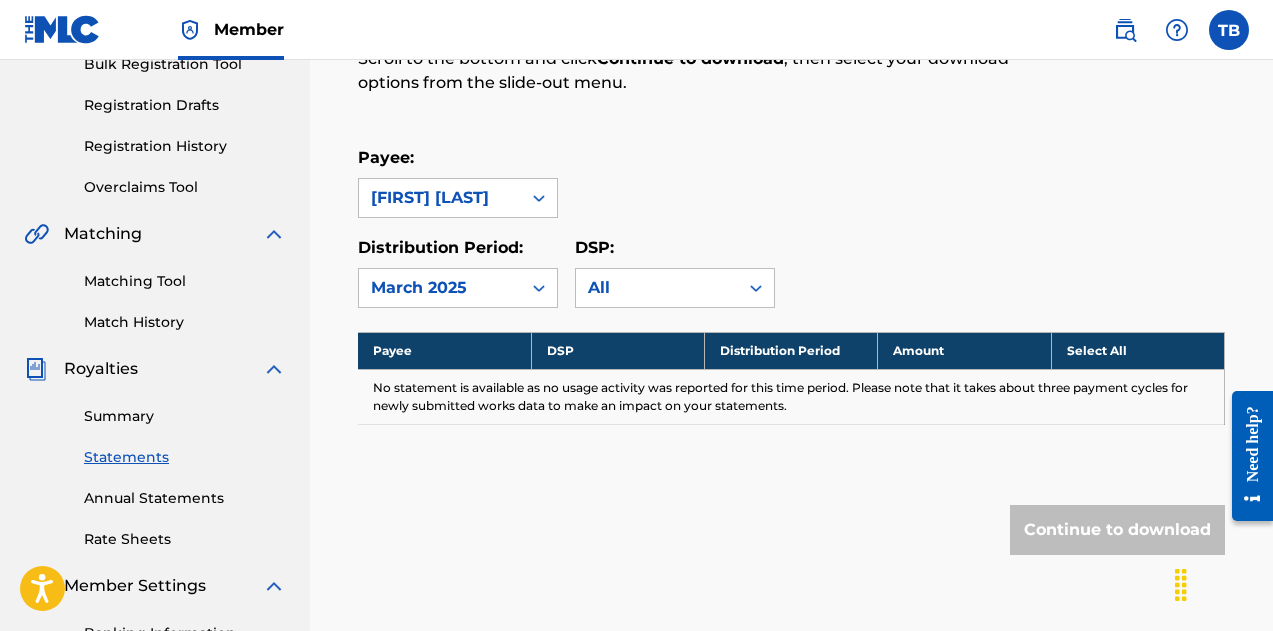 click on "March 2025" at bounding box center (440, 288) 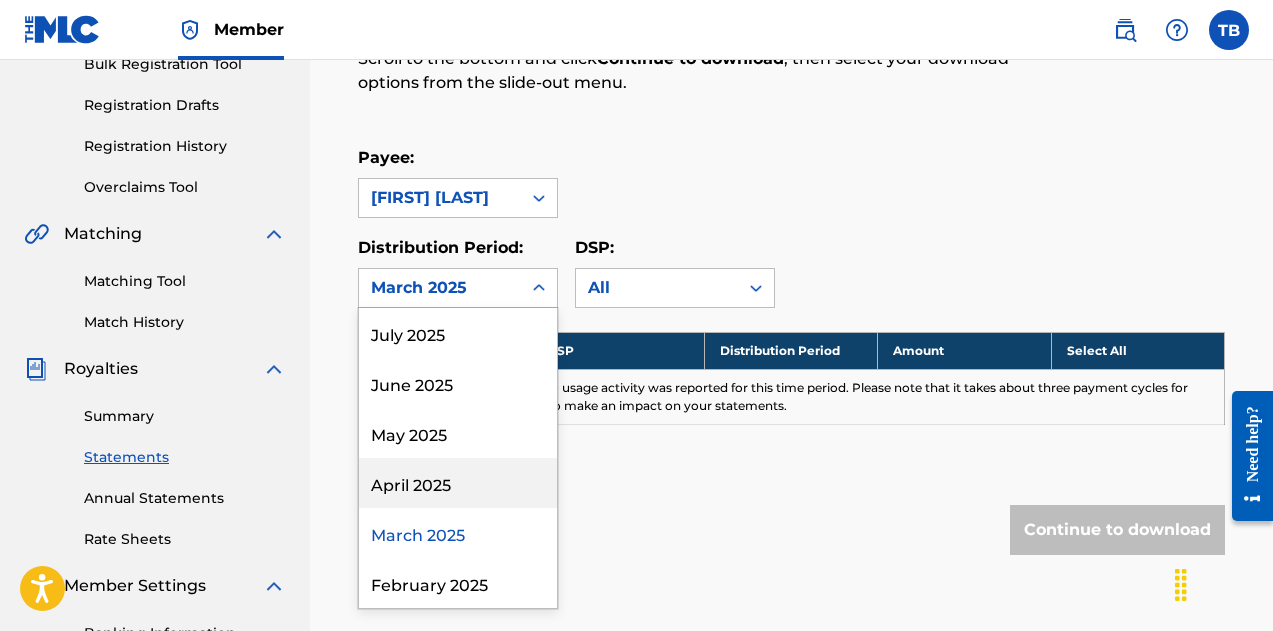 click on "April 2025" at bounding box center [458, 483] 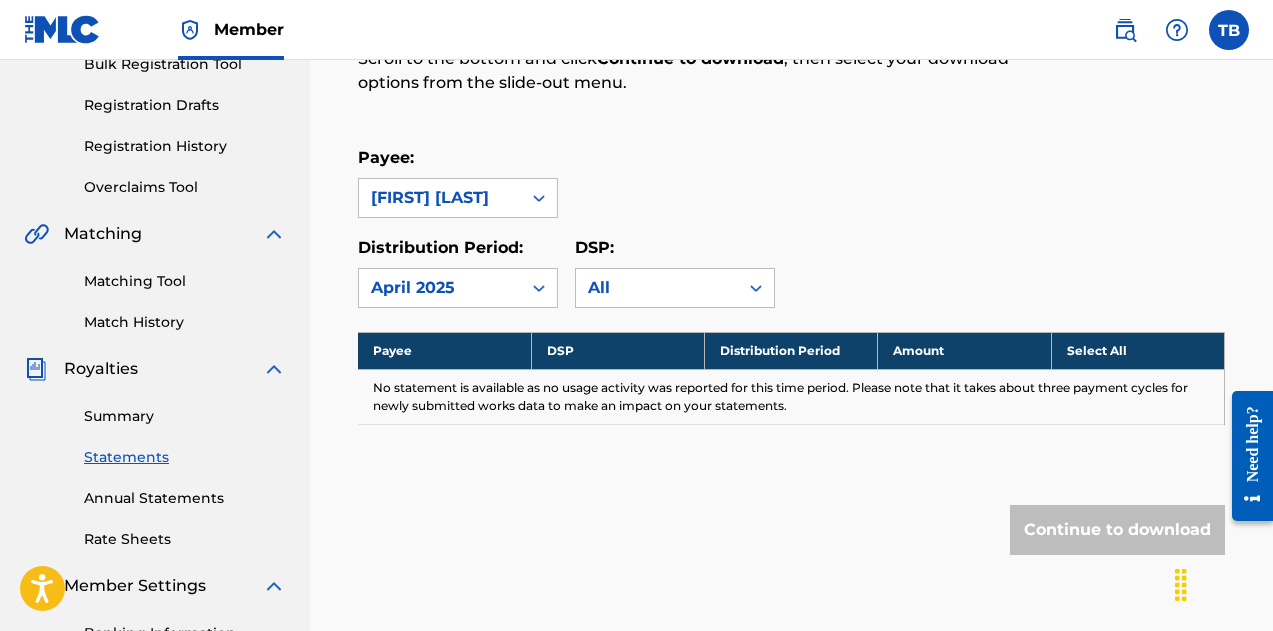 click on "April 2025" at bounding box center (440, 288) 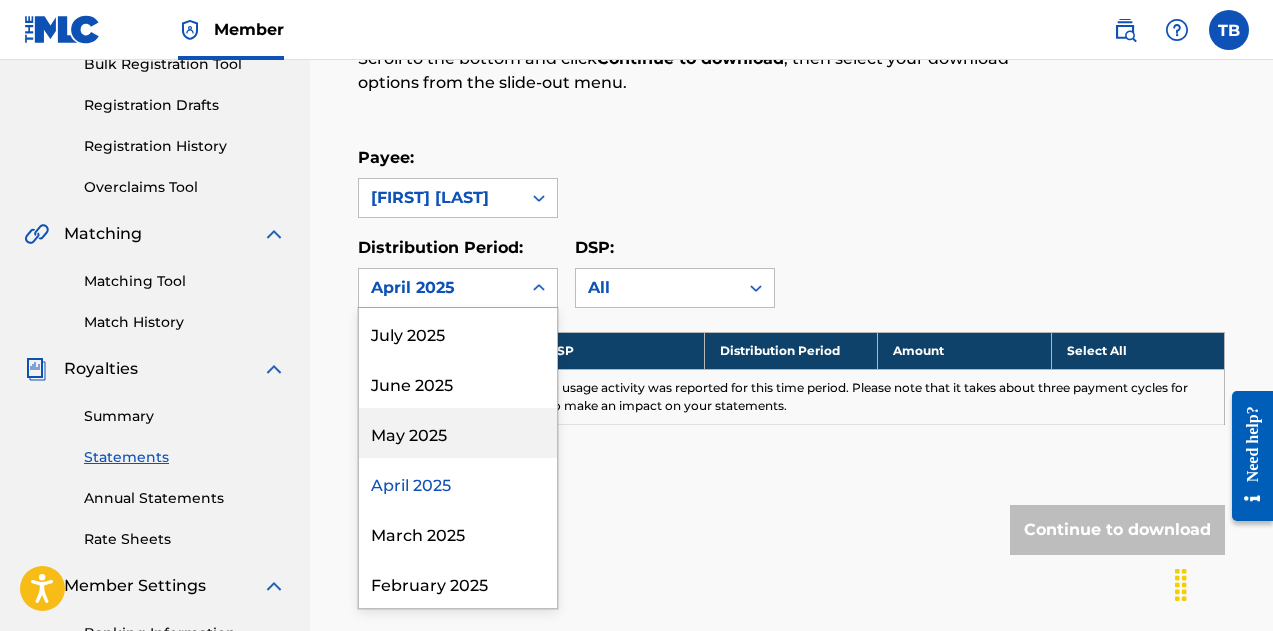 click on "May 2025" at bounding box center (458, 433) 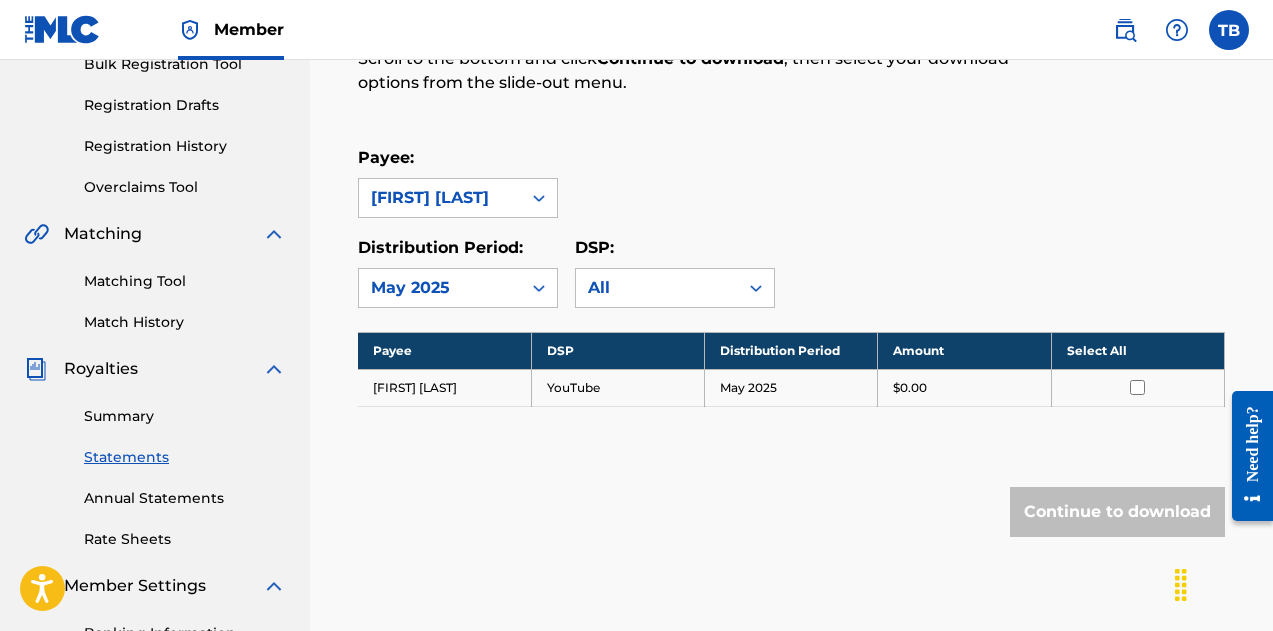click on "May 2025" at bounding box center [440, 288] 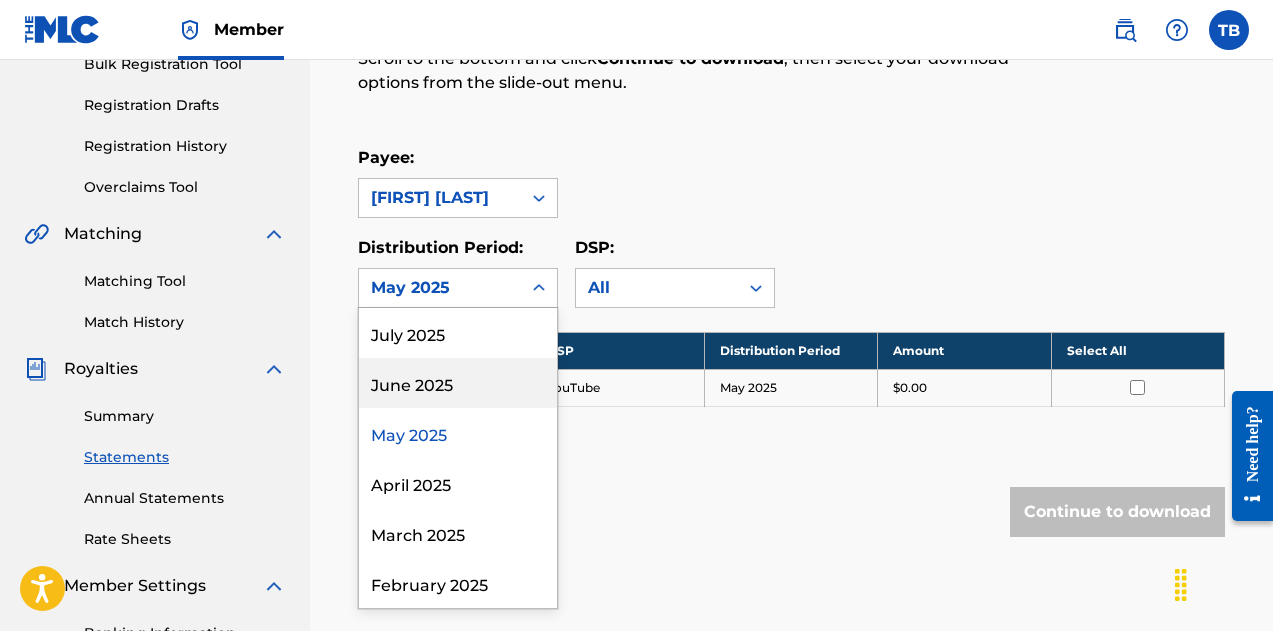 click on "June 2025" at bounding box center [458, 383] 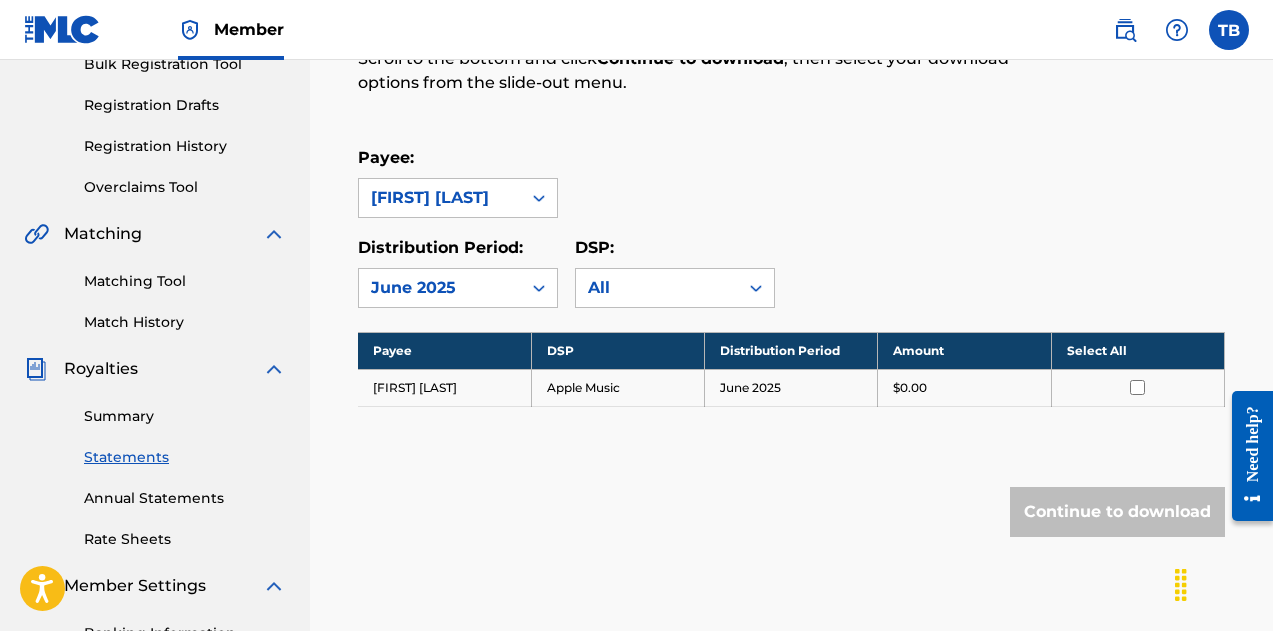 click on "June 2025" at bounding box center [440, 288] 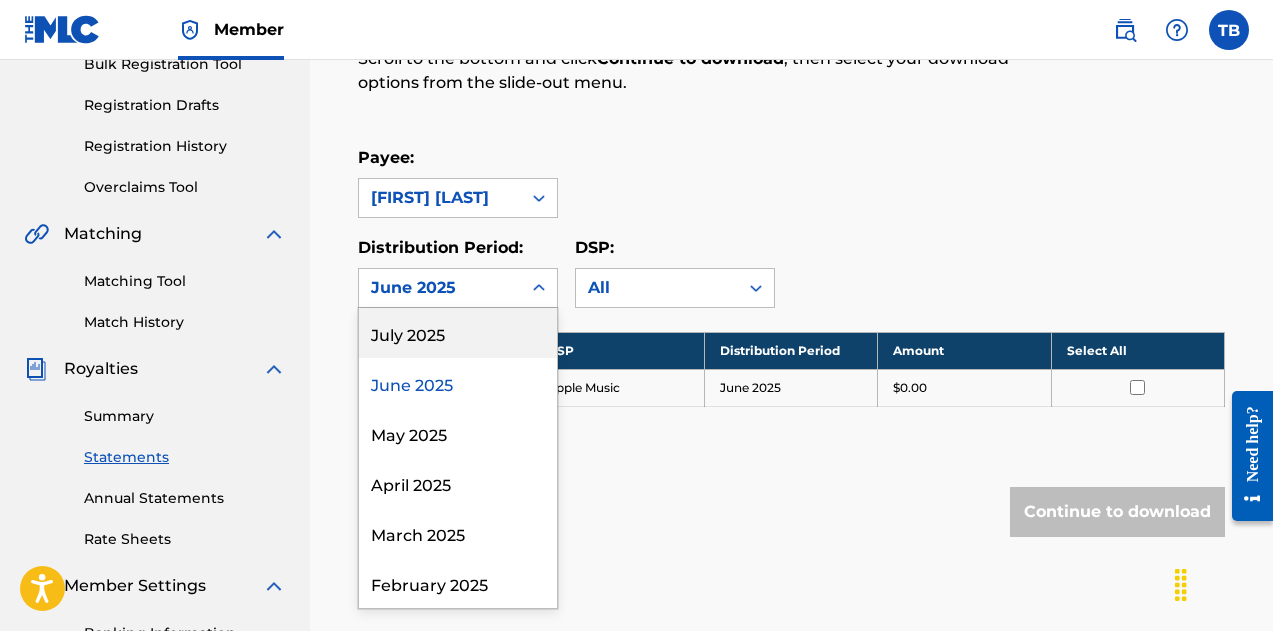 click on "July 2025" at bounding box center [458, 333] 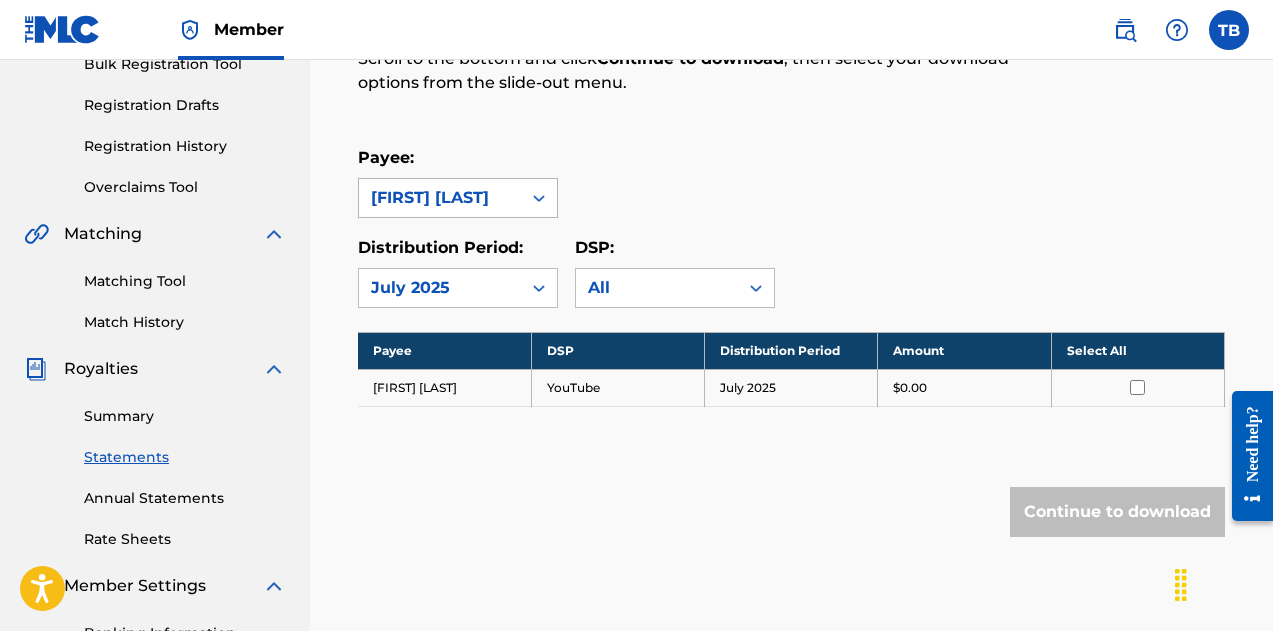 click on "[FIRST] [LAST]" at bounding box center [440, 198] 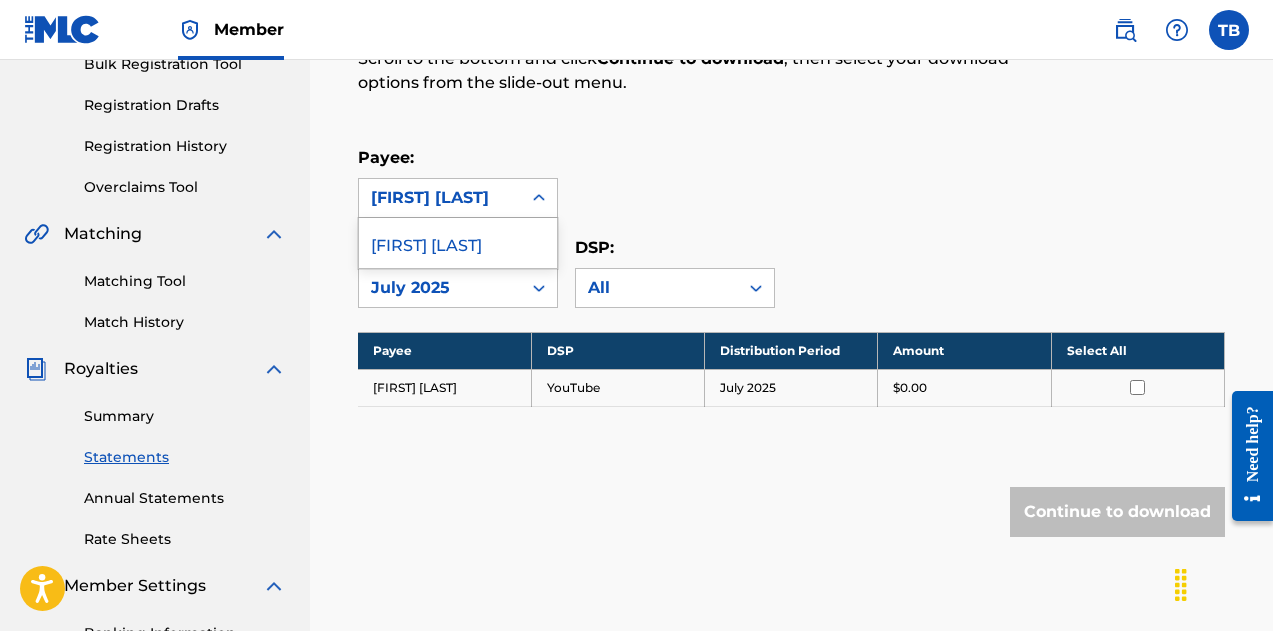 click on "[FIRST] [LAST]" at bounding box center (440, 198) 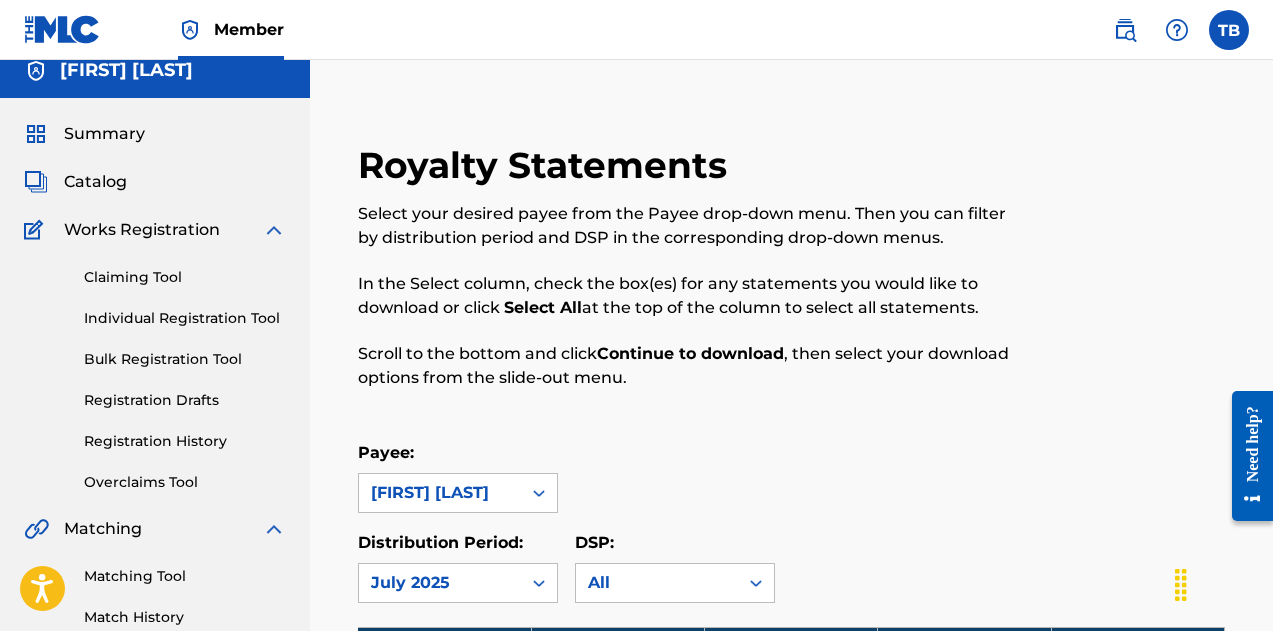 scroll, scrollTop: 0, scrollLeft: 0, axis: both 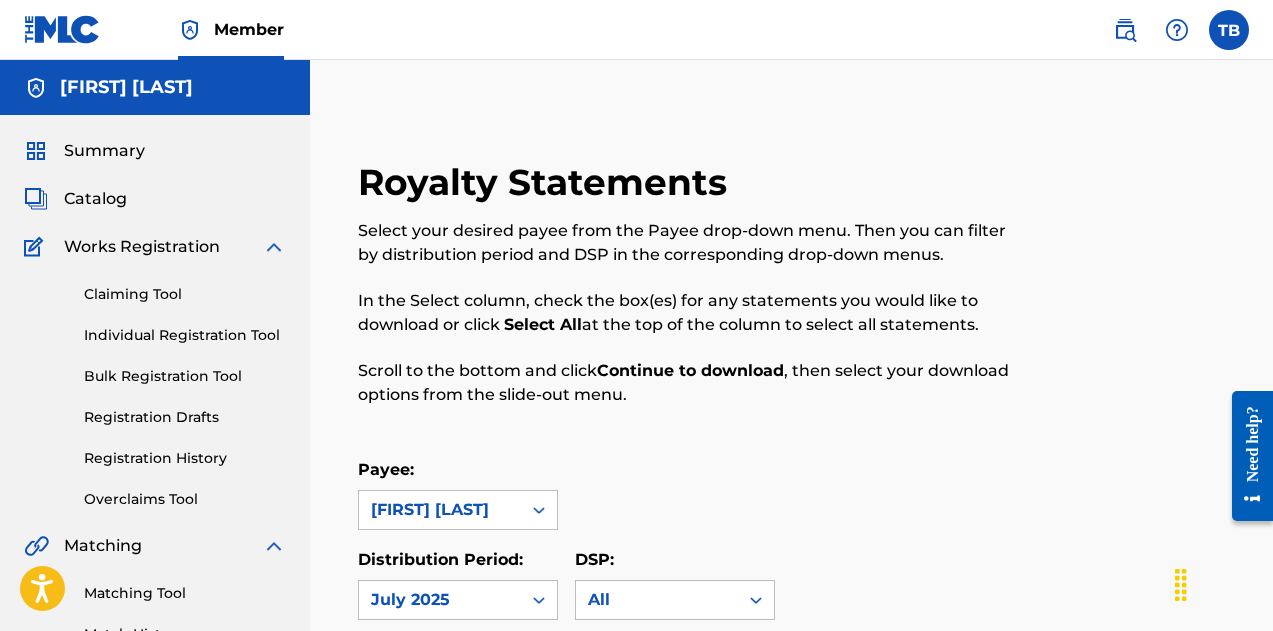 click on "Catalog" at bounding box center [75, 199] 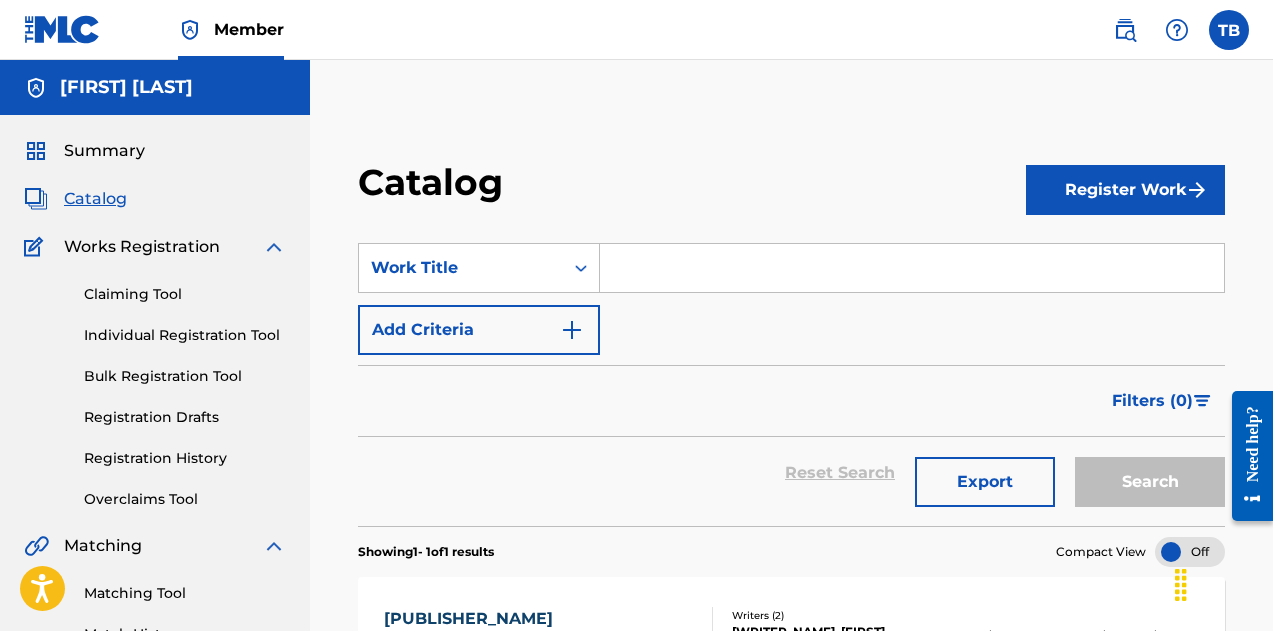 click on "[FIRST] [LAST]" at bounding box center (126, 87) 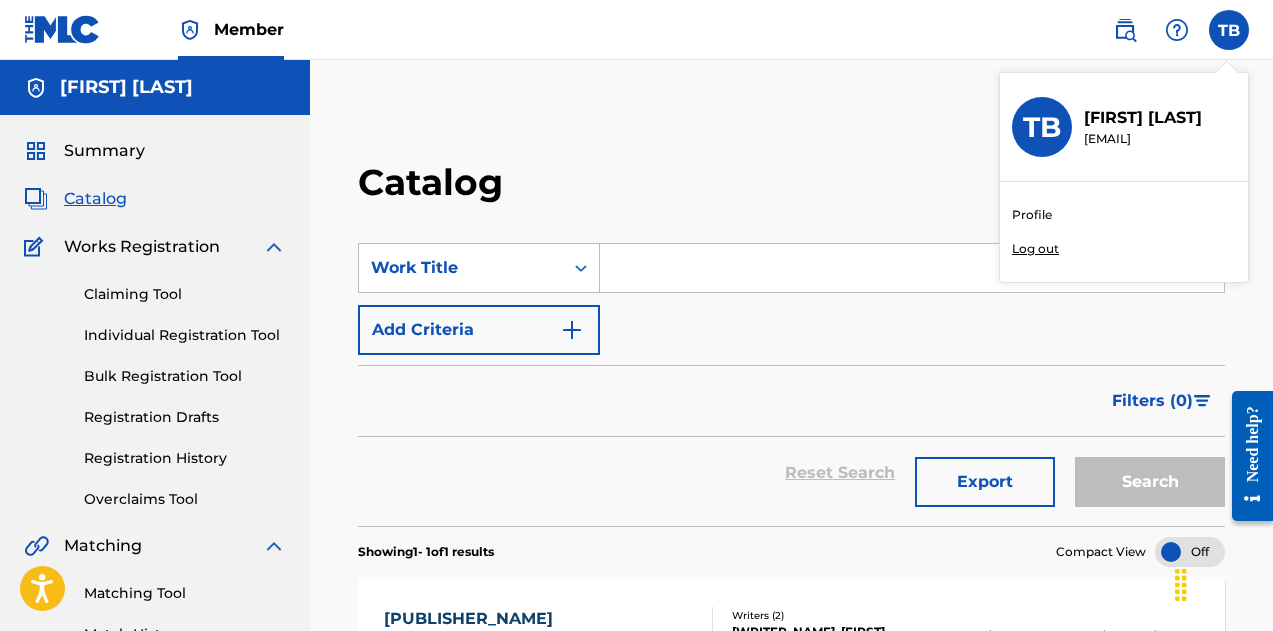 click on "Catalog" at bounding box center (692, 189) 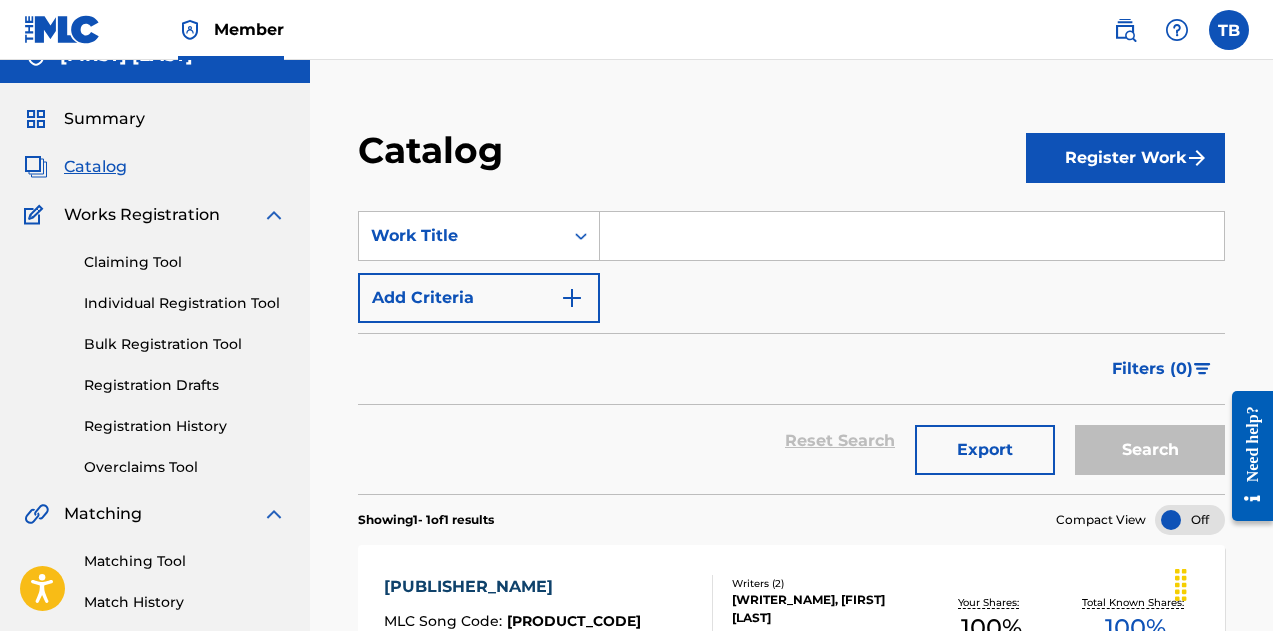 scroll, scrollTop: 0, scrollLeft: 0, axis: both 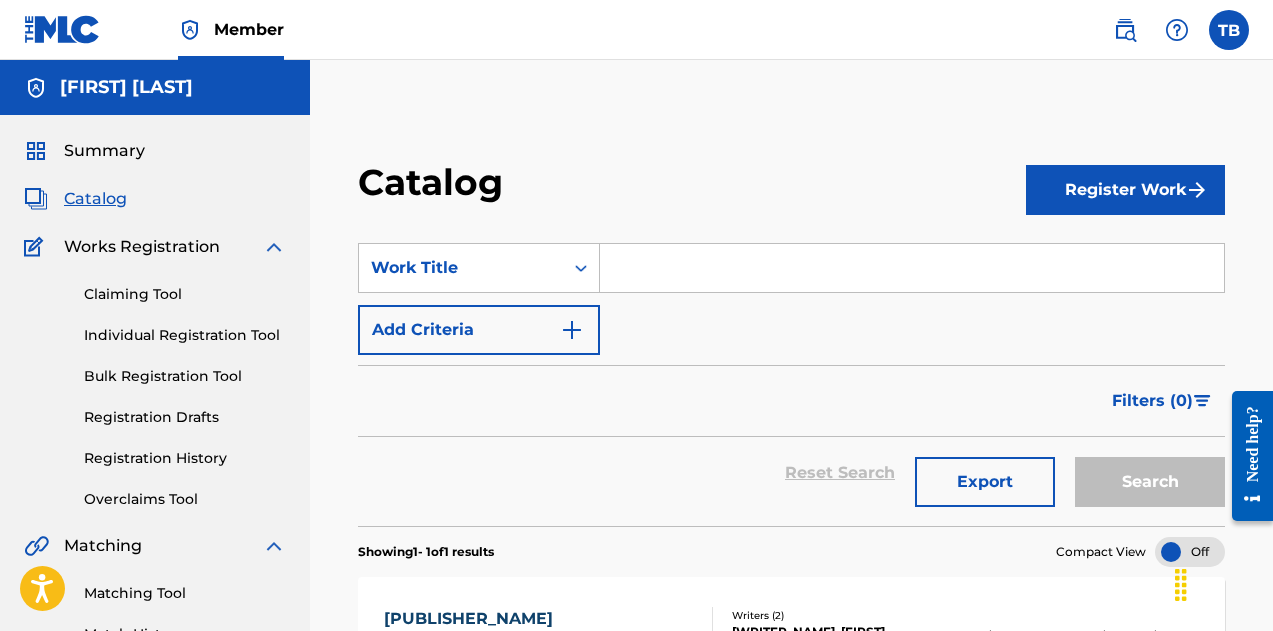 click at bounding box center (912, 268) 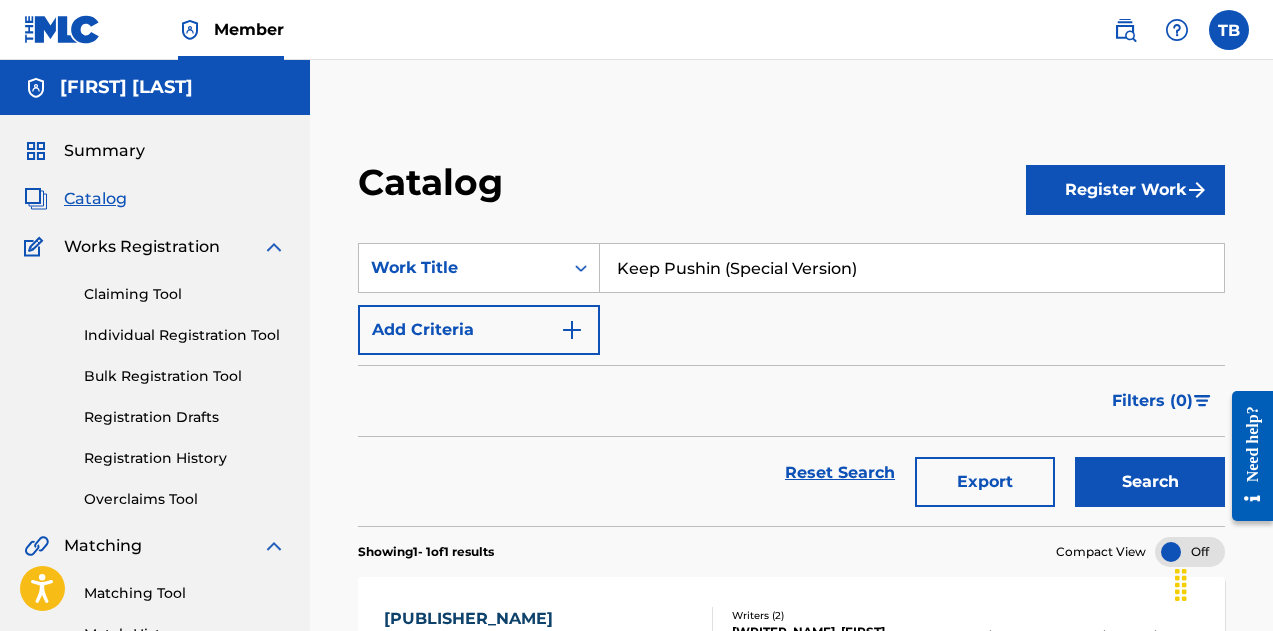 type on "Keep Pushin (Special Version)" 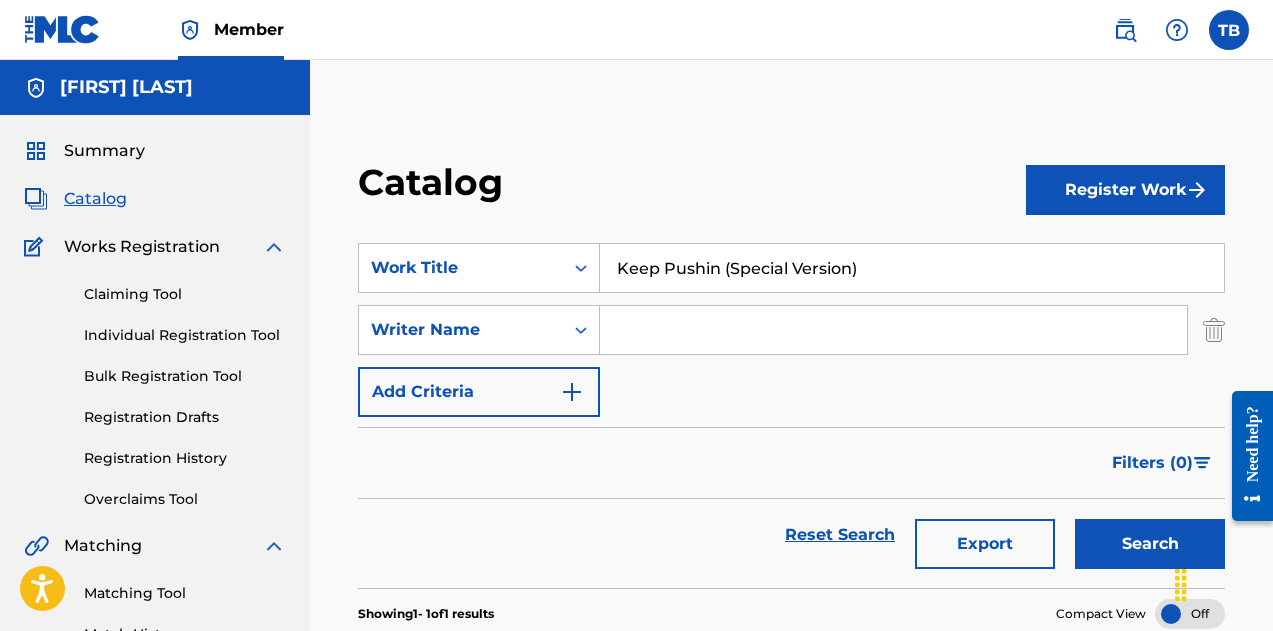 click at bounding box center [893, 330] 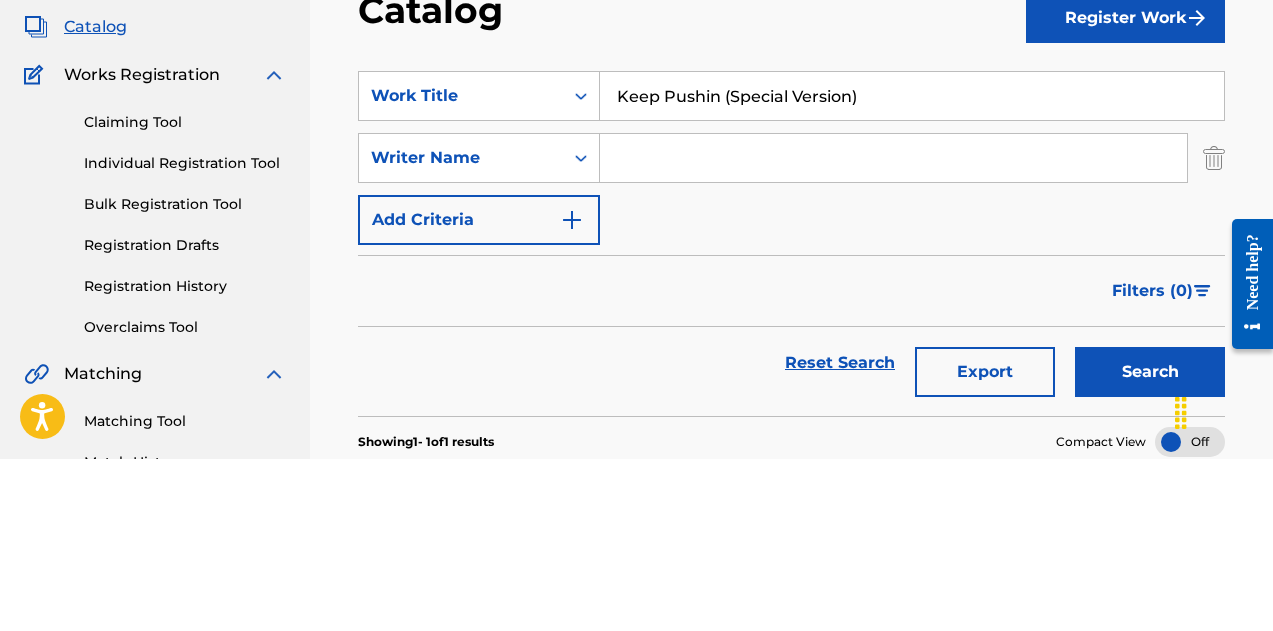 click at bounding box center [893, 330] 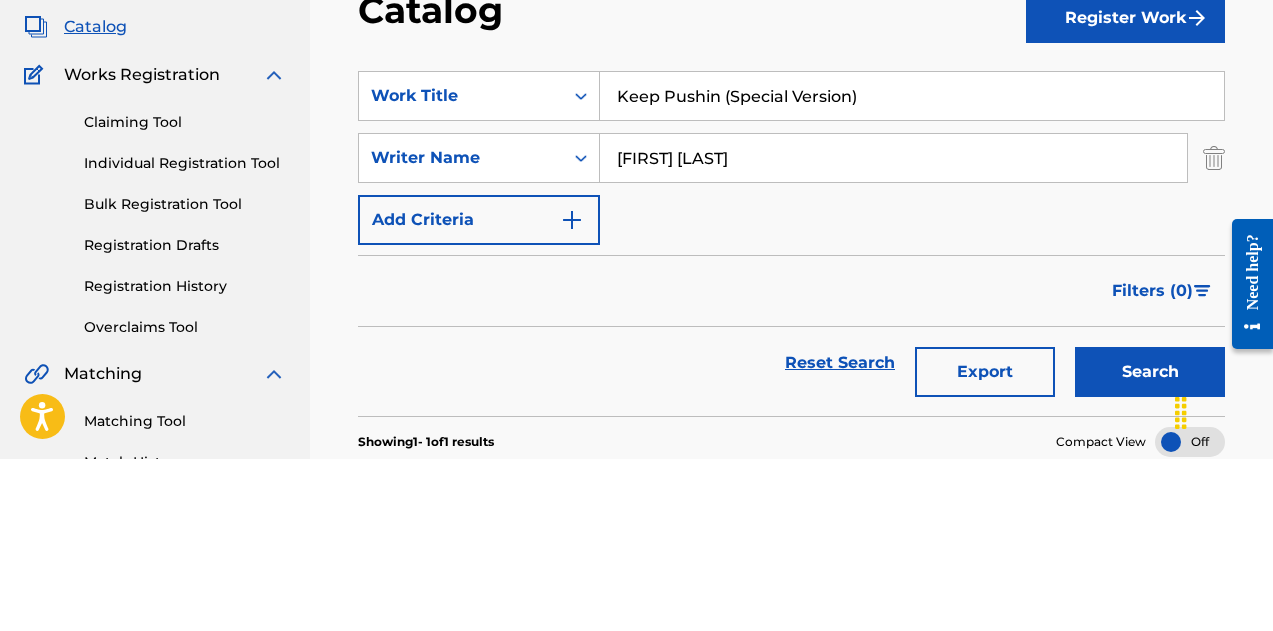 click on "Add Criteria" at bounding box center (479, 392) 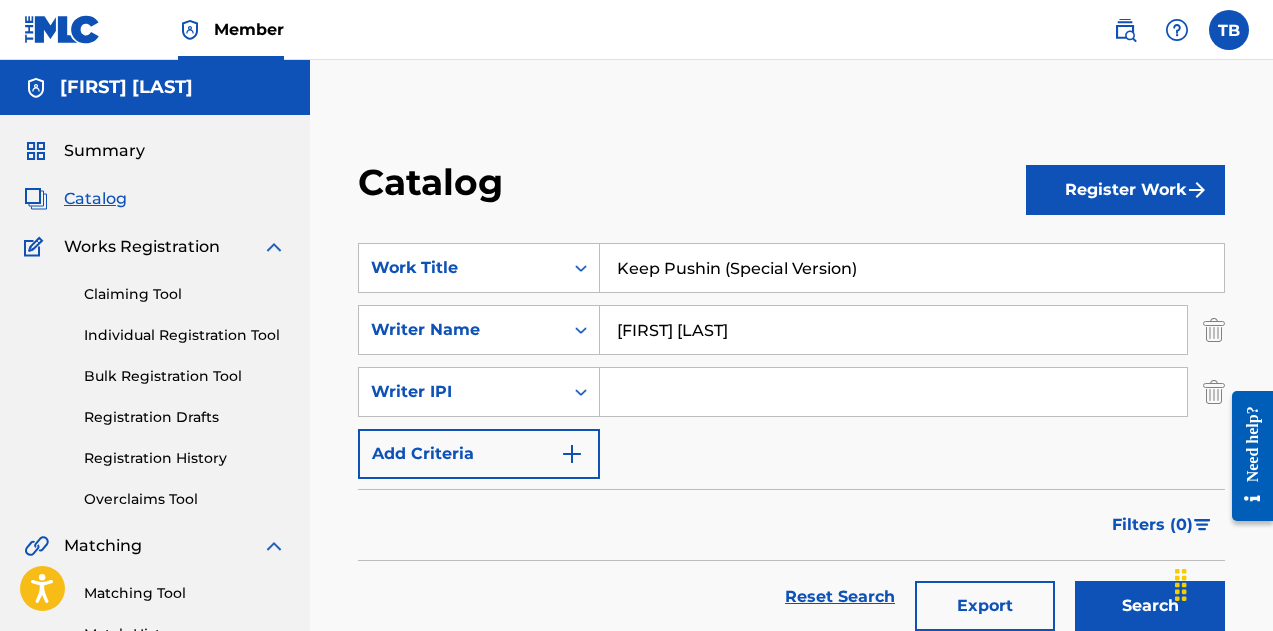 click at bounding box center (572, 454) 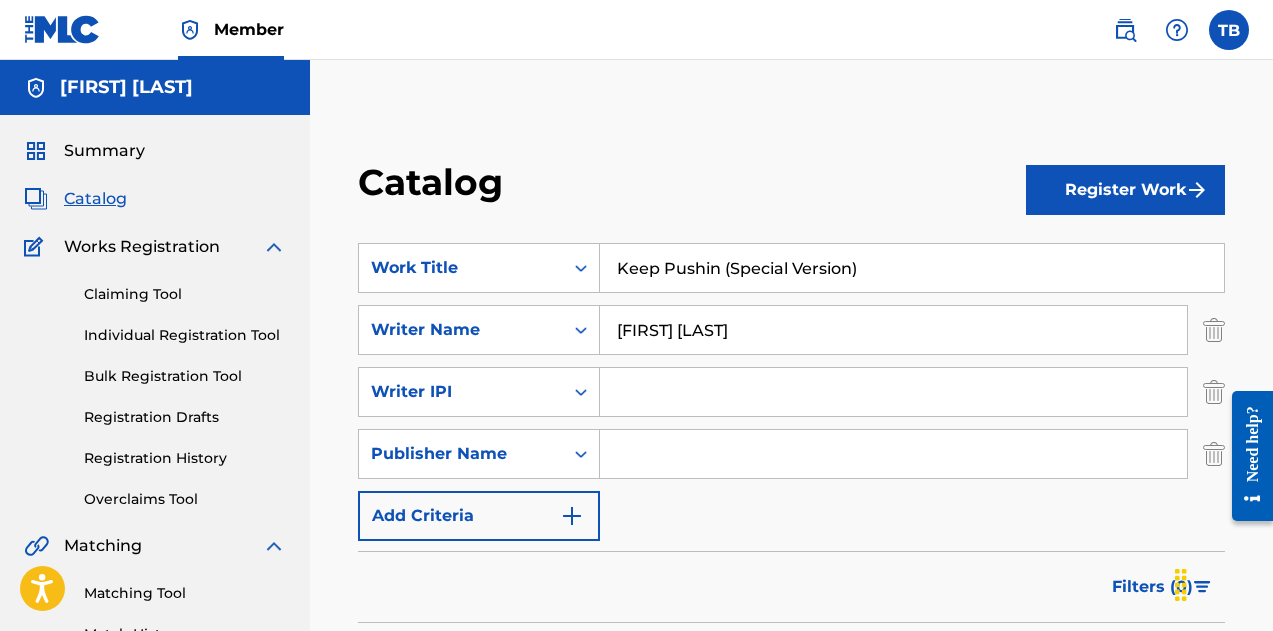 click at bounding box center (893, 454) 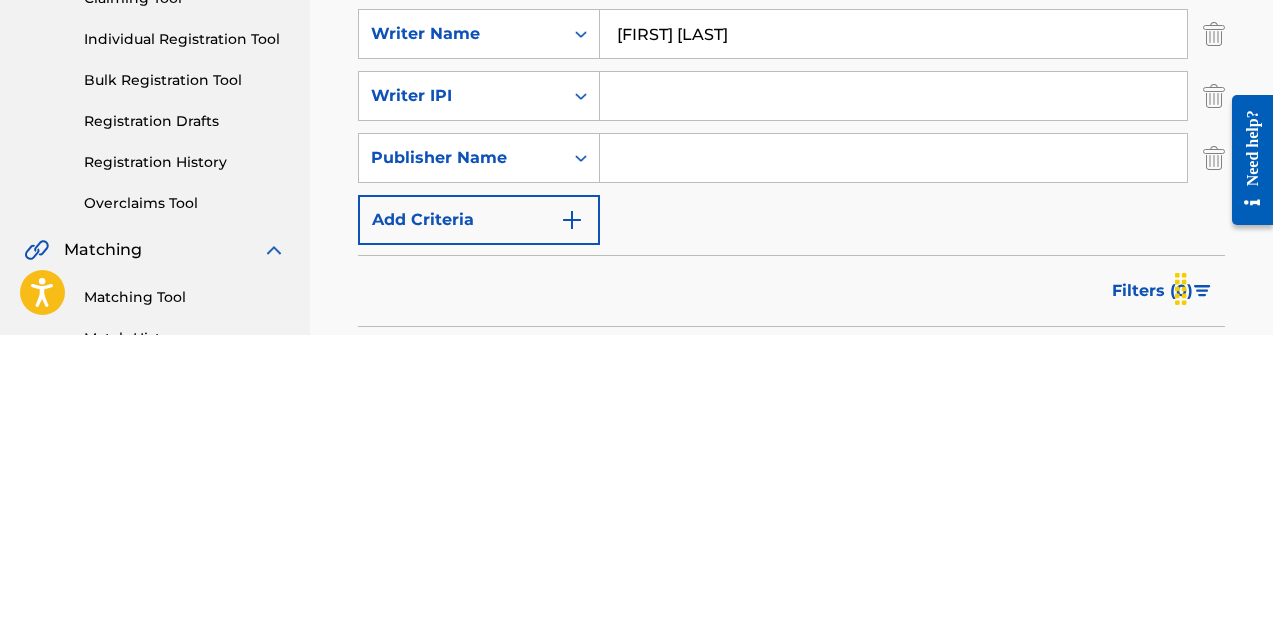 click at bounding box center (893, 454) 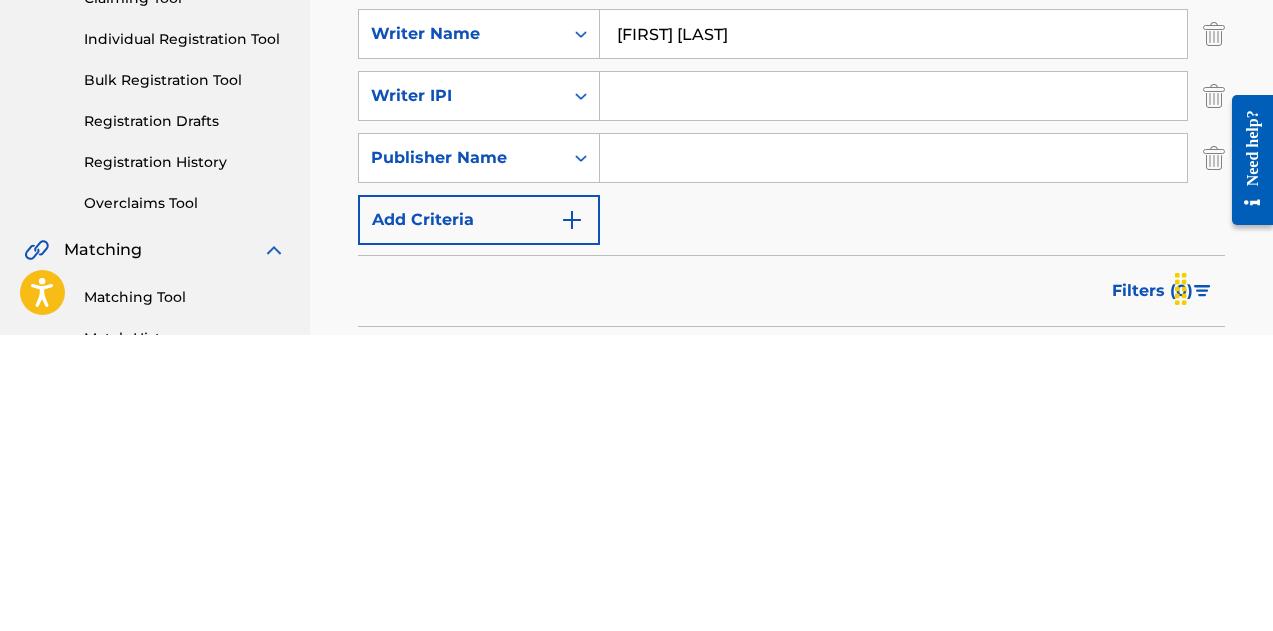 type on "[PUBLISHER_NAME]" 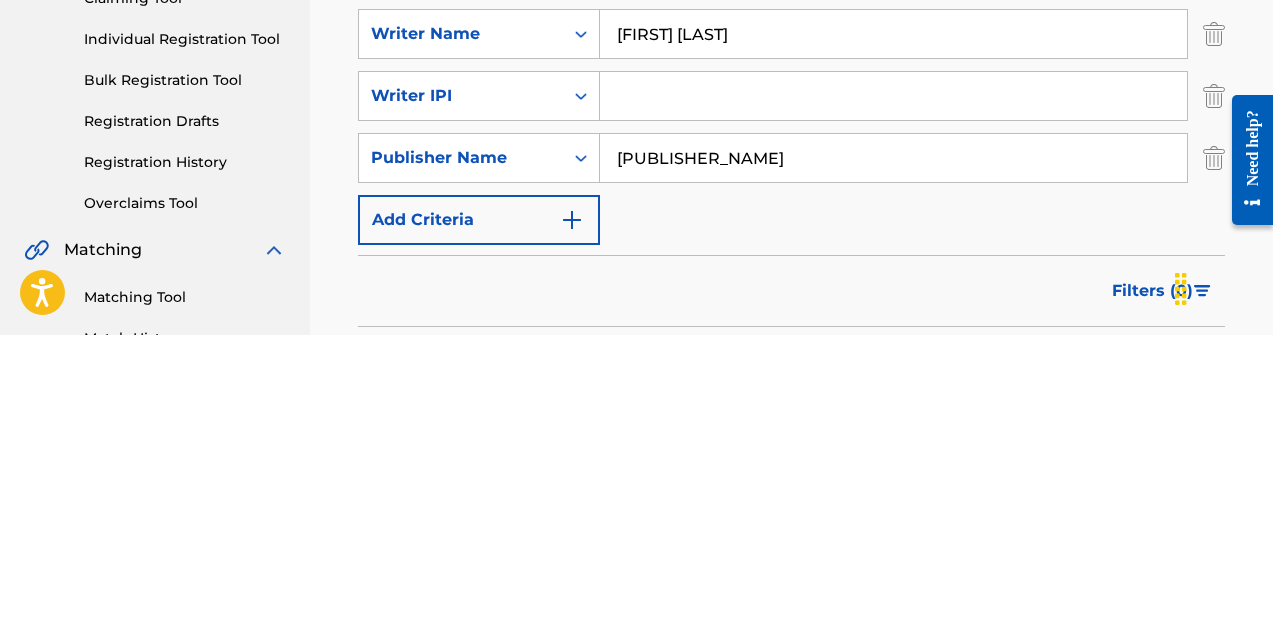 click on "SearchWithCriteria[UUID] Work Title Keep Pushin SearchWithCriteria[UUID] Writer Name Takeysha Bey SearchWithCriteria[UUID] Writer IPI SearchWithCriteria[UUID] Publisher Name 2 LEGS AND A WOMB Add Criteria" at bounding box center (791, 392) 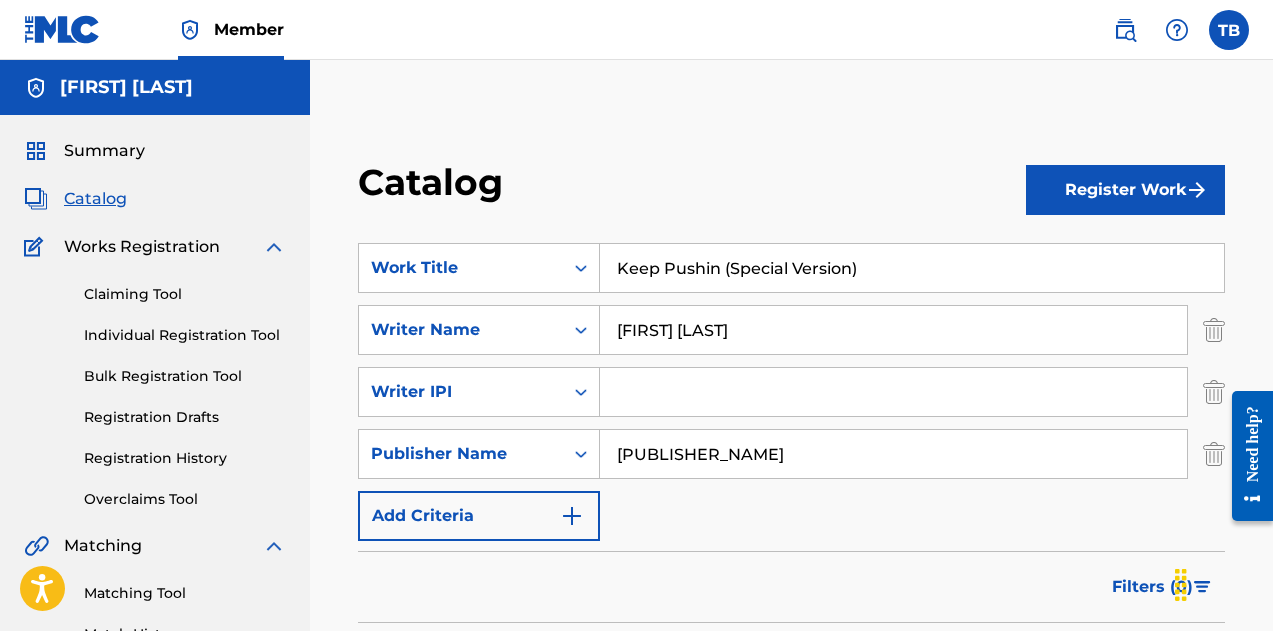 click at bounding box center [572, 516] 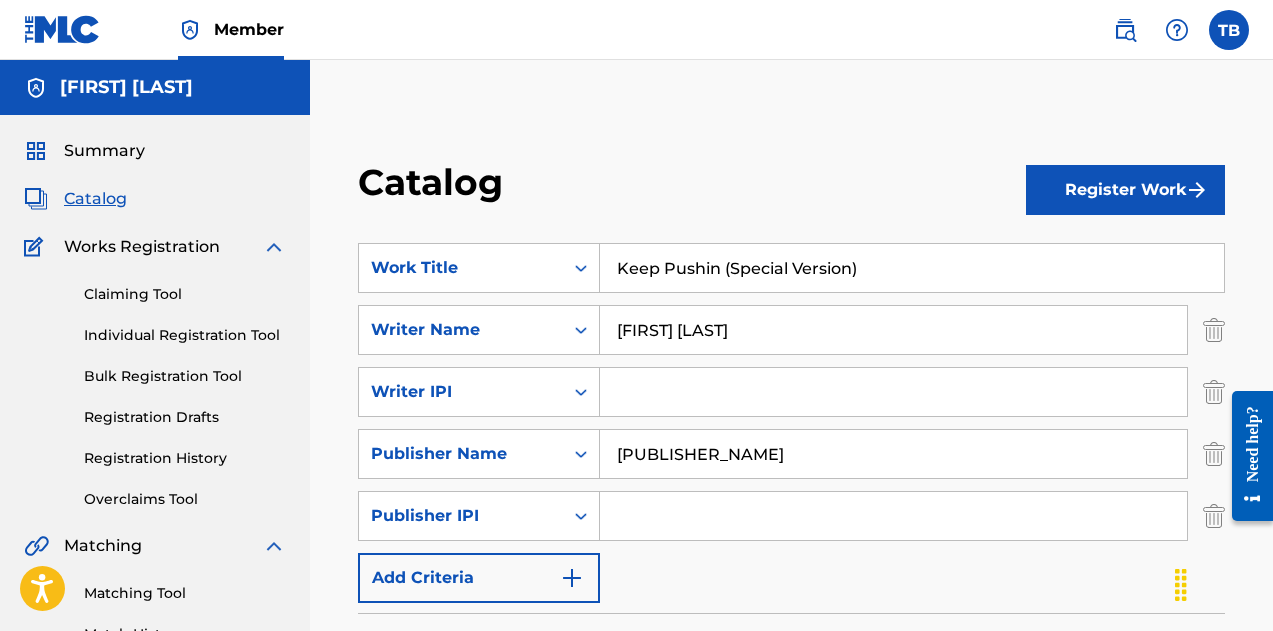 click at bounding box center (572, 578) 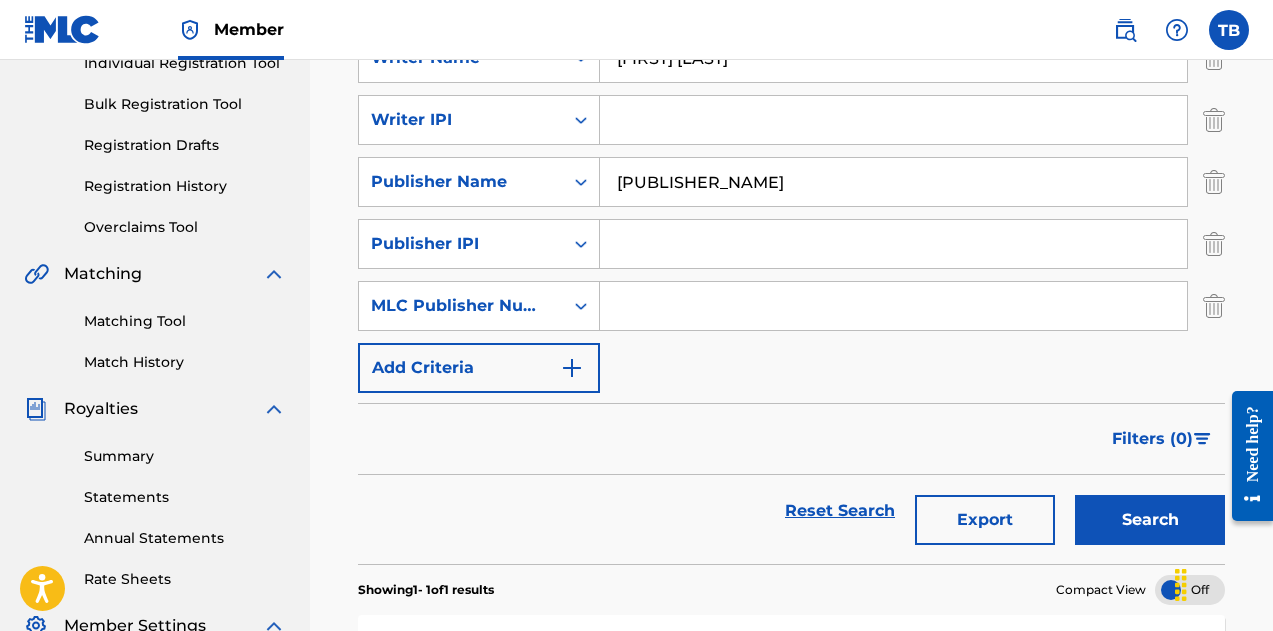 scroll, scrollTop: 278, scrollLeft: 0, axis: vertical 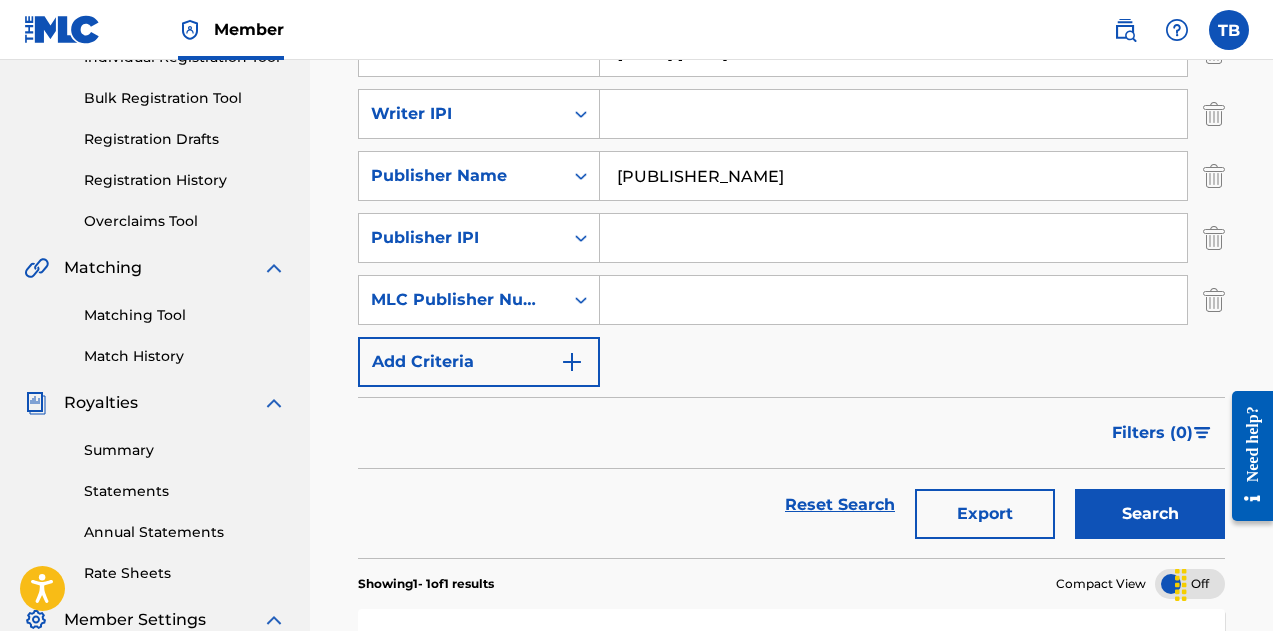 click at bounding box center (572, 362) 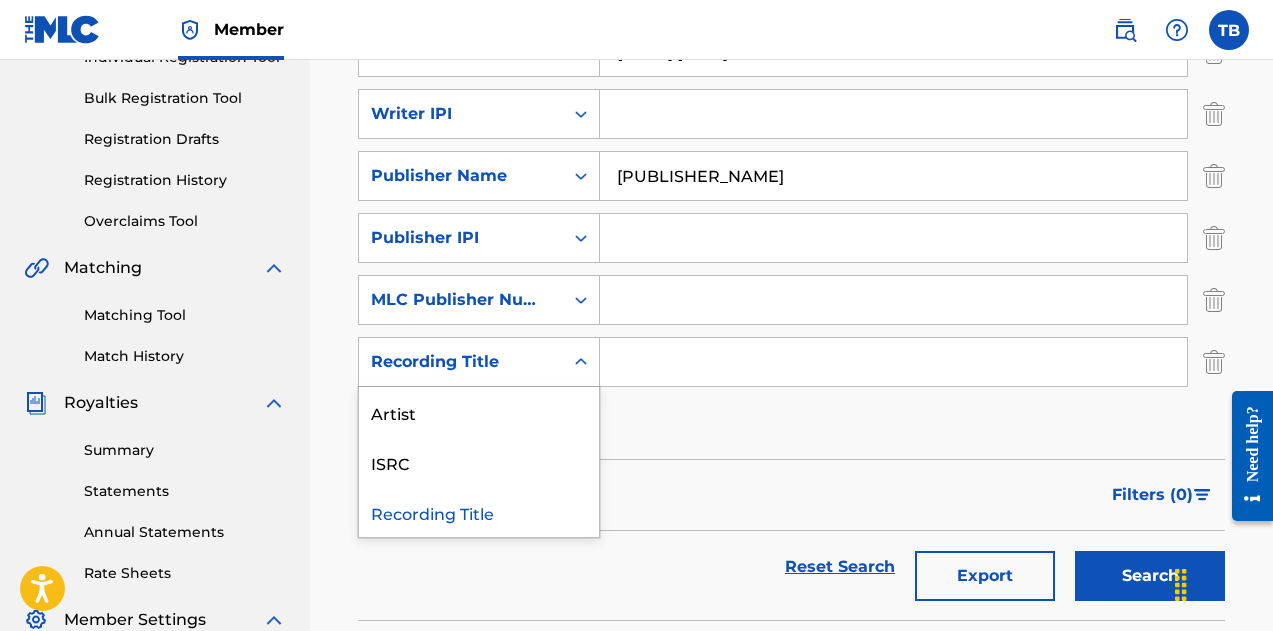click on "ISRC" at bounding box center (479, 462) 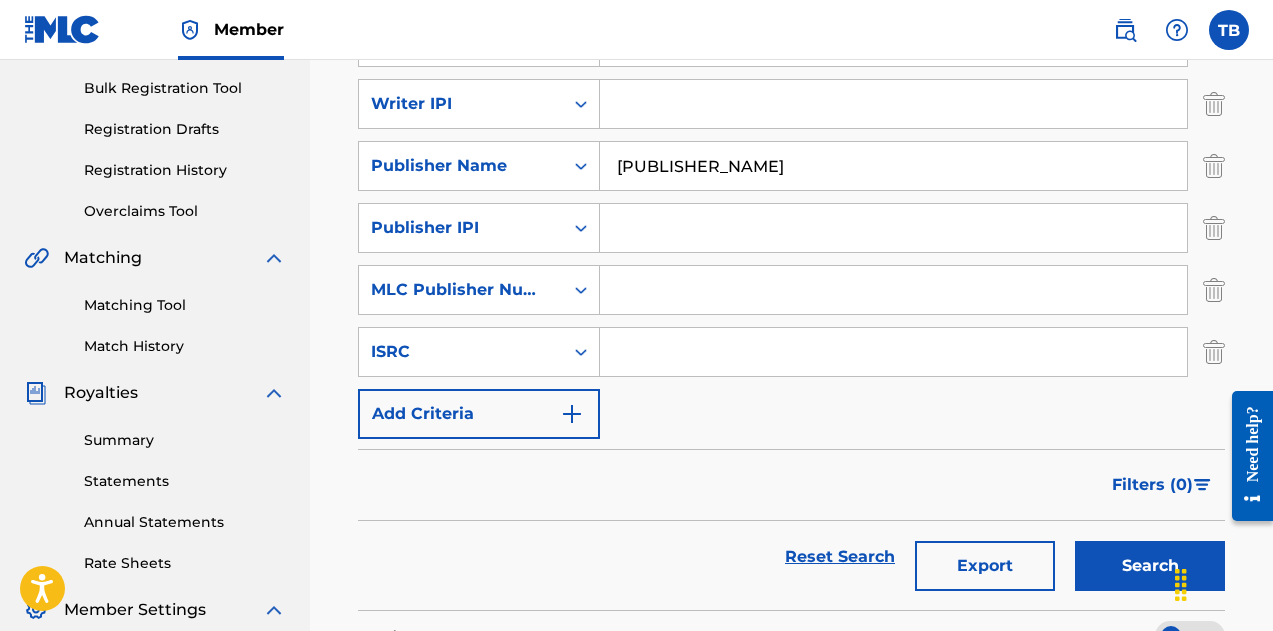 scroll, scrollTop: 288, scrollLeft: 0, axis: vertical 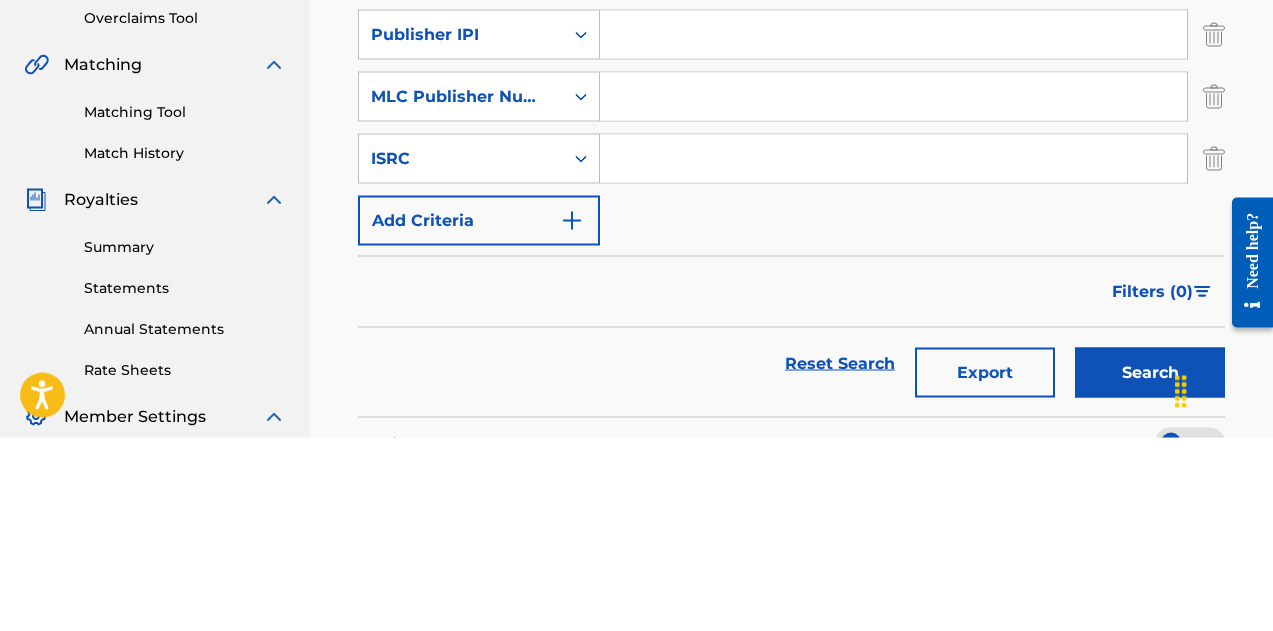 click at bounding box center (572, 414) 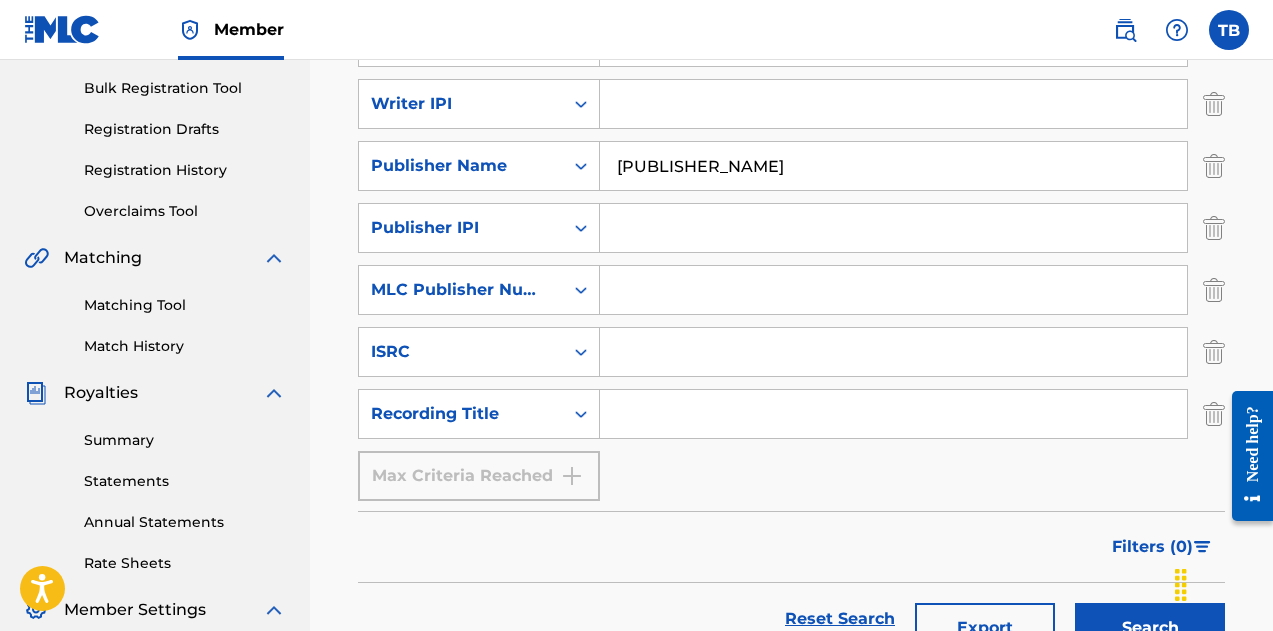 click at bounding box center (893, 414) 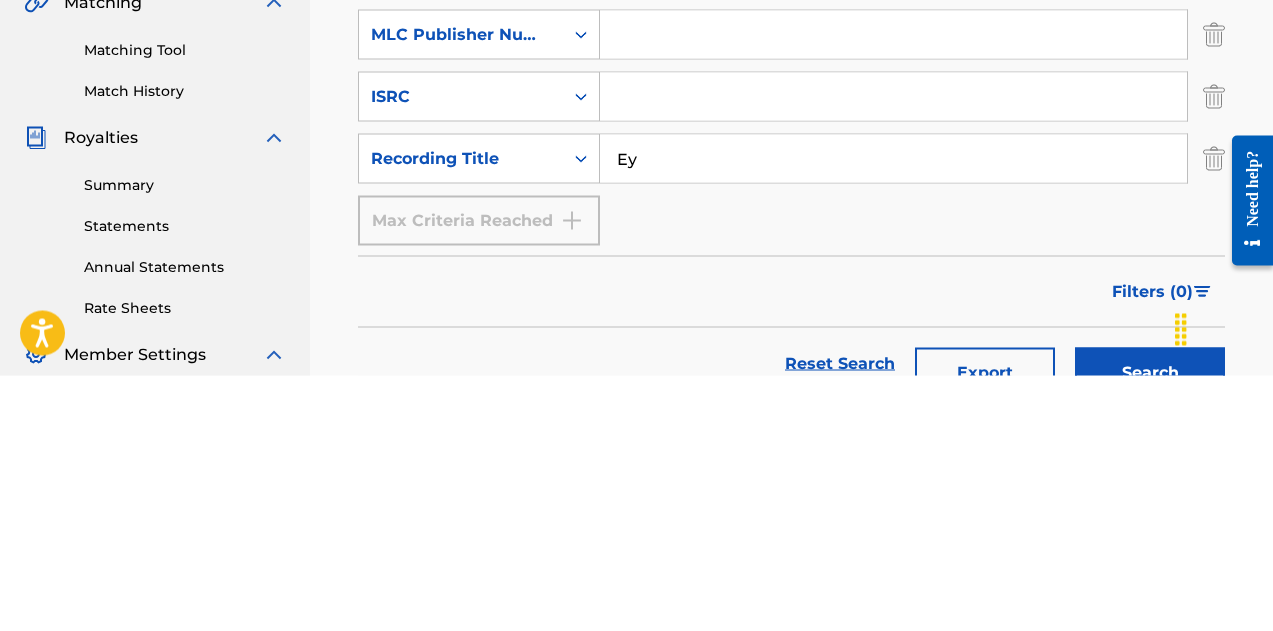 type on "E" 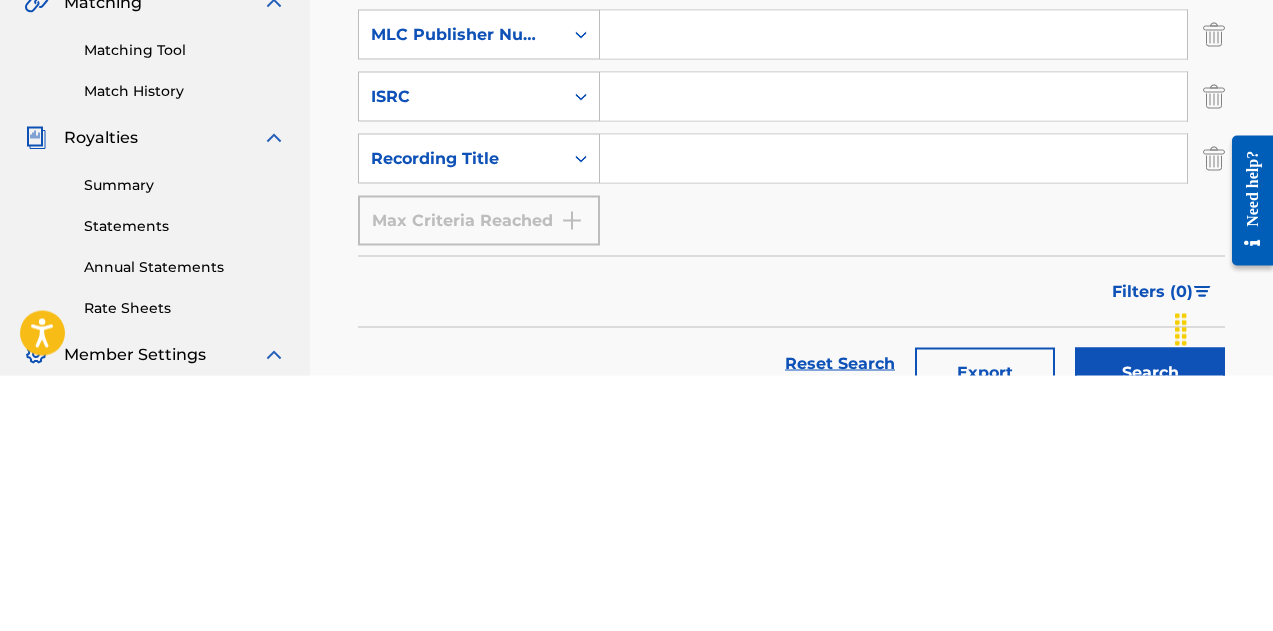 click at bounding box center (893, 414) 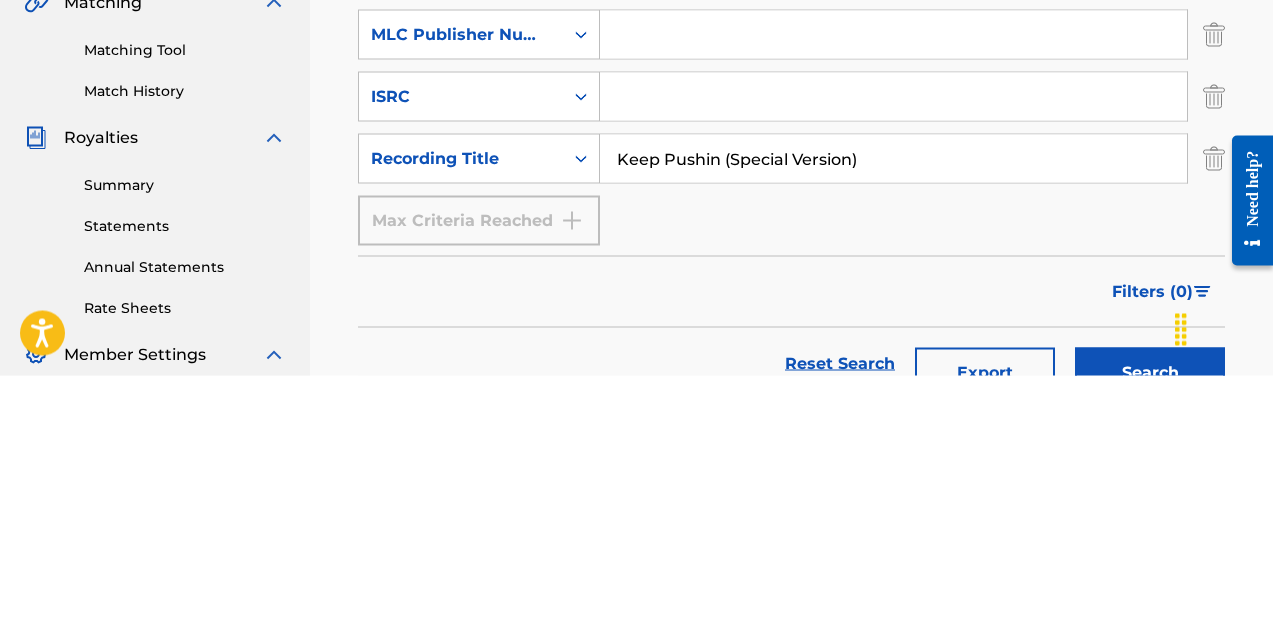 type on "Keep Pushin (Special Version)" 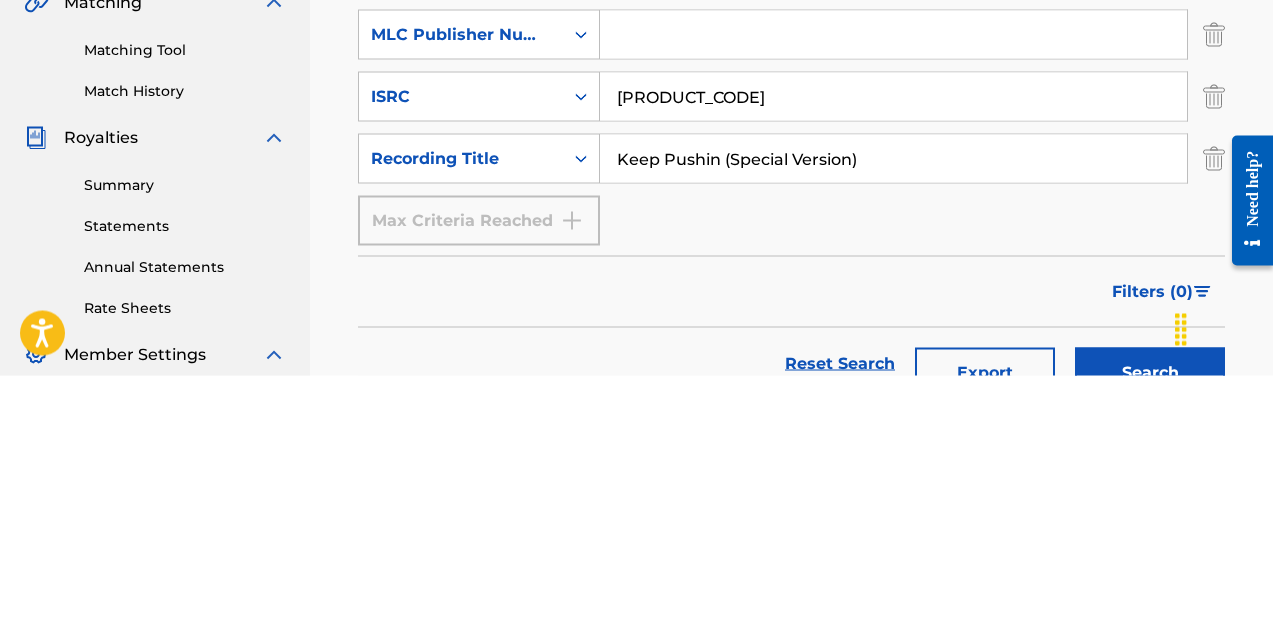 type on "[PRODUCT_CODE]" 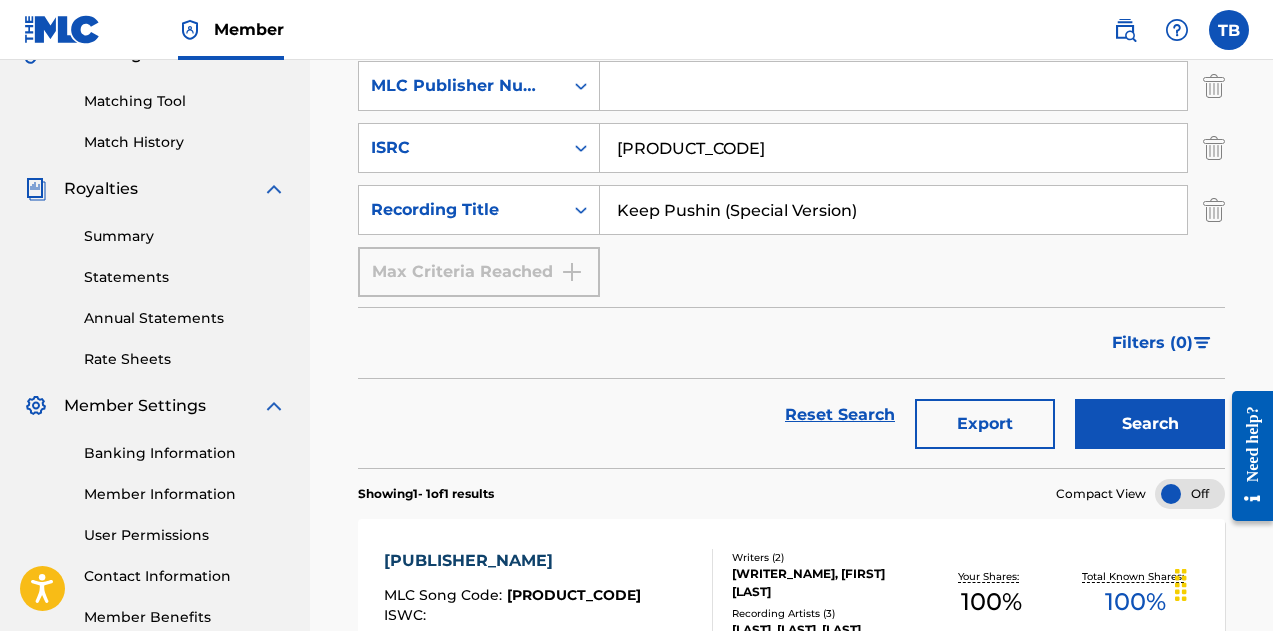 scroll, scrollTop: 521, scrollLeft: 0, axis: vertical 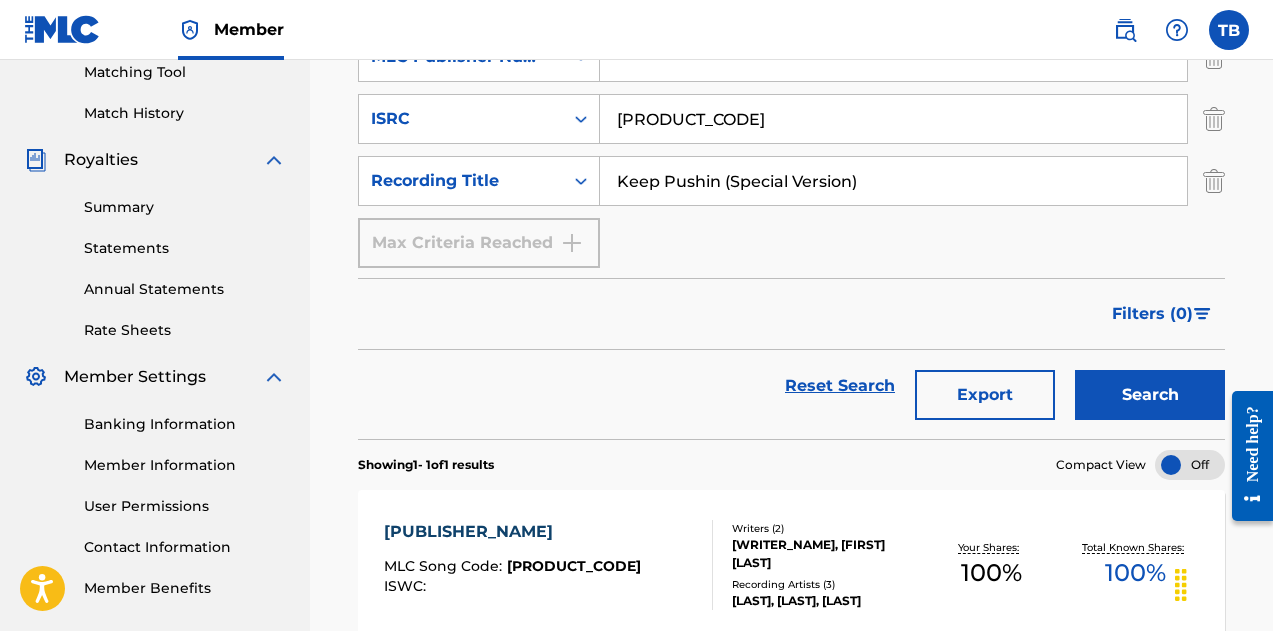 click on "Search" at bounding box center [1150, 395] 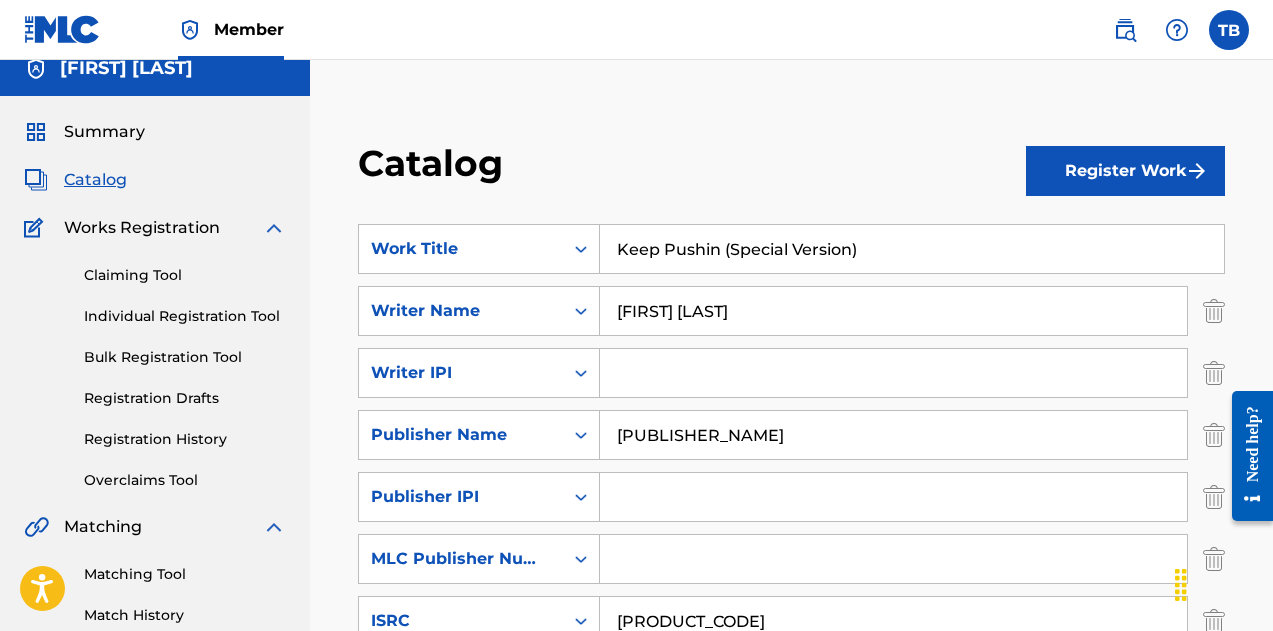 scroll, scrollTop: 0, scrollLeft: 0, axis: both 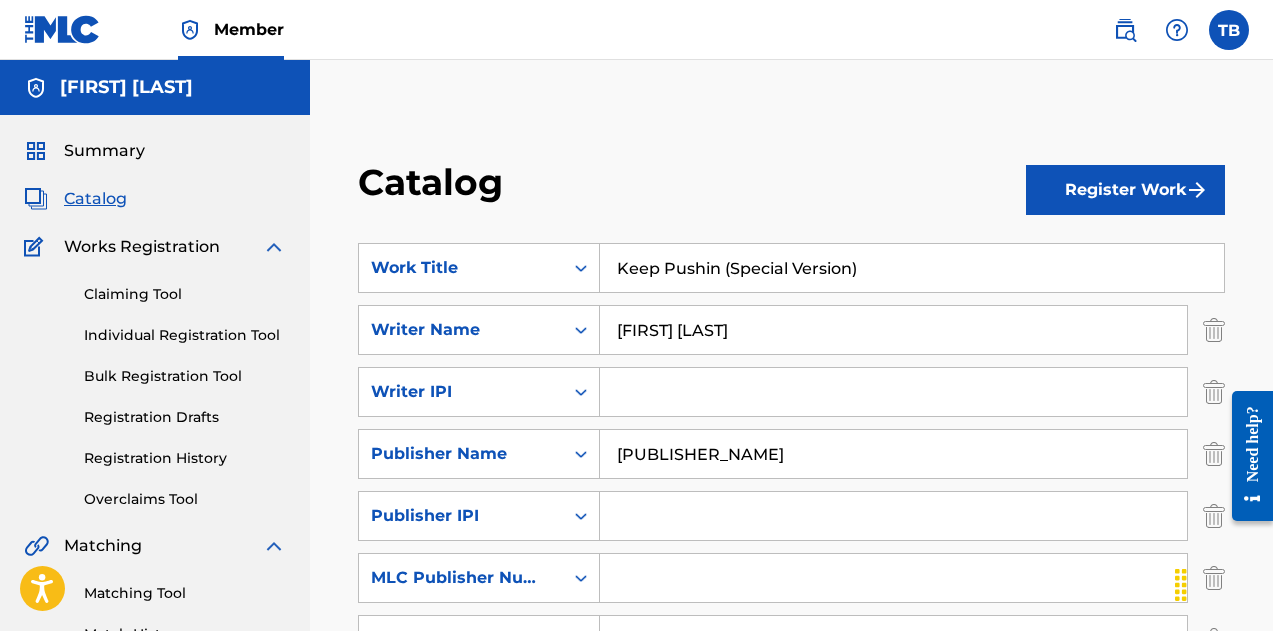 click on "Register Work" at bounding box center [1125, 190] 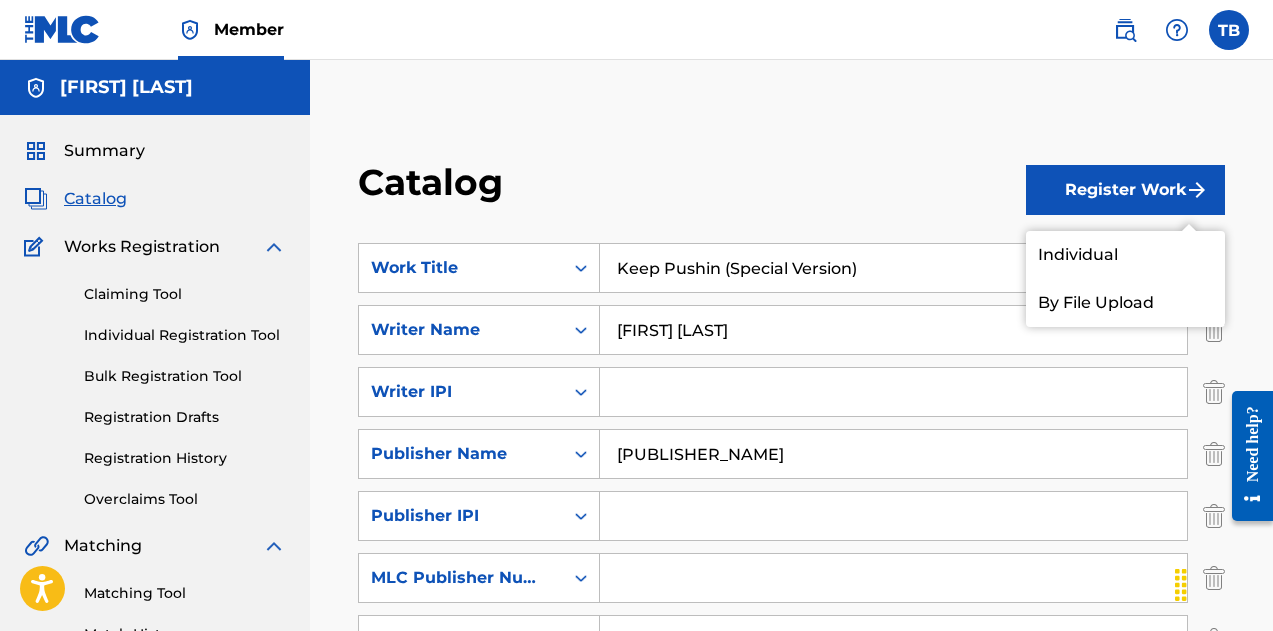click on "Catalog" at bounding box center [692, 189] 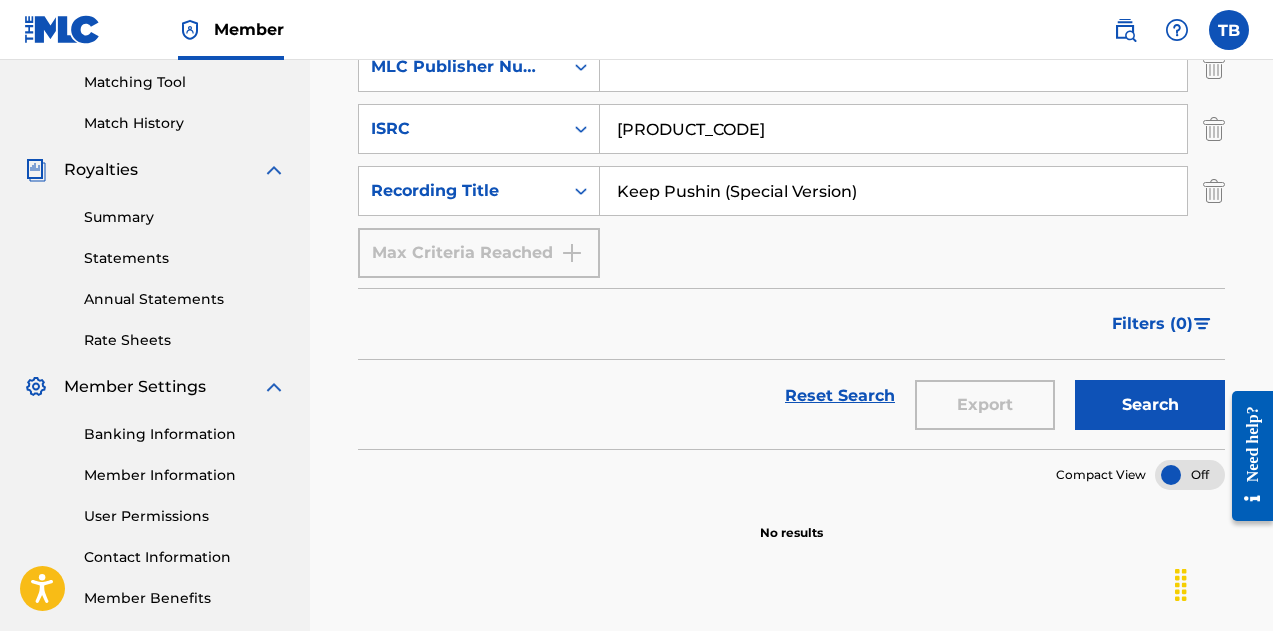 scroll, scrollTop: 502, scrollLeft: 0, axis: vertical 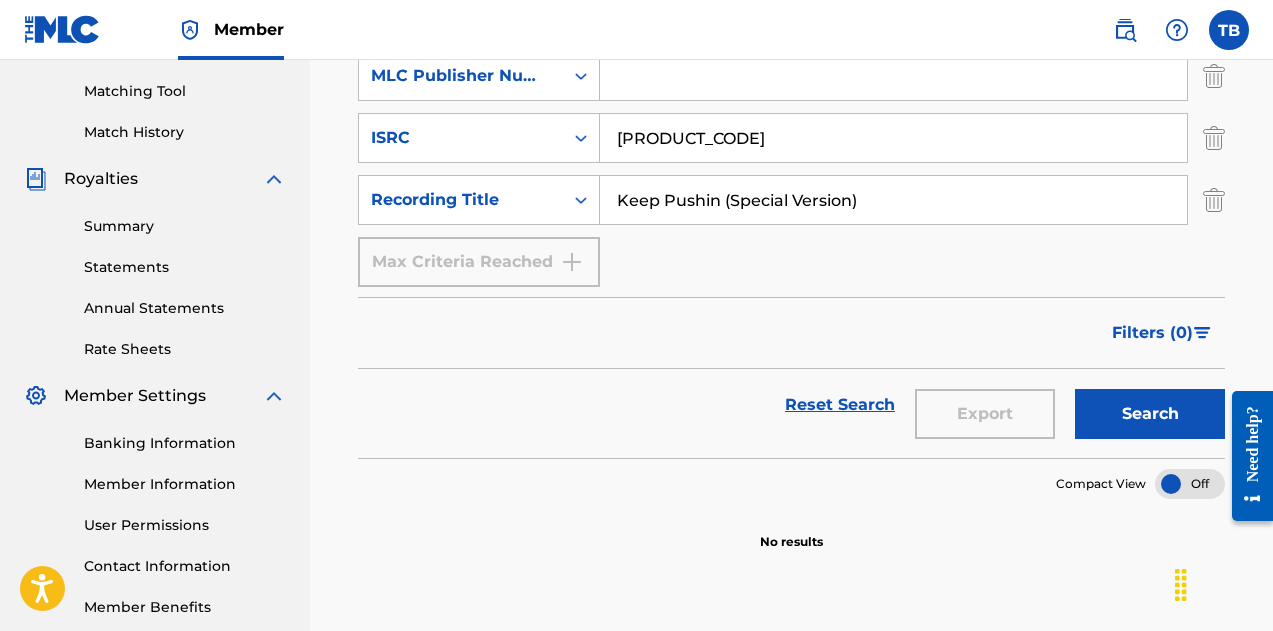 click on "Search" at bounding box center [1150, 414] 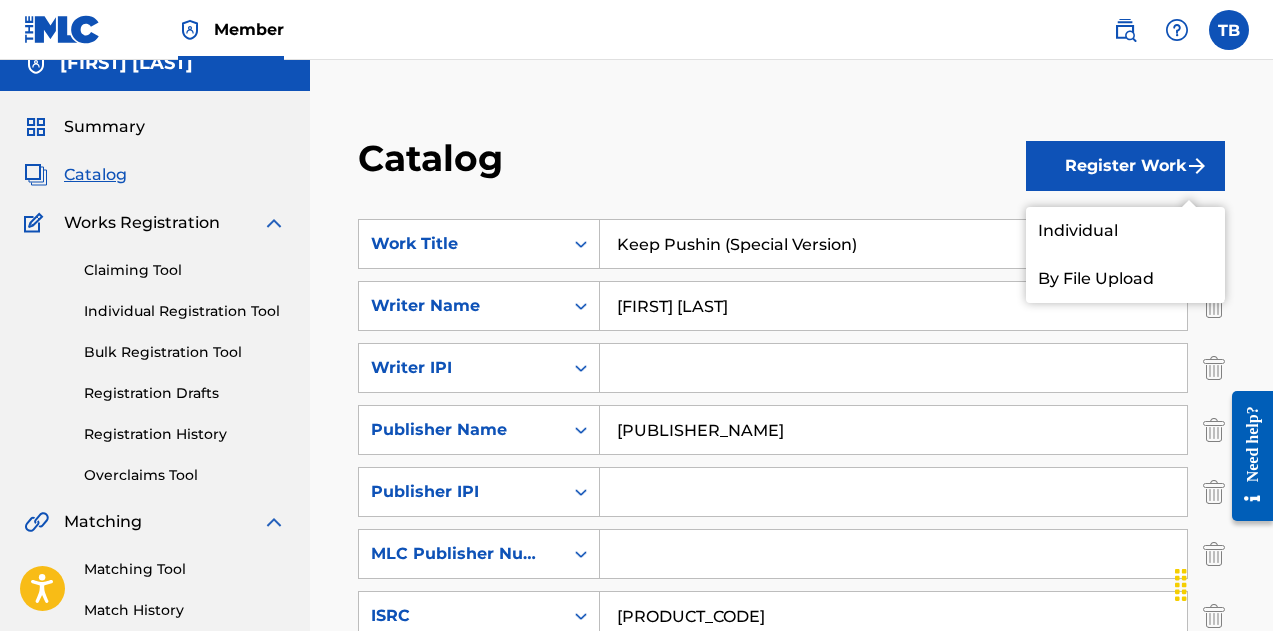 scroll, scrollTop: 21, scrollLeft: 0, axis: vertical 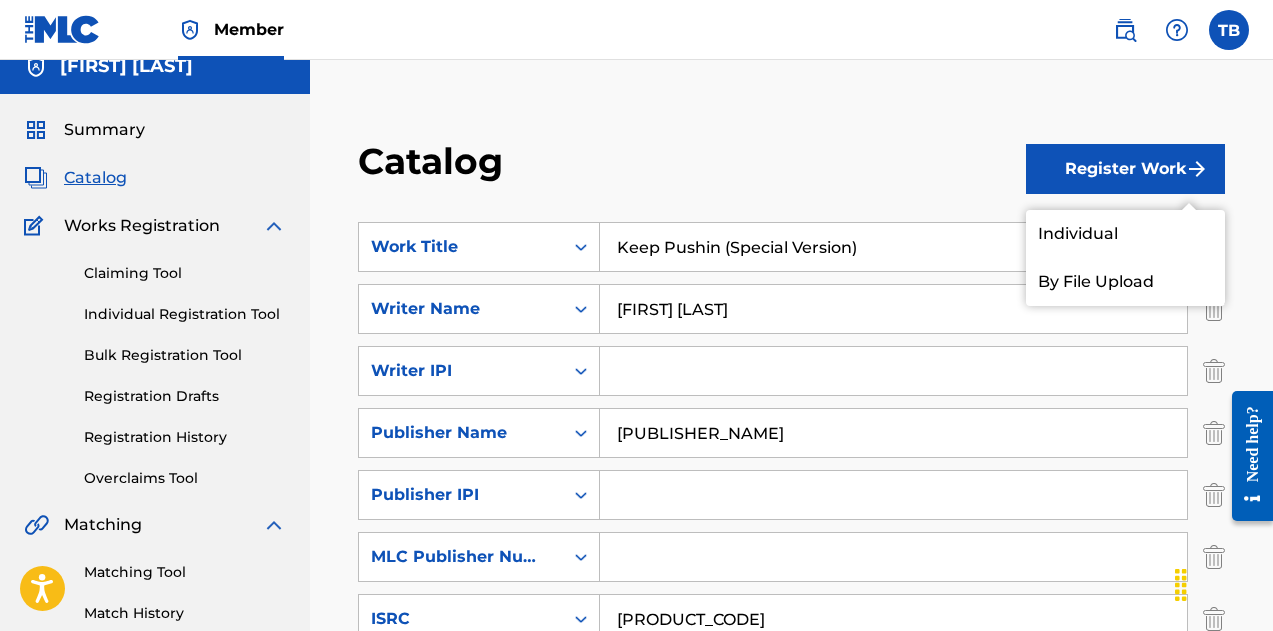 click on "Individual" at bounding box center (1125, 234) 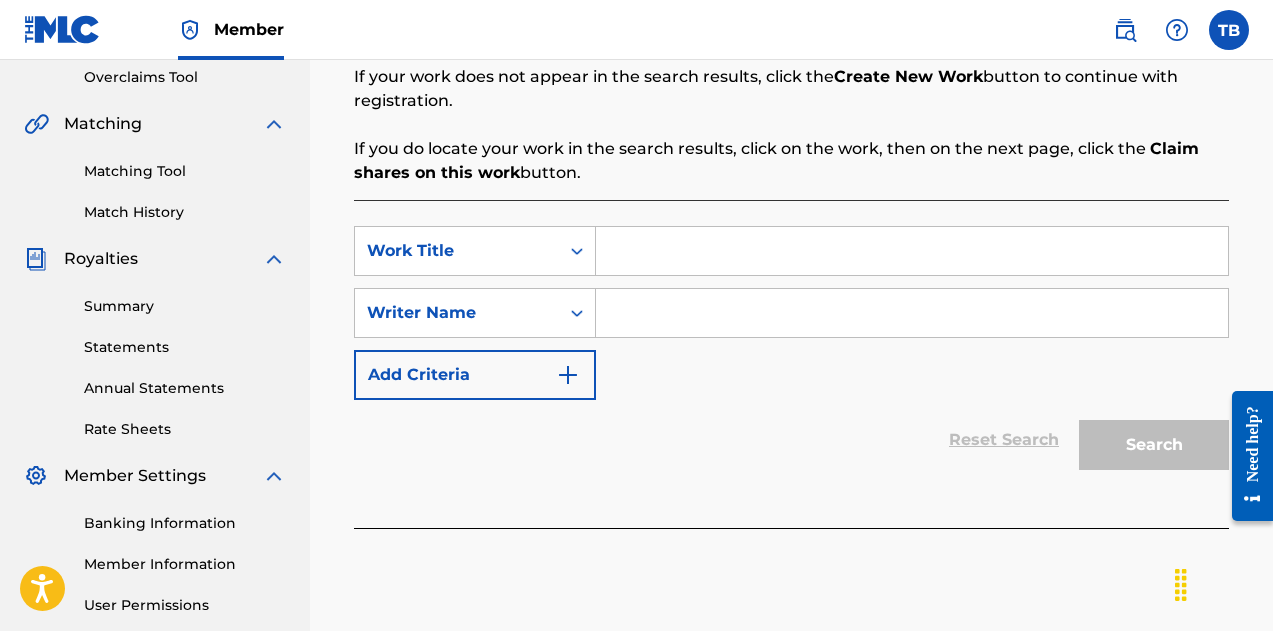 scroll, scrollTop: 424, scrollLeft: 0, axis: vertical 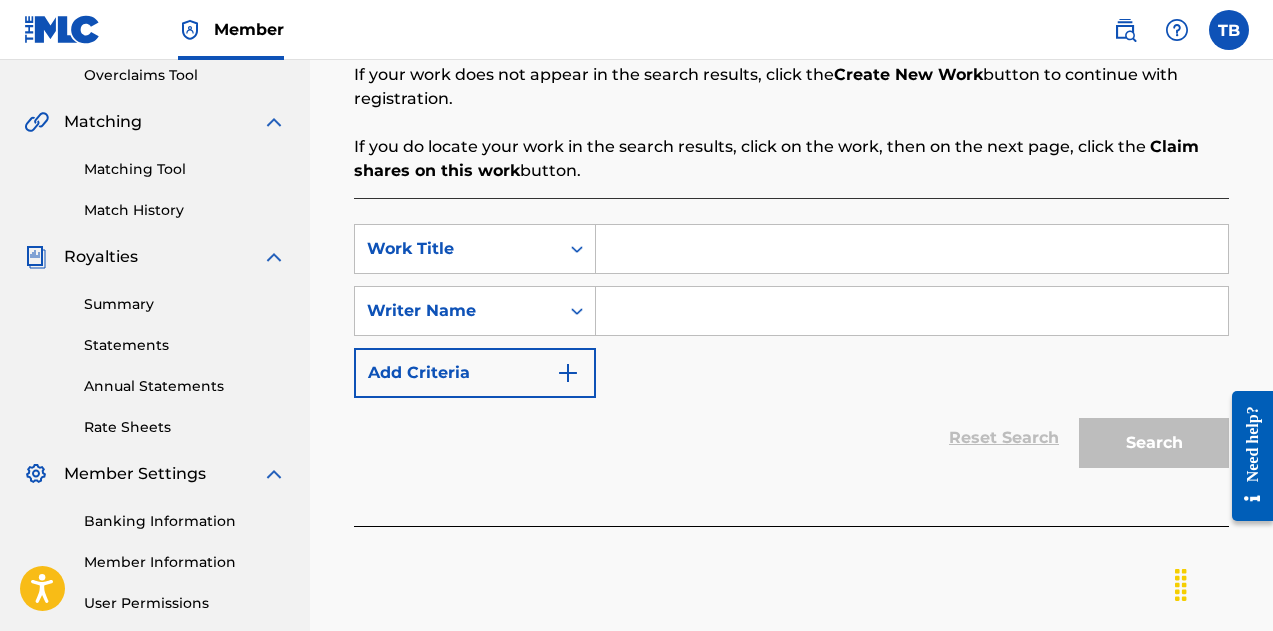 click at bounding box center (912, 249) 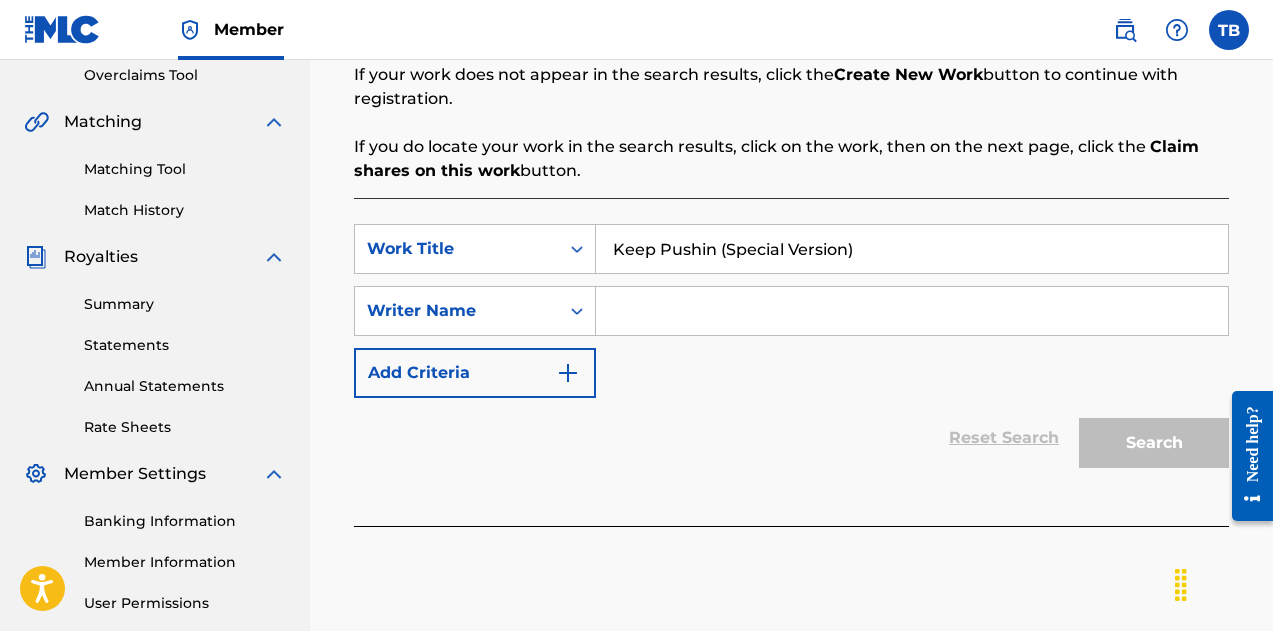 click on "Keep Pushin (Special Version)" at bounding box center (912, 249) 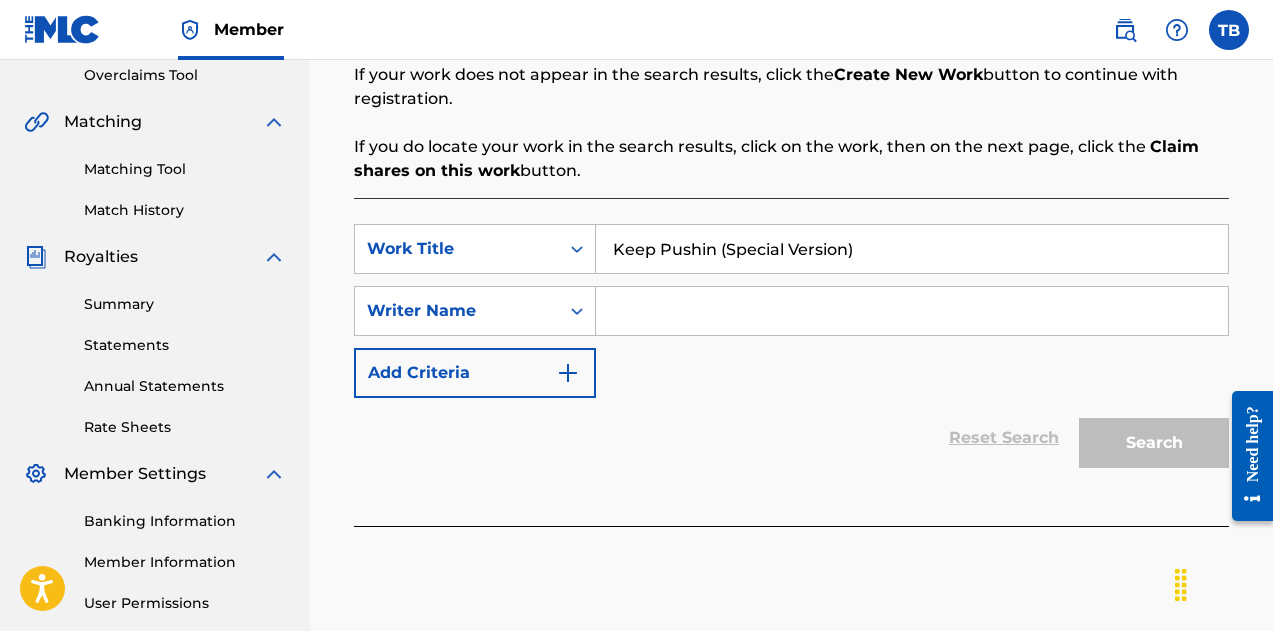 type on "Keep Pushin (Special Version)" 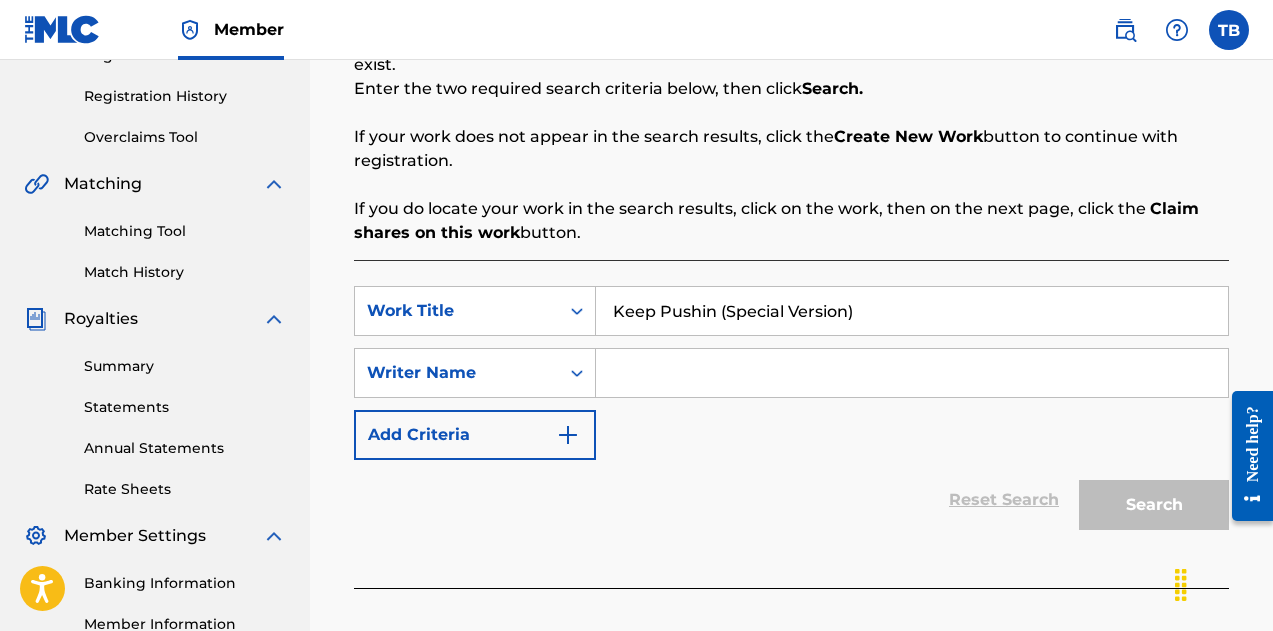scroll, scrollTop: 348, scrollLeft: 0, axis: vertical 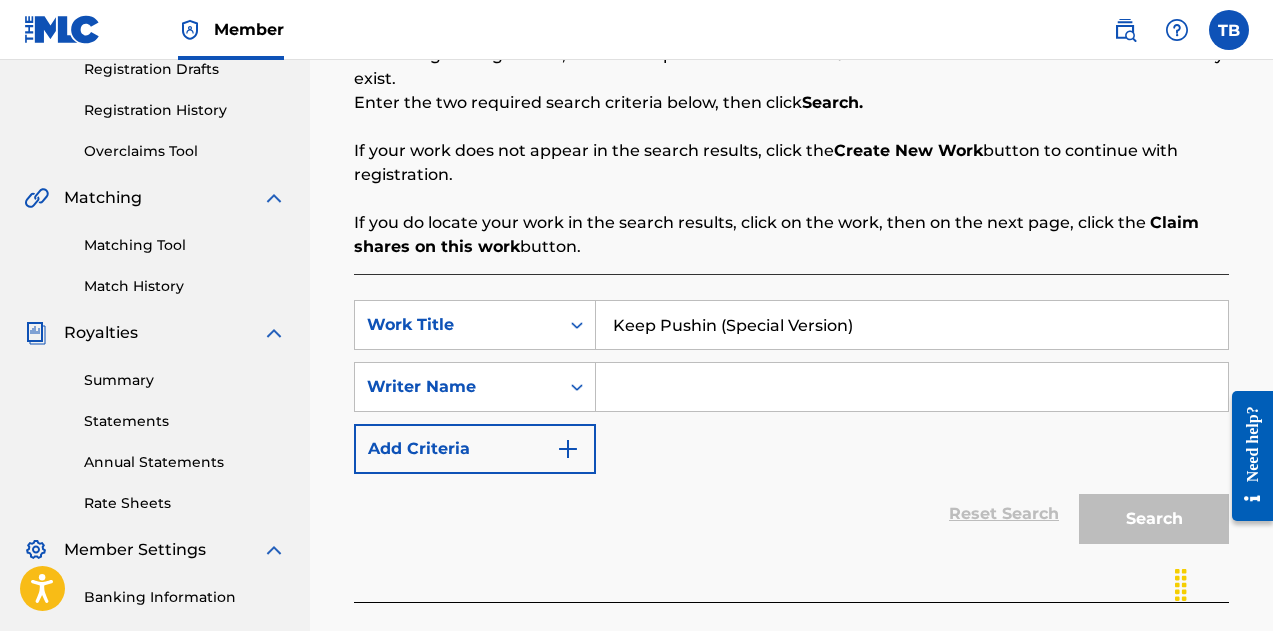 click at bounding box center (912, 387) 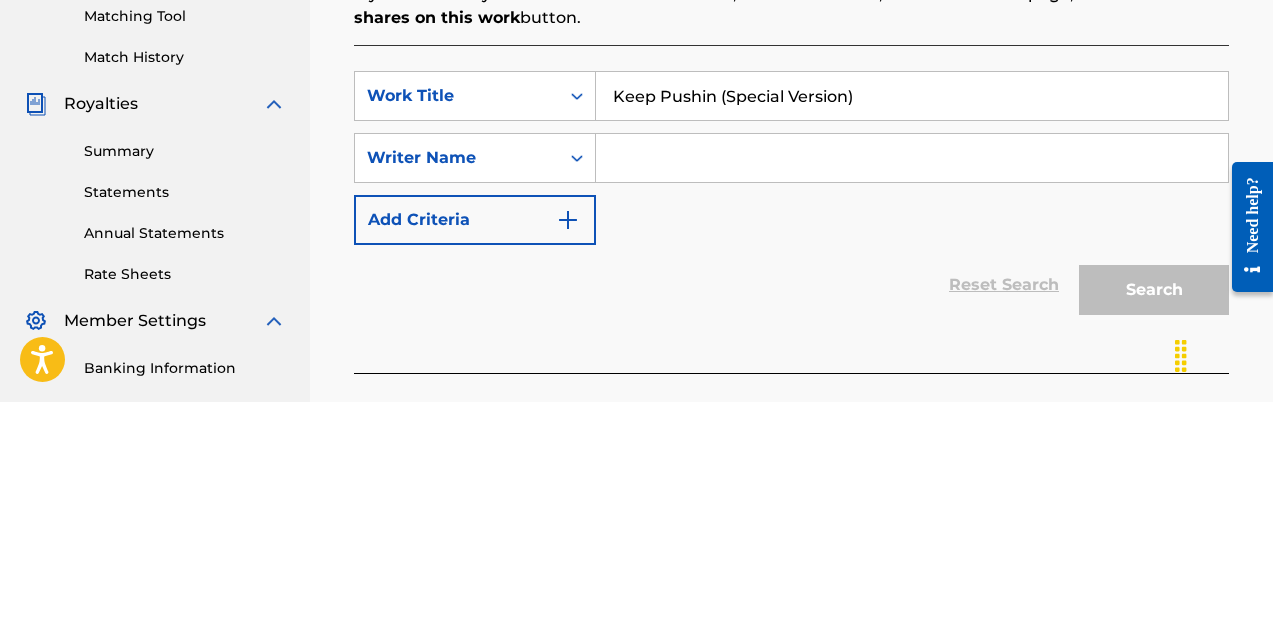 click at bounding box center [912, 387] 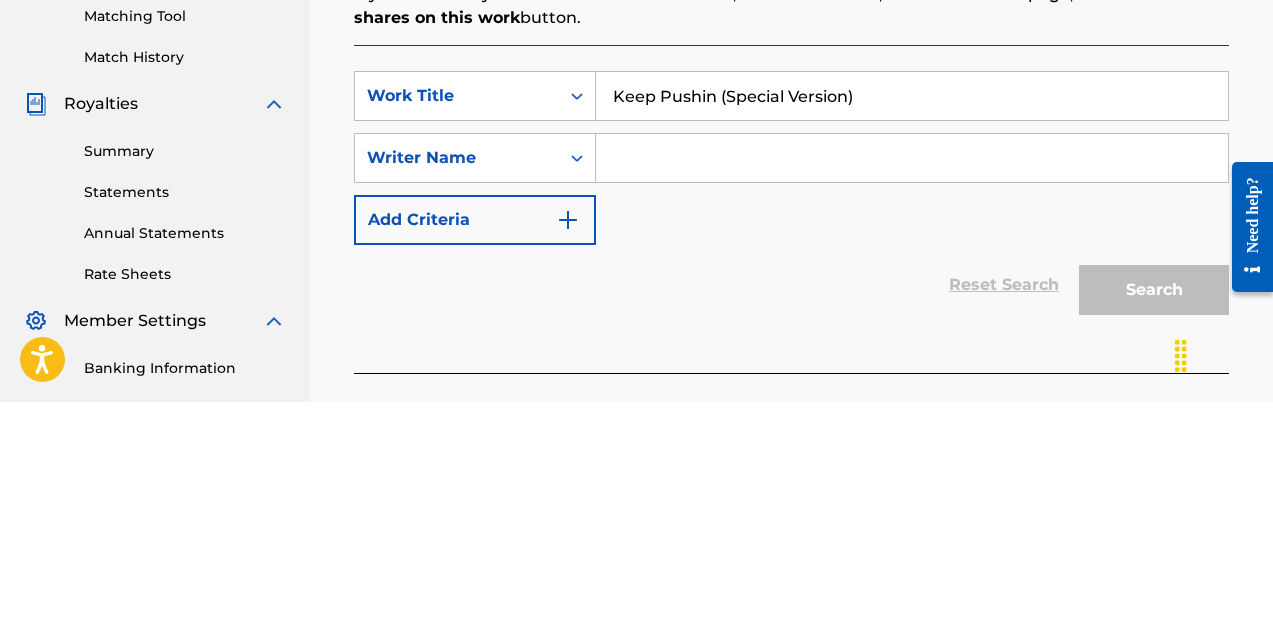 click on "Reset Search Search" at bounding box center [791, 514] 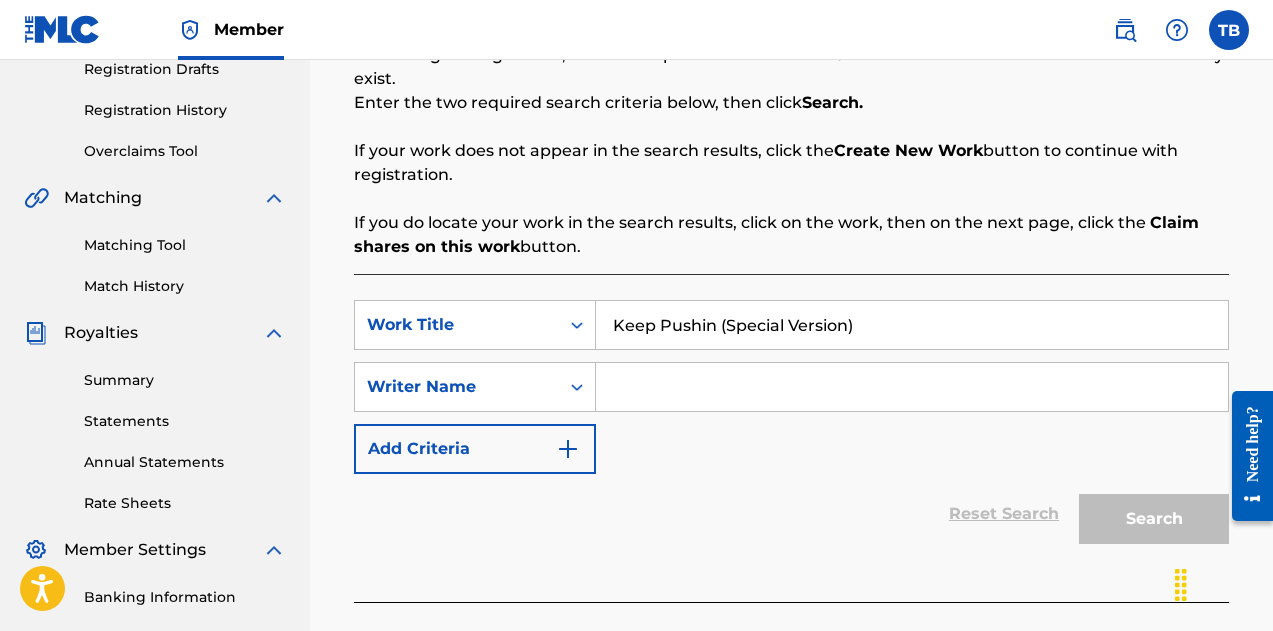 click at bounding box center (912, 387) 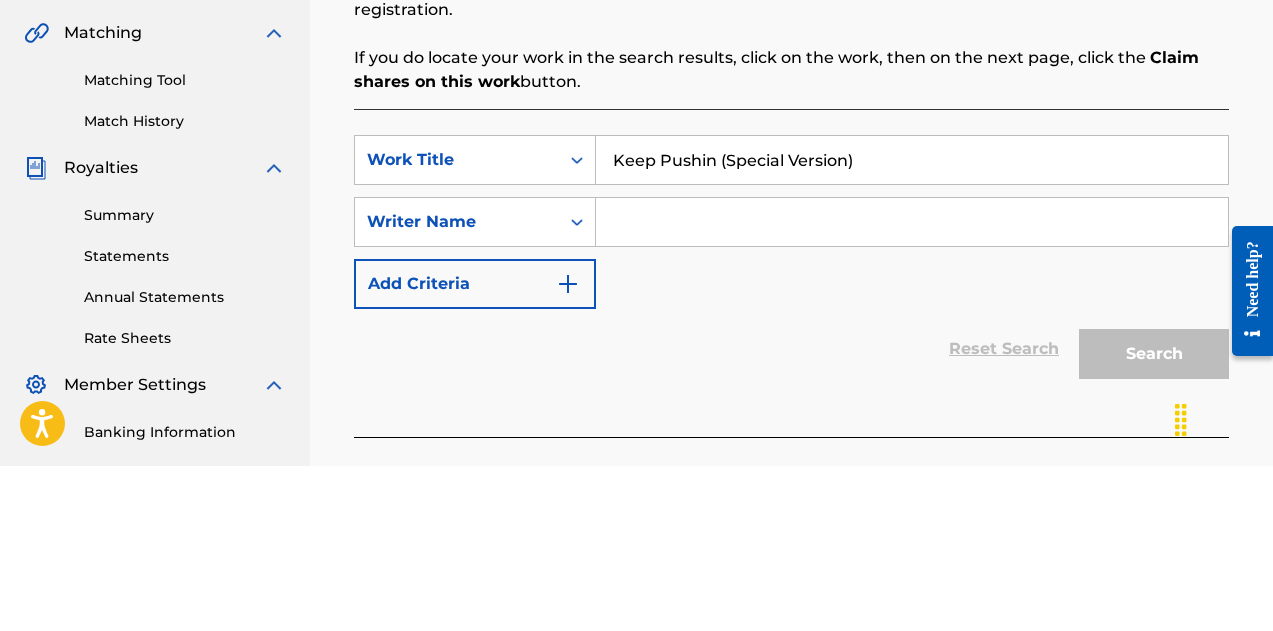 click at bounding box center [912, 387] 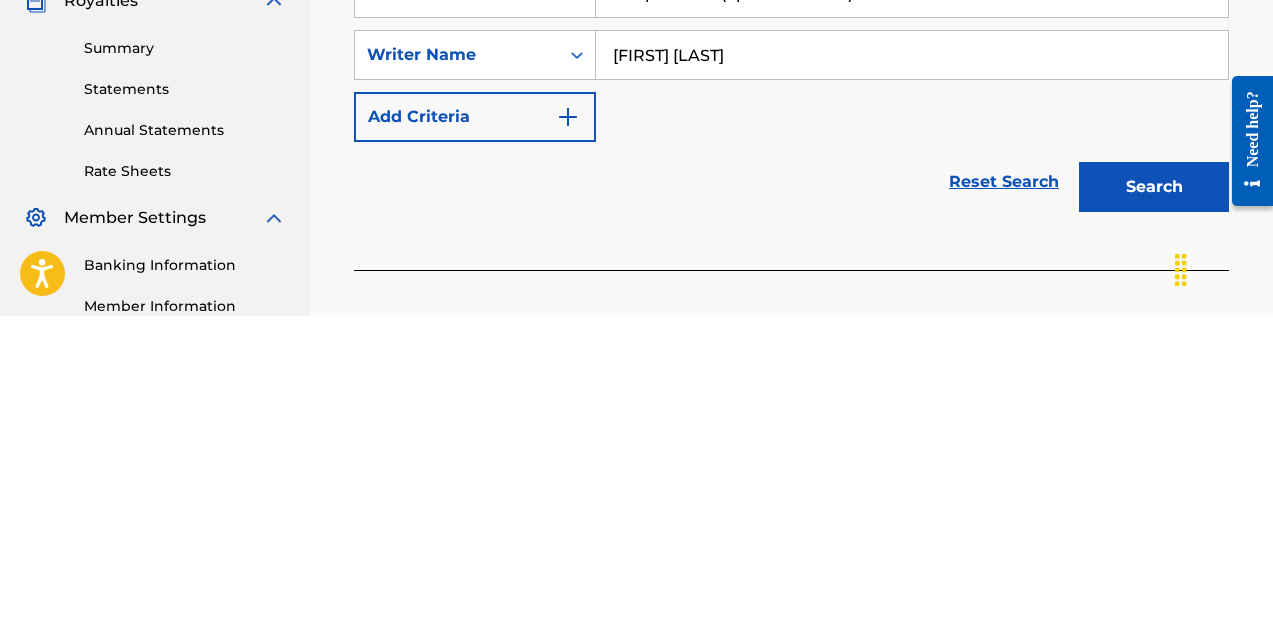 scroll, scrollTop: 366, scrollLeft: 0, axis: vertical 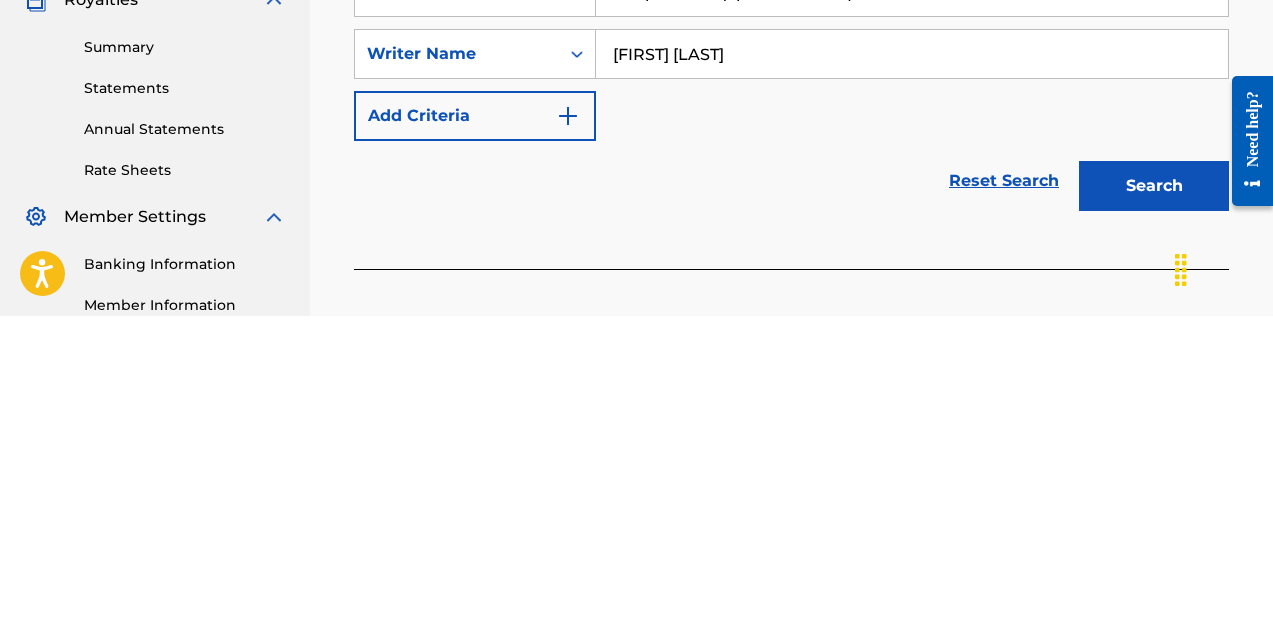 click on "Search" at bounding box center (1154, 501) 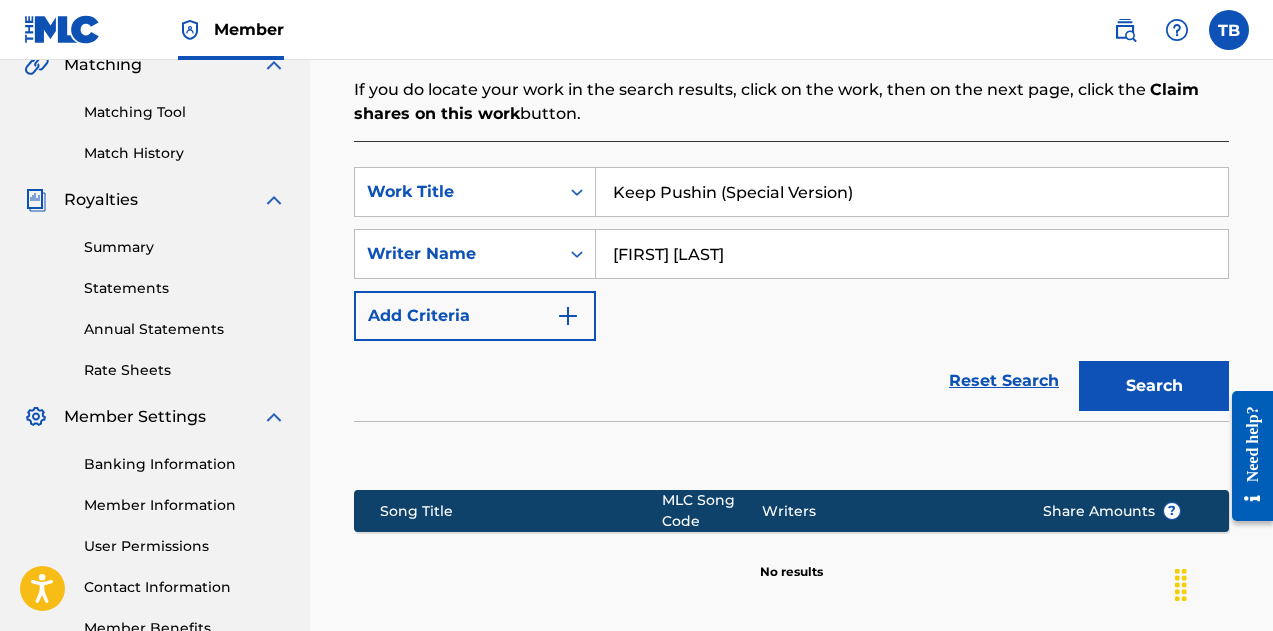 scroll, scrollTop: 485, scrollLeft: 0, axis: vertical 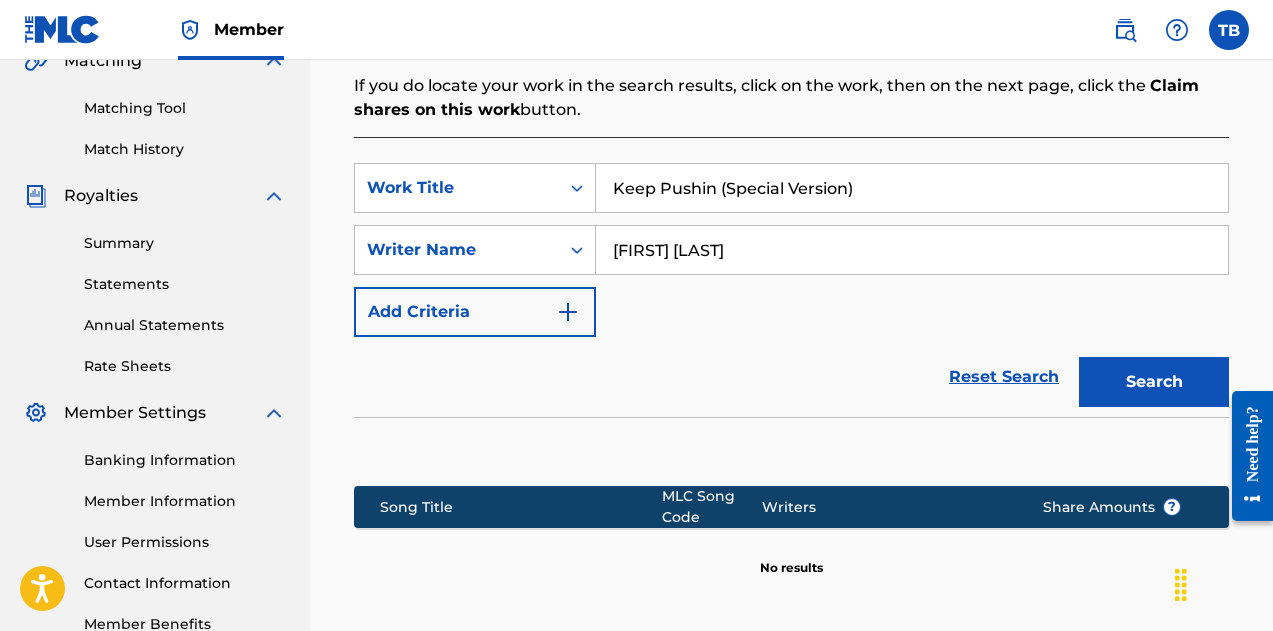 click at bounding box center (568, 312) 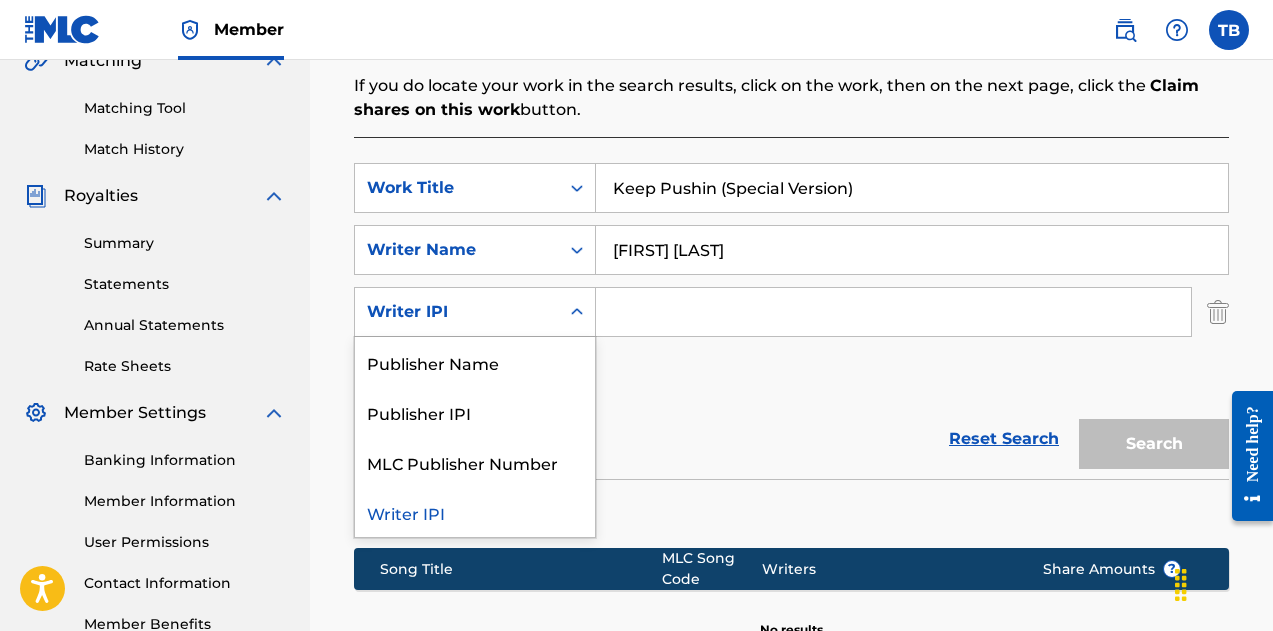 click on "Publisher Name" at bounding box center (475, 362) 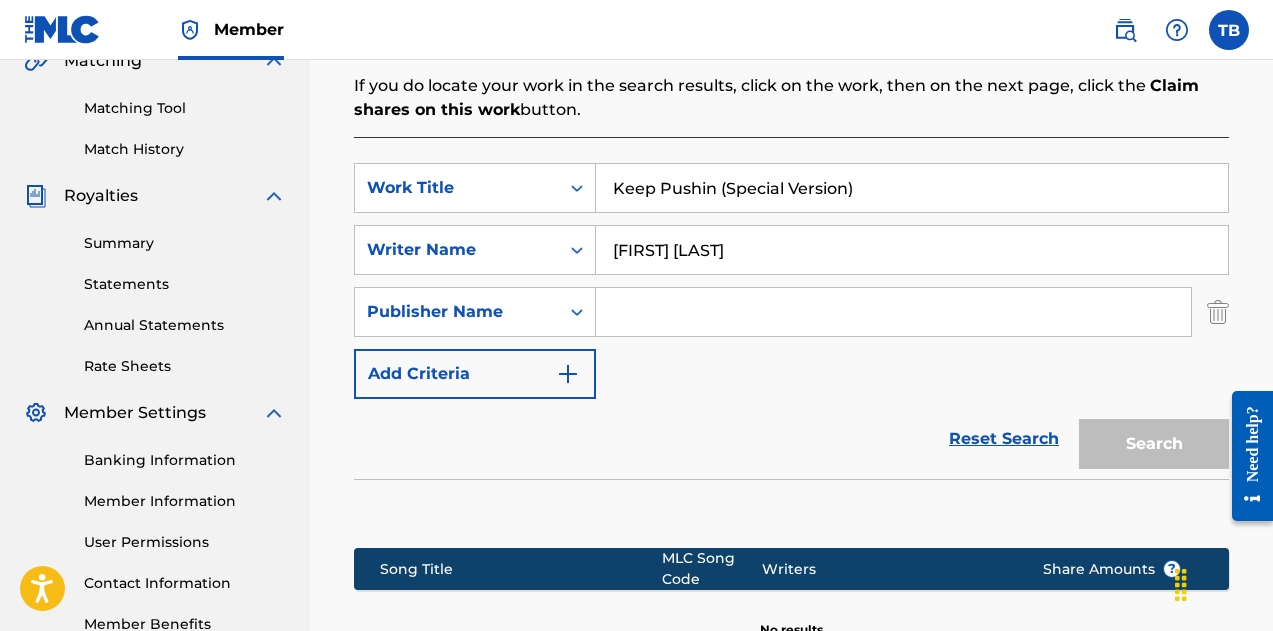 click at bounding box center [893, 312] 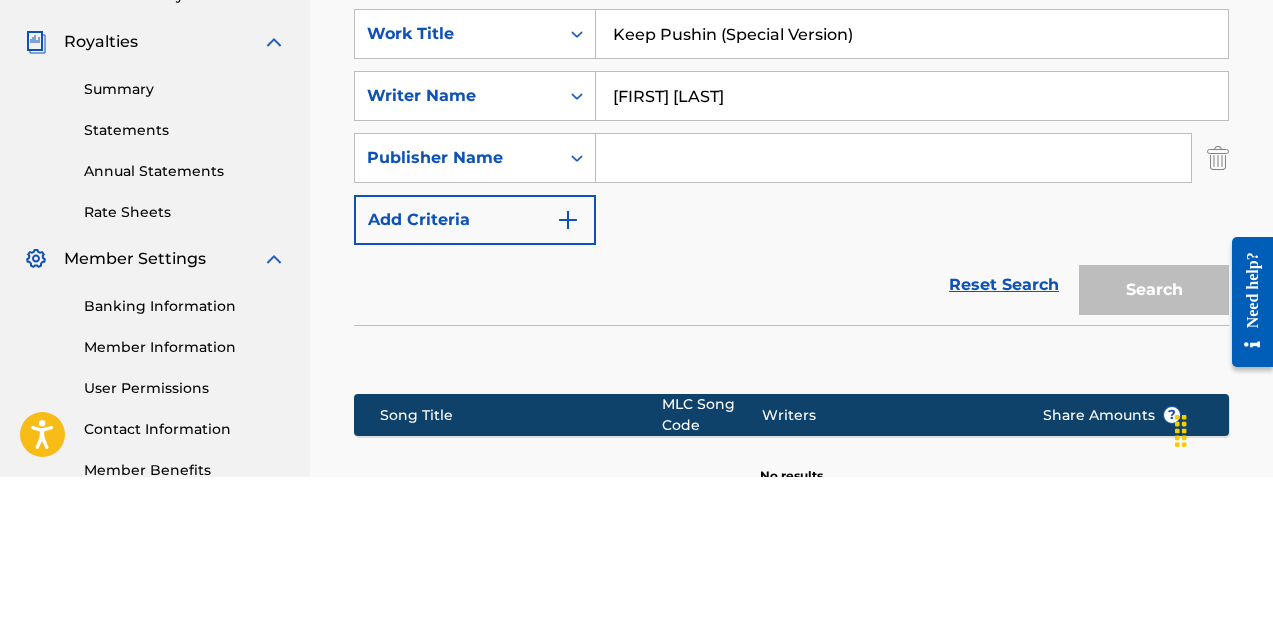 click at bounding box center [893, 312] 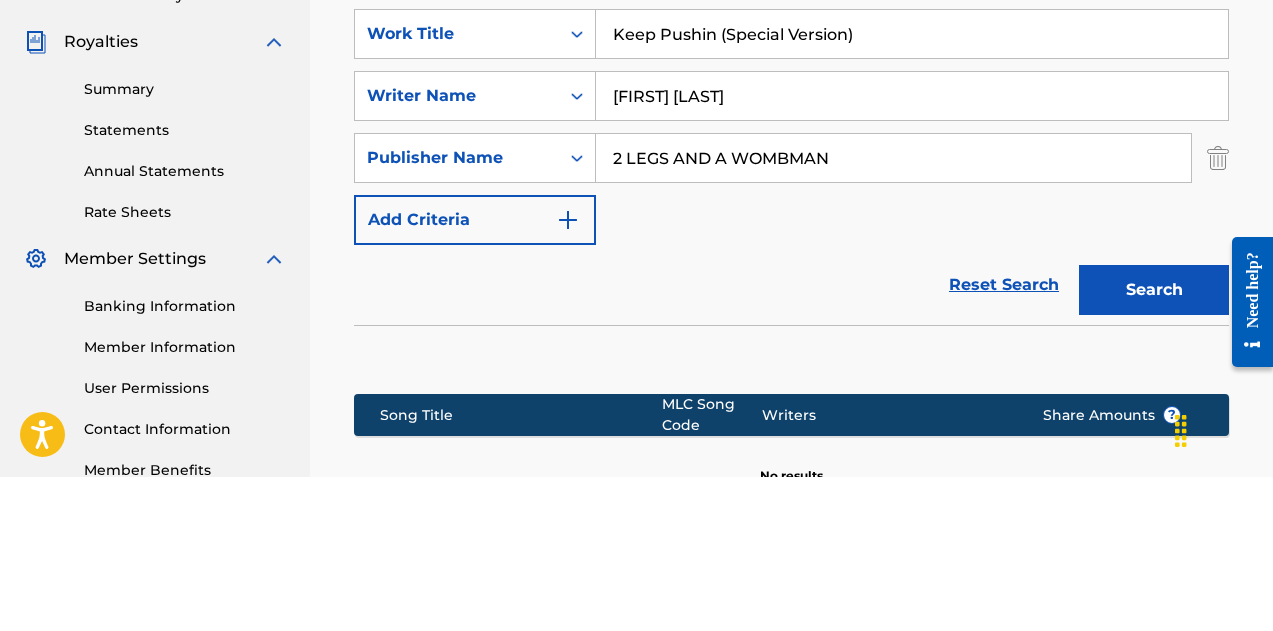 click at bounding box center [568, 374] 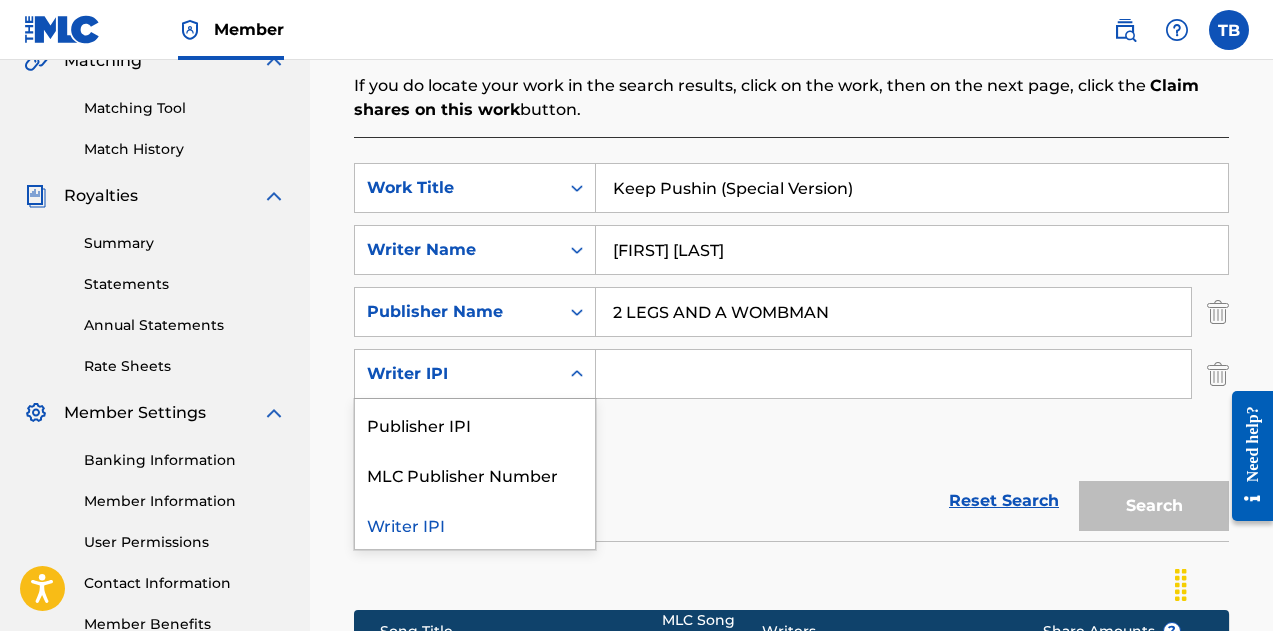 click on "Summary Catalog Works Registration Claiming Tool Individual Registration Tool Bulk Registration Tool Registration Drafts Registration History Overclaims Tool Matching Matching Tool Match History Royalties Summary Statements Annual Statements Rate Sheets Member Settings Banking Information Member Information User Permissions Contact Information Member Benefits" at bounding box center (155, 144) 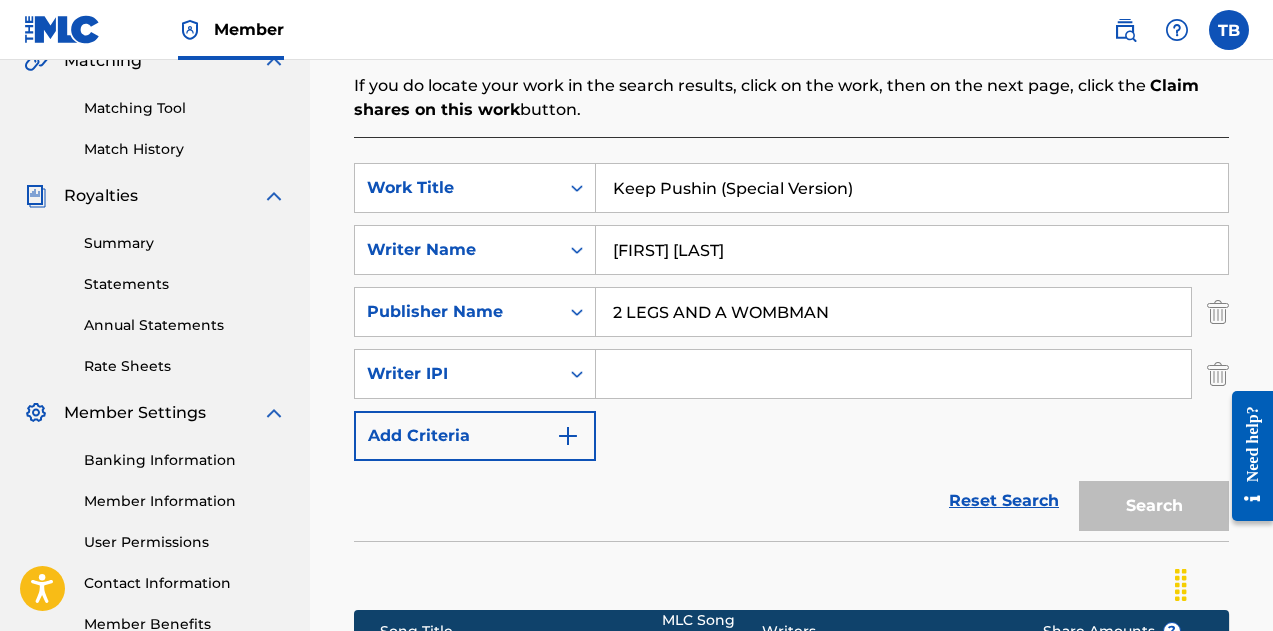 click at bounding box center (568, 436) 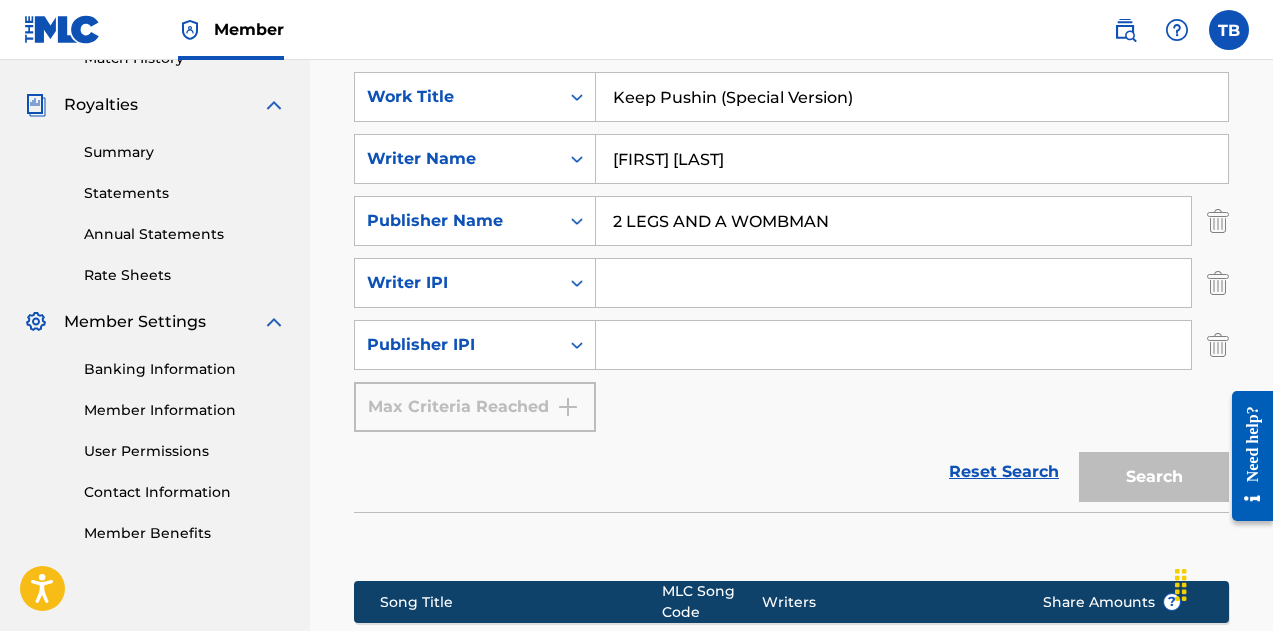 scroll, scrollTop: 577, scrollLeft: 0, axis: vertical 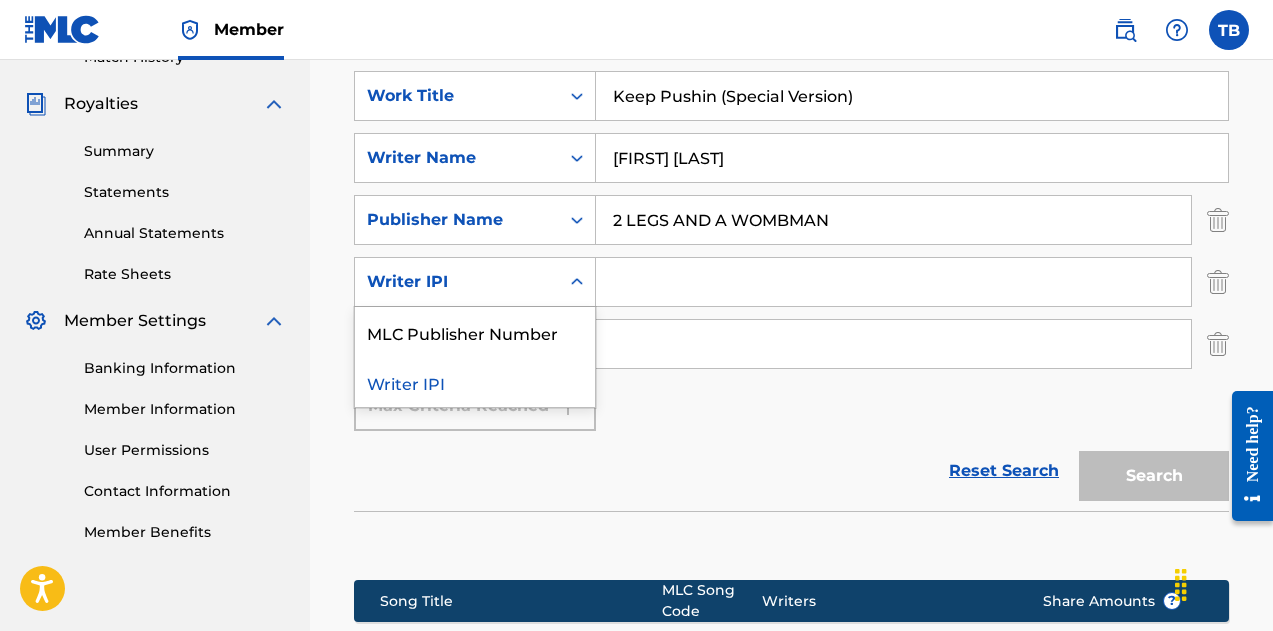 click at bounding box center (274, 321) 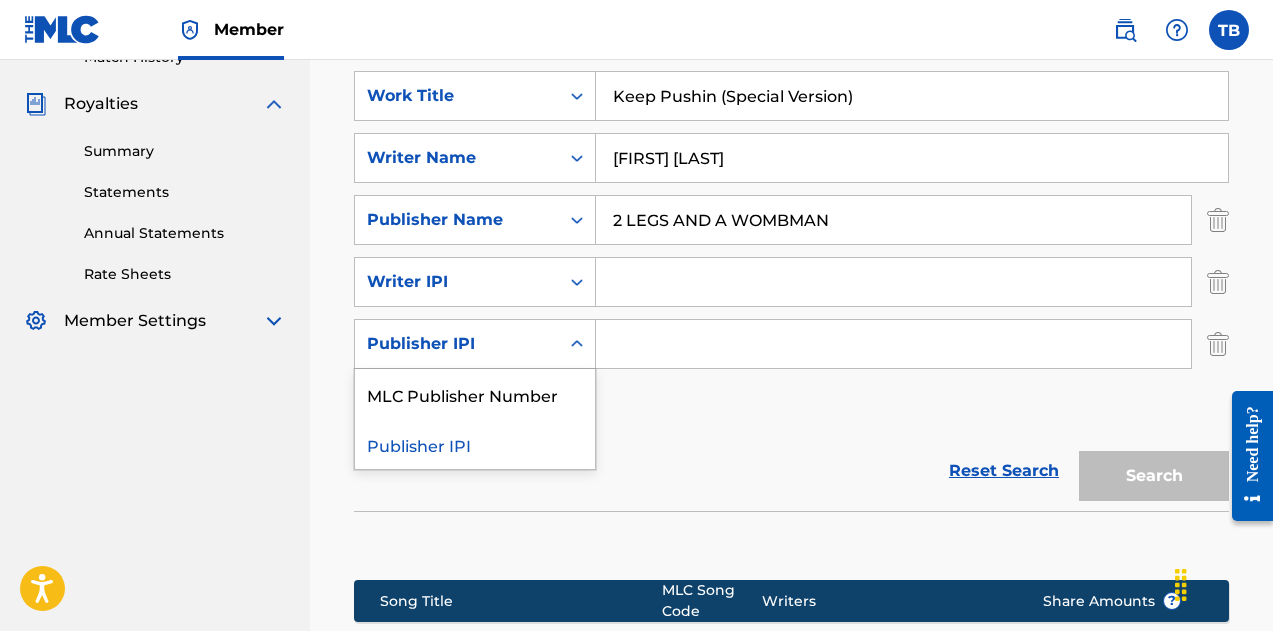 click on "Register Work Search Enter Work Details Add Writers Add Publishers & Shares Add Recording Review Search Before registering a work, the first step is to search The MLC database to ensure the work does not already exist. Enter the two required search criteria below, then click   Search.  If your work does not appear in the search results, click the  Create New Work   button to continue with registration. If you do locate your work in the search results, click on the work, then on the next page, click the   Claim shares on this work  button. SearchWithCriteria3caa0ff5-aa43-4423-a15e-60d53360e0f7 Work Title Keep Pushin (Special Version) SearchWithCriteriac28da25c-4660-4435-b5f4-efd194c3b985 Writer Name Takeysha Bey SearchWithCriteria308fe402-a8ec-42c6-b3d2-300f73e05d64 Publisher Name 2 LEGS AND A WOMBMAN SearchWithCriteria03c28878-852e-48c9-bc19-8a193654212e Writer IPI SearchWithCriteriad56bce03-d490-47bc-be2b-1c4575d8876a 2 results available. Publisher IPI MLC Publisher Number Publisher IPI Max Criteria Reached" at bounding box center (791, 187) 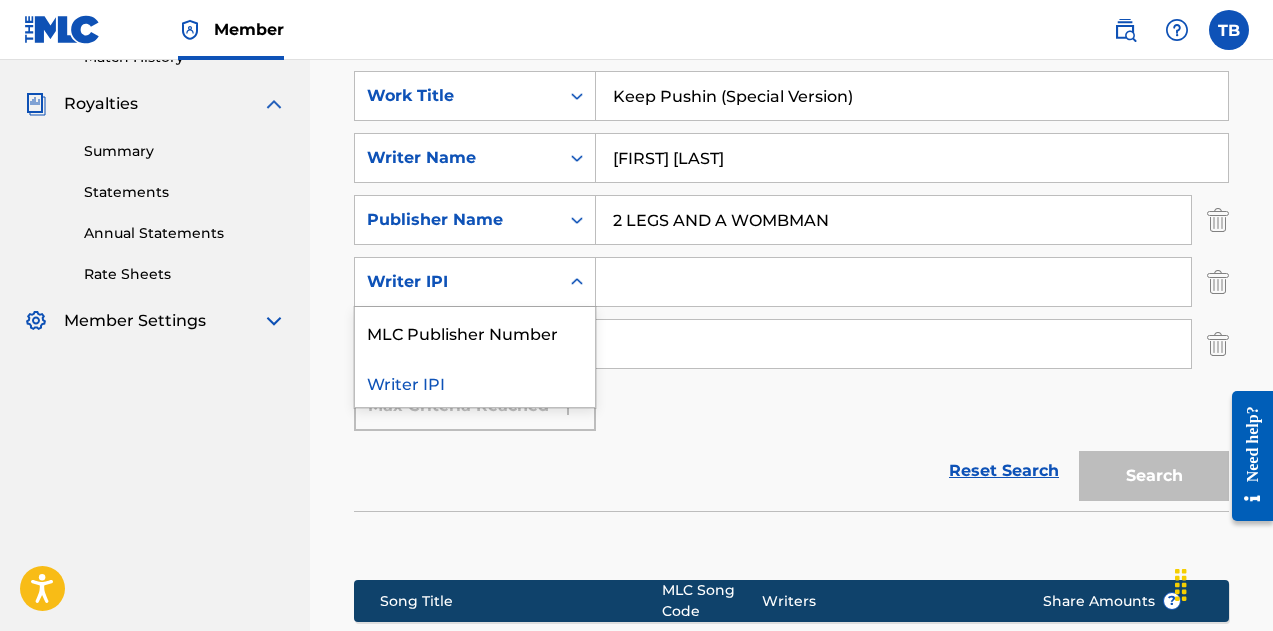 click at bounding box center [274, 321] 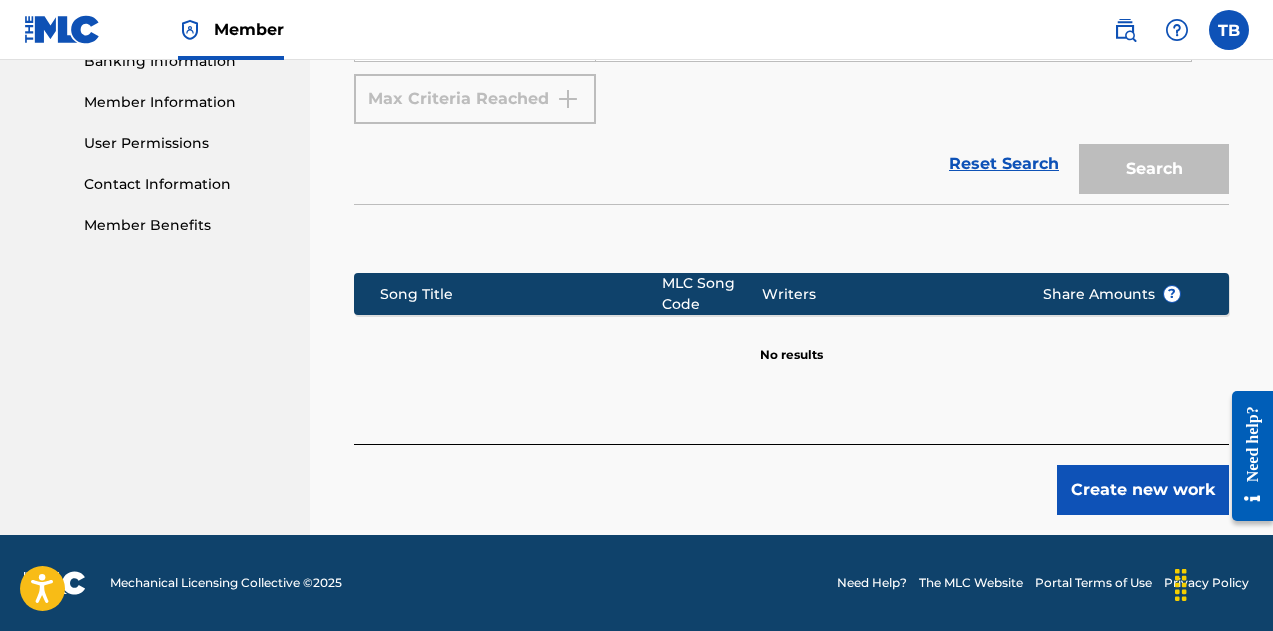 click on "Create new work" at bounding box center (1143, 490) 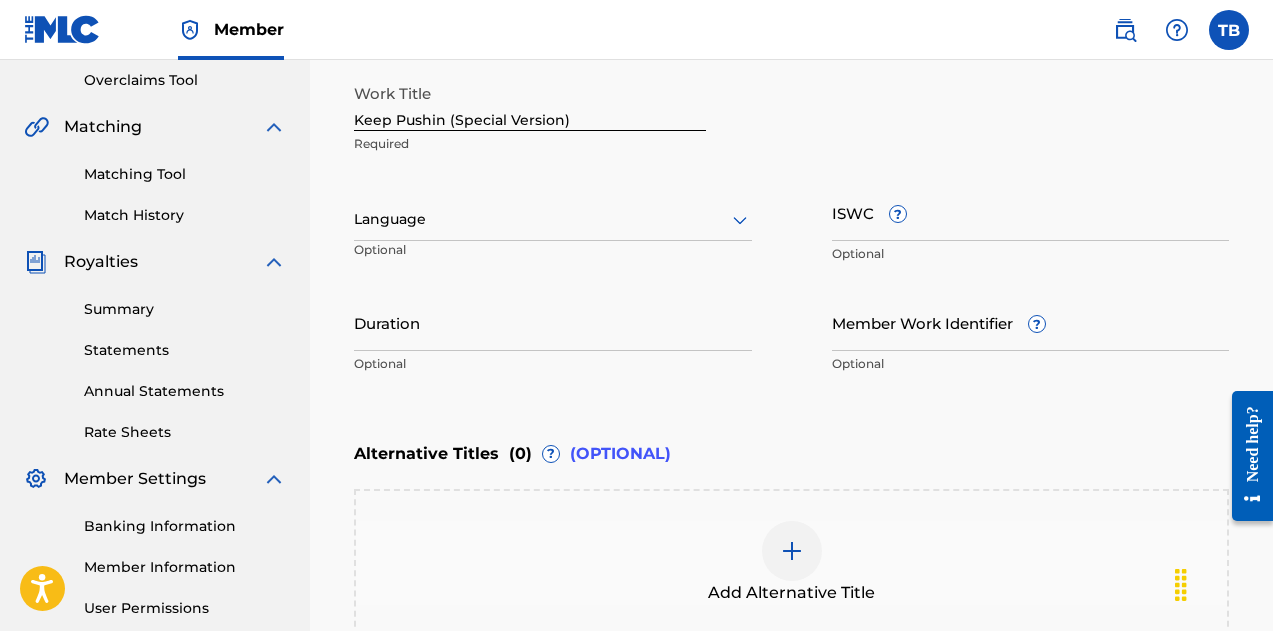 scroll, scrollTop: 417, scrollLeft: 0, axis: vertical 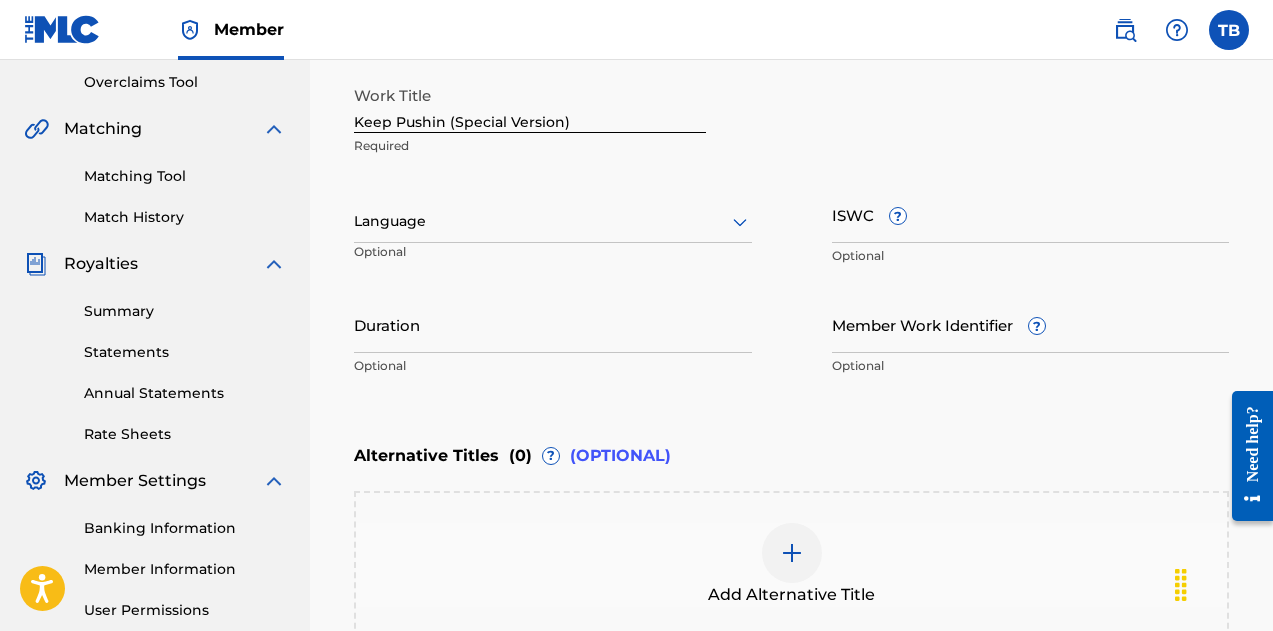 click on "Duration" at bounding box center [553, 324] 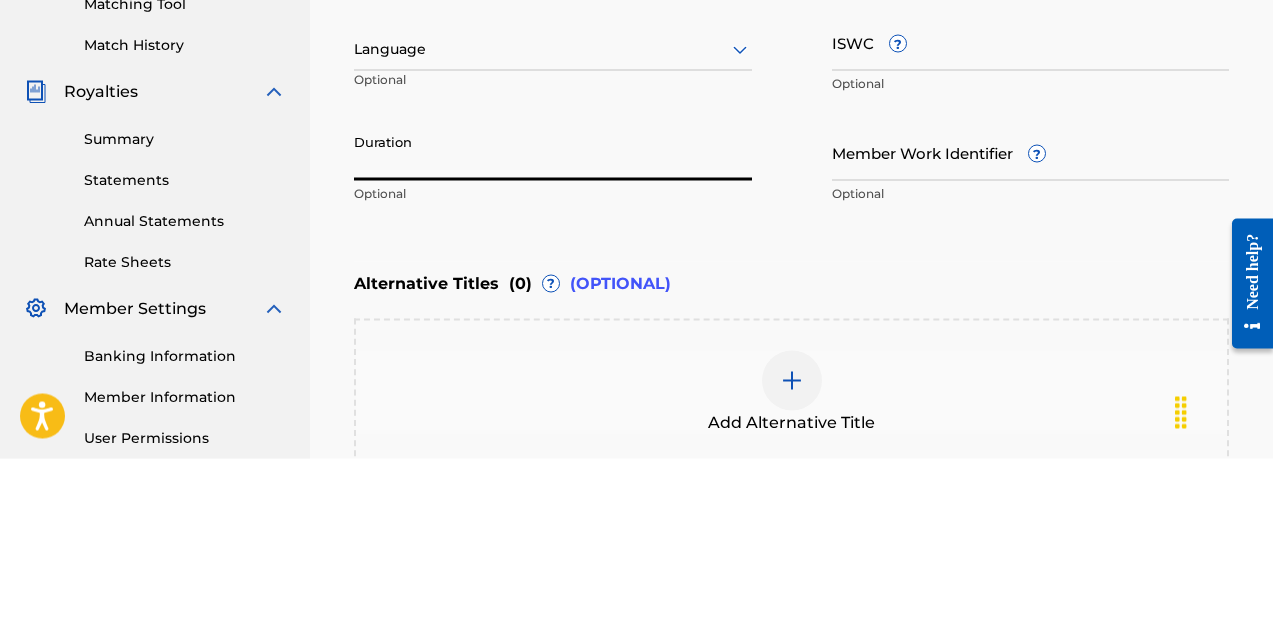 click on "Duration" at bounding box center [553, 324] 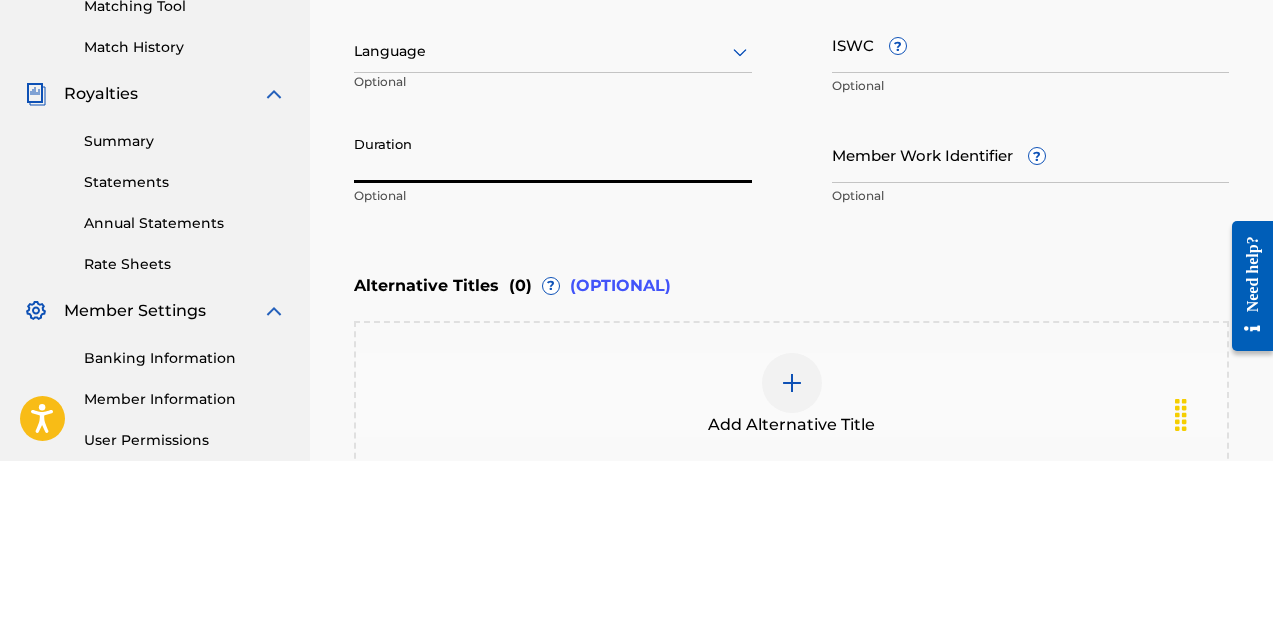 click on "Duration" at bounding box center (553, 324) 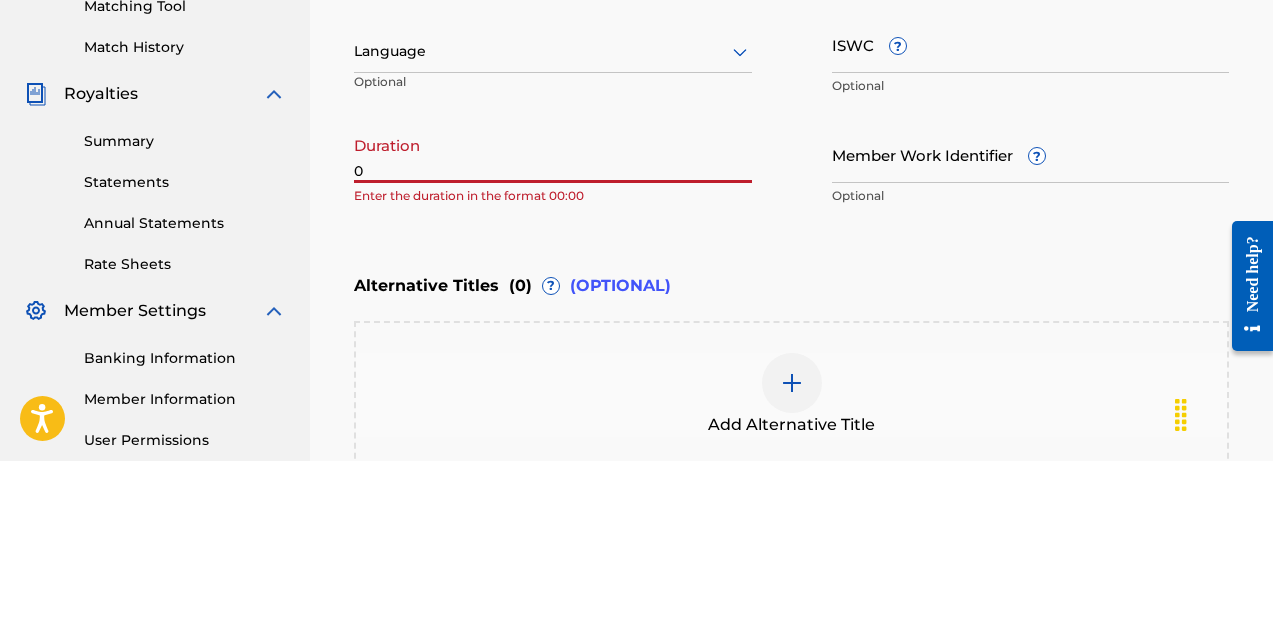 click on "0" at bounding box center (553, 324) 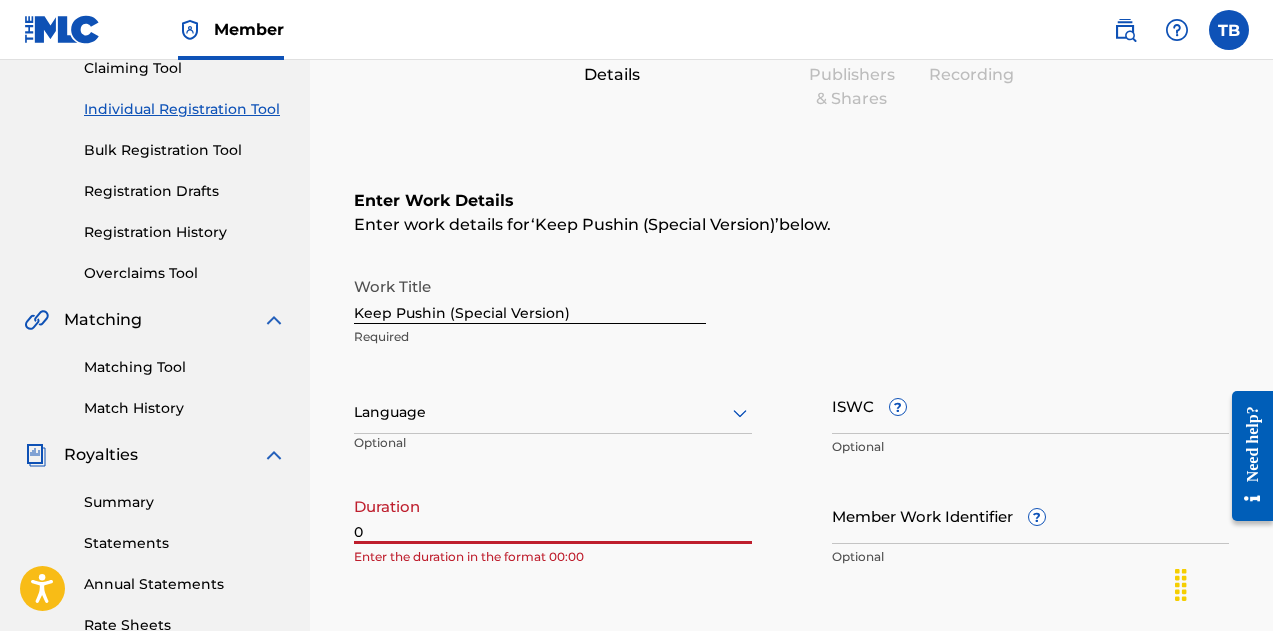 scroll, scrollTop: 222, scrollLeft: 0, axis: vertical 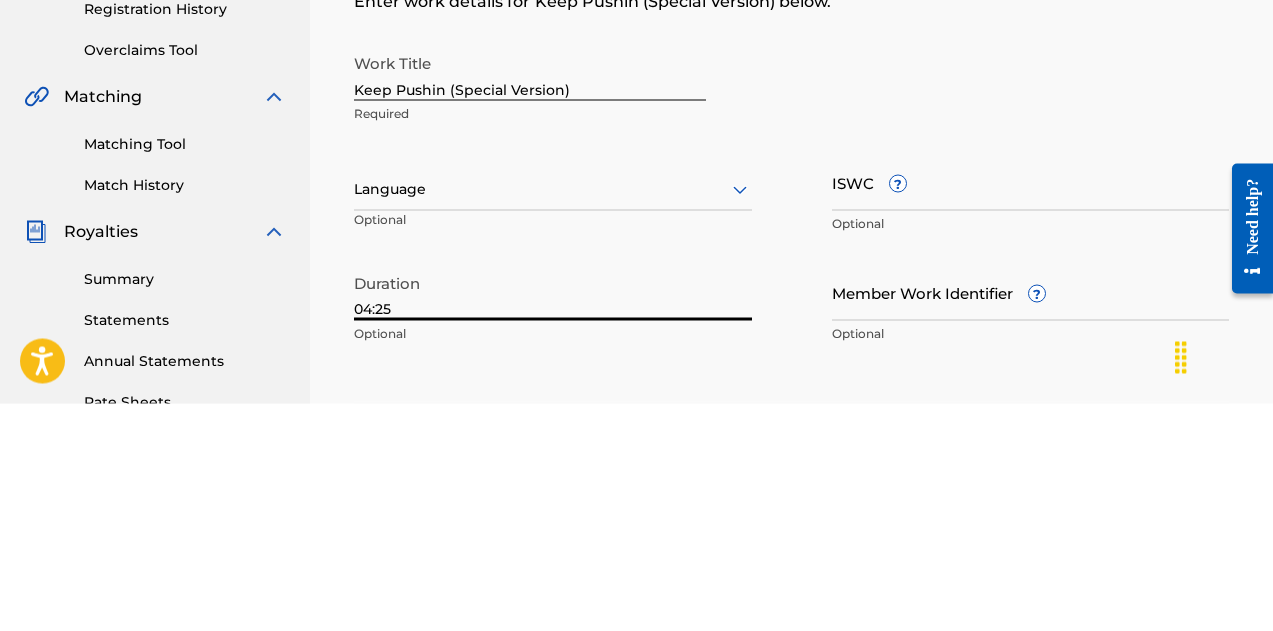 type on "04:25" 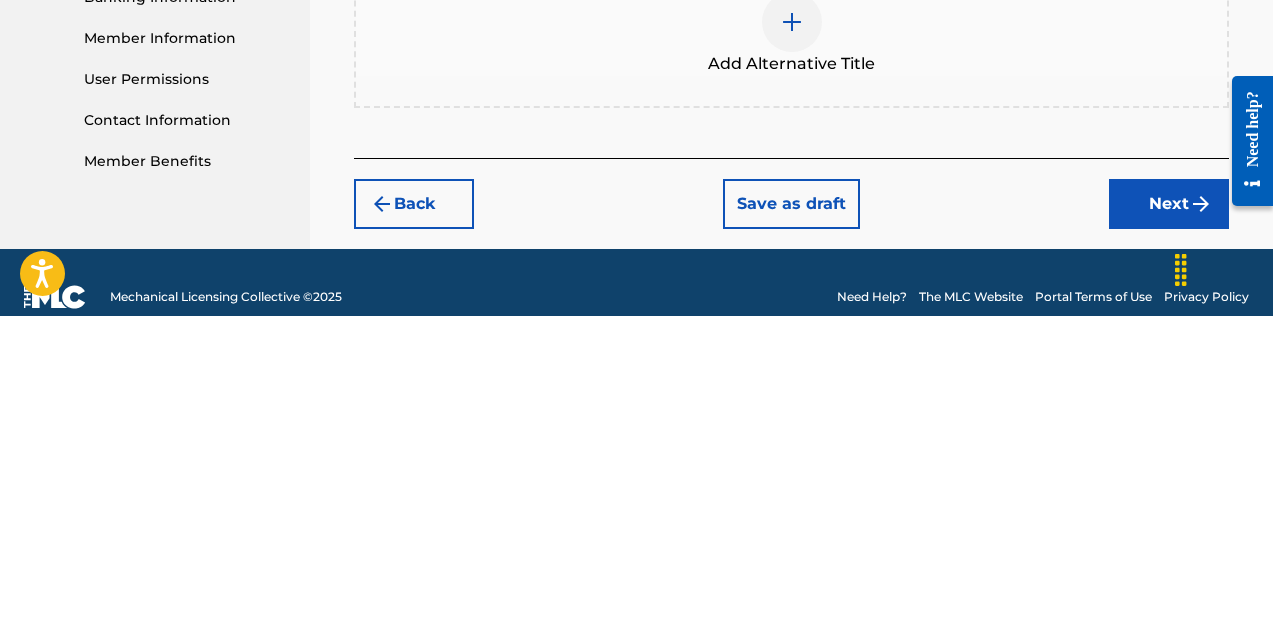 scroll, scrollTop: 661, scrollLeft: 0, axis: vertical 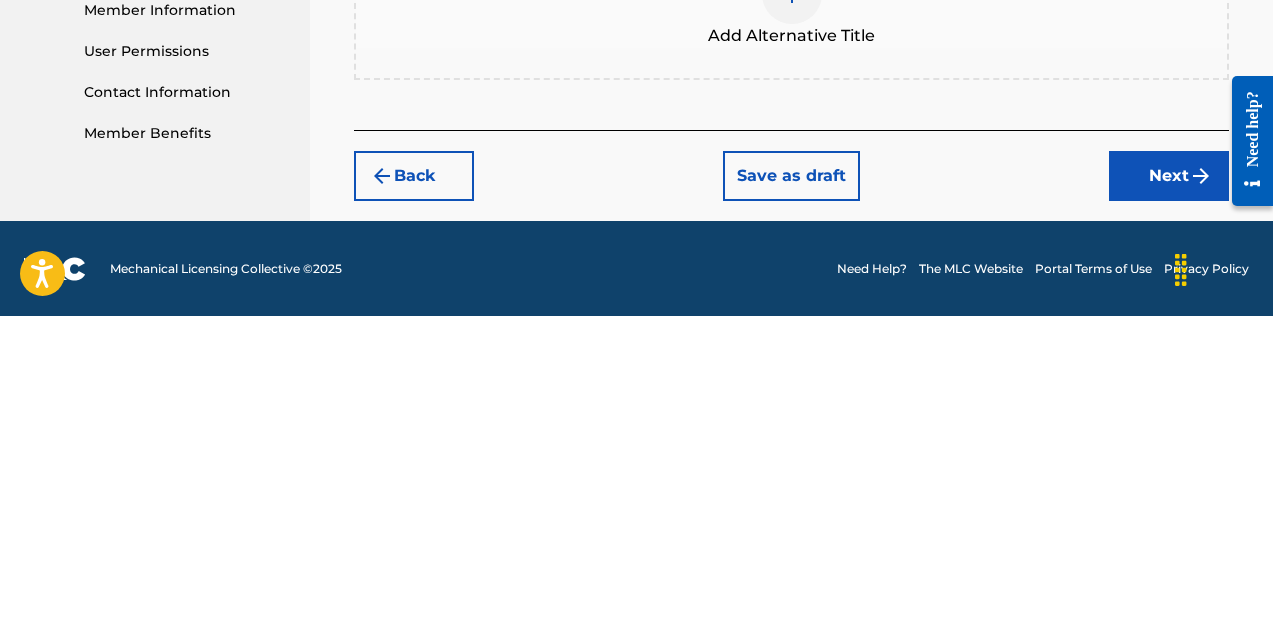 click on "Next" at bounding box center (1169, 491) 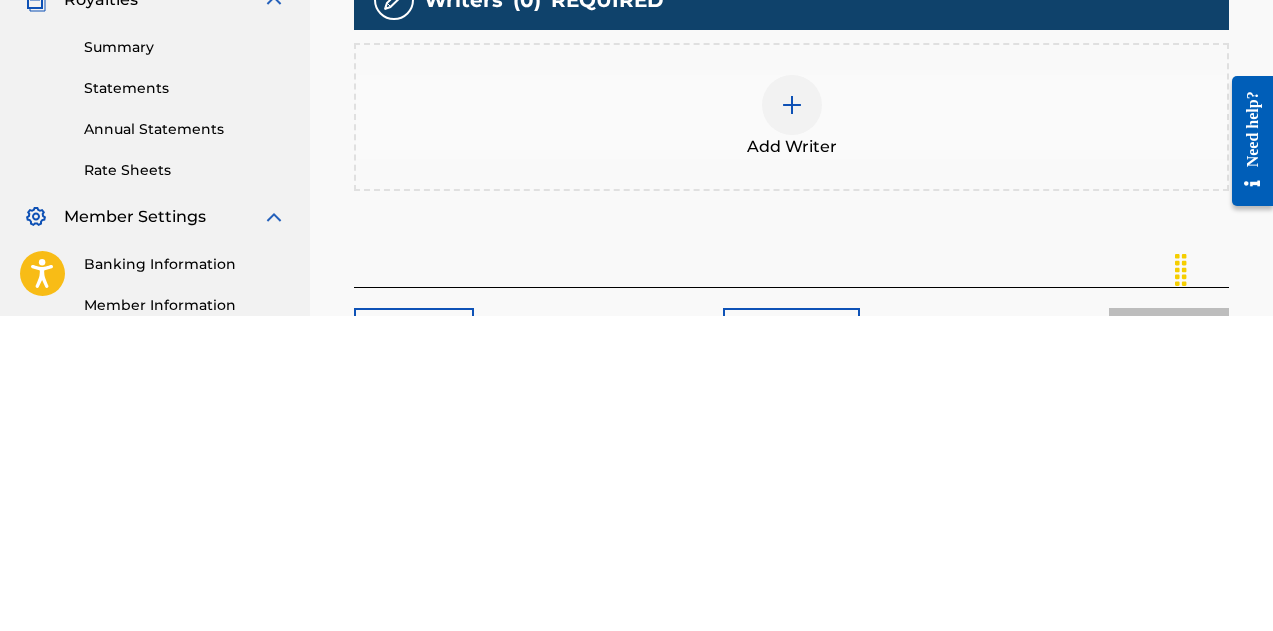 scroll, scrollTop: 453, scrollLeft: 0, axis: vertical 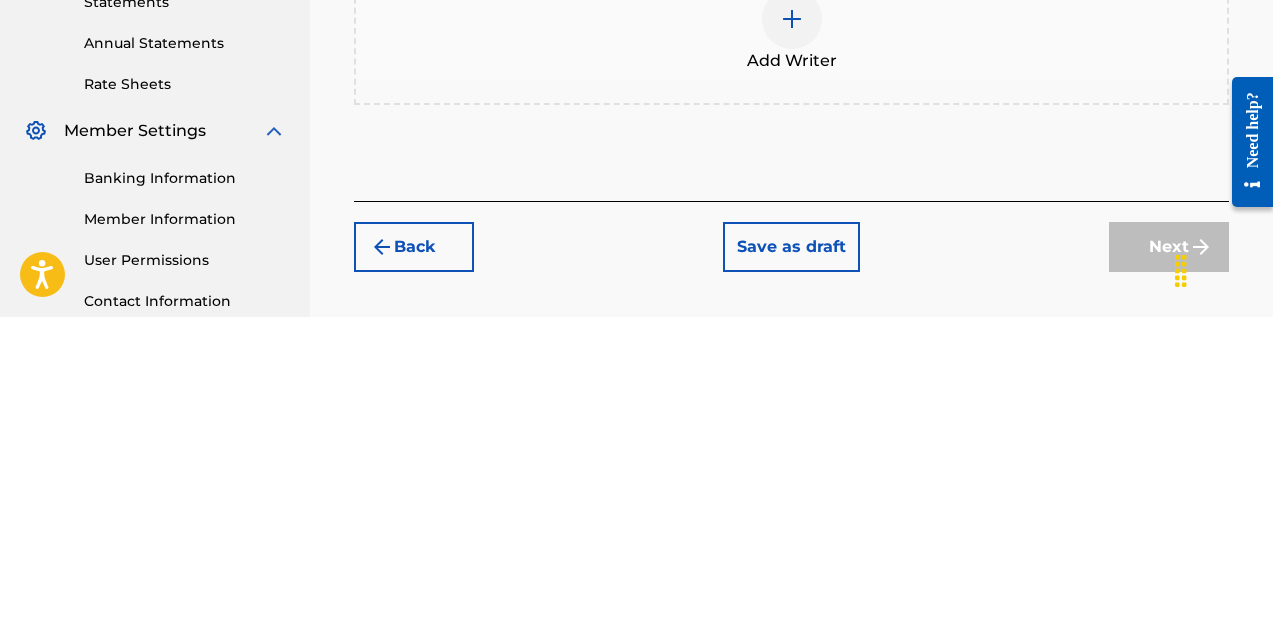 click at bounding box center [792, 333] 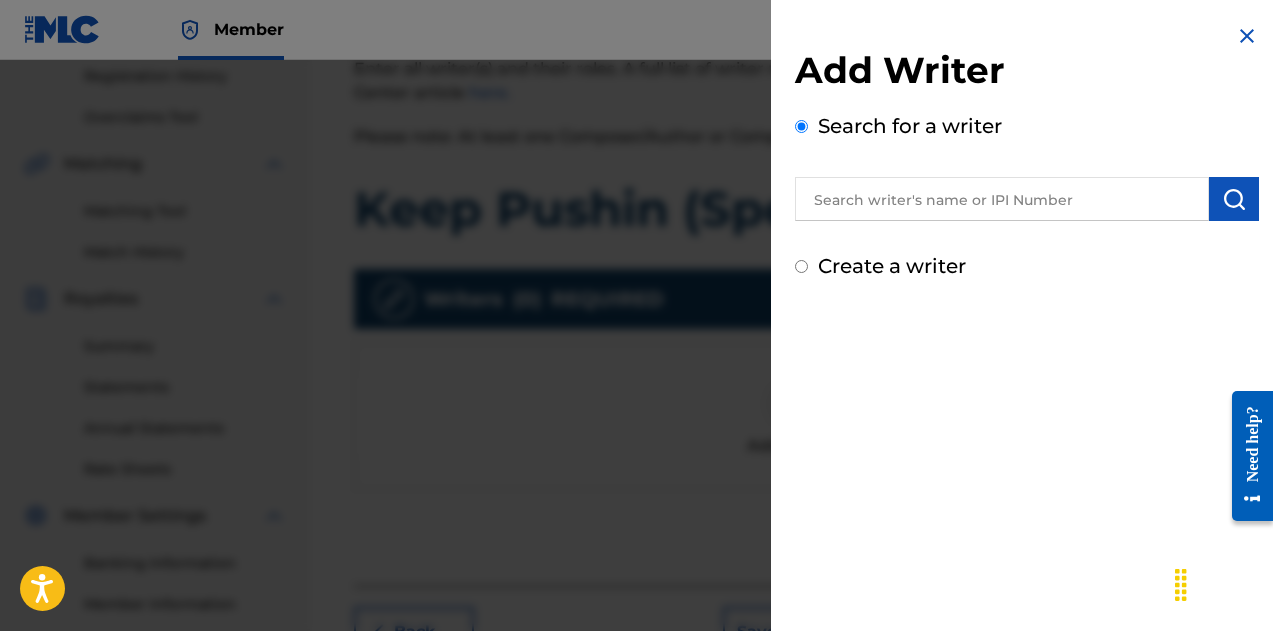 scroll, scrollTop: 375, scrollLeft: 0, axis: vertical 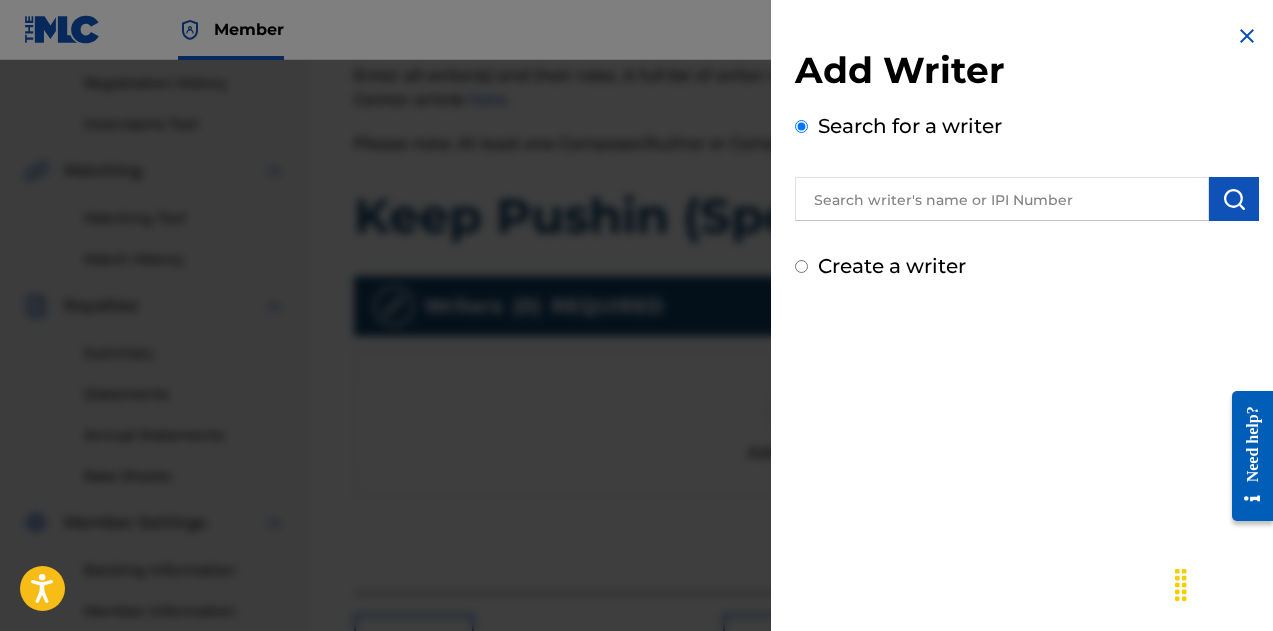 click at bounding box center [1002, 199] 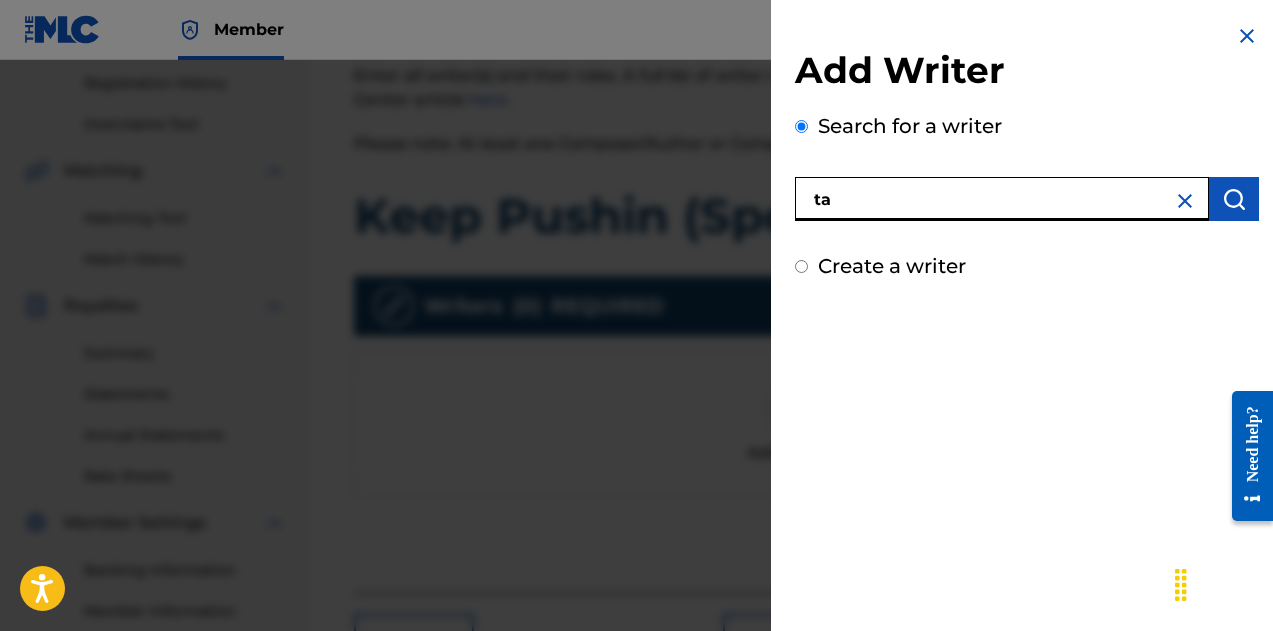 type on "t" 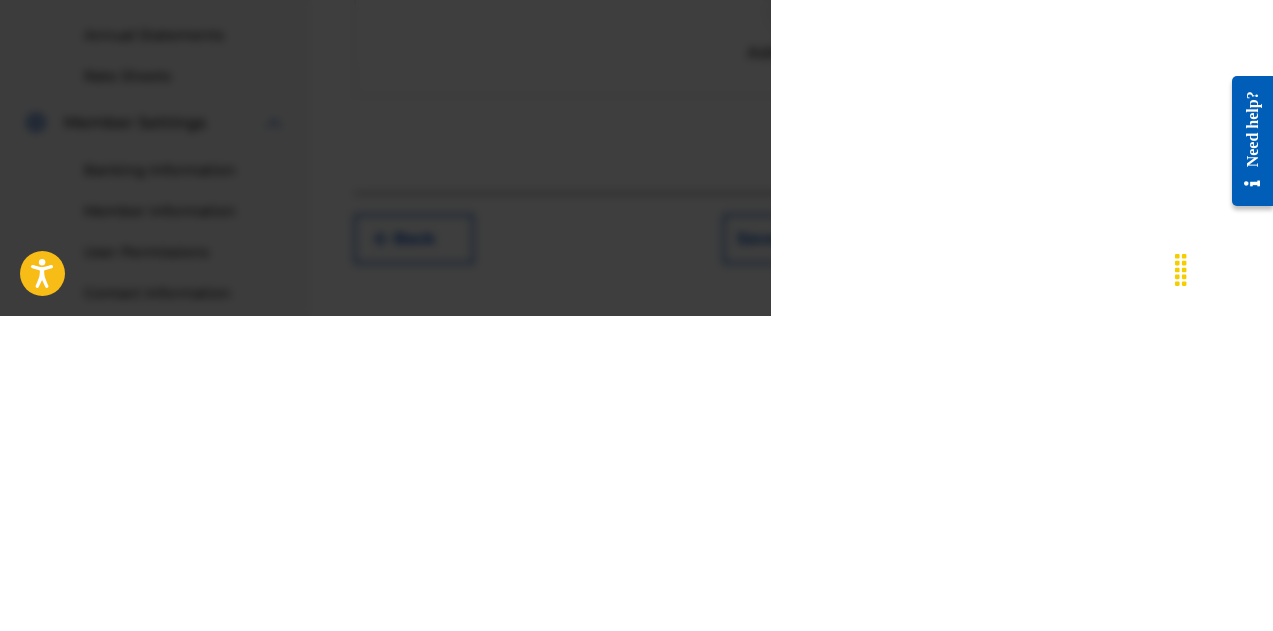 scroll, scrollTop: 609, scrollLeft: 0, axis: vertical 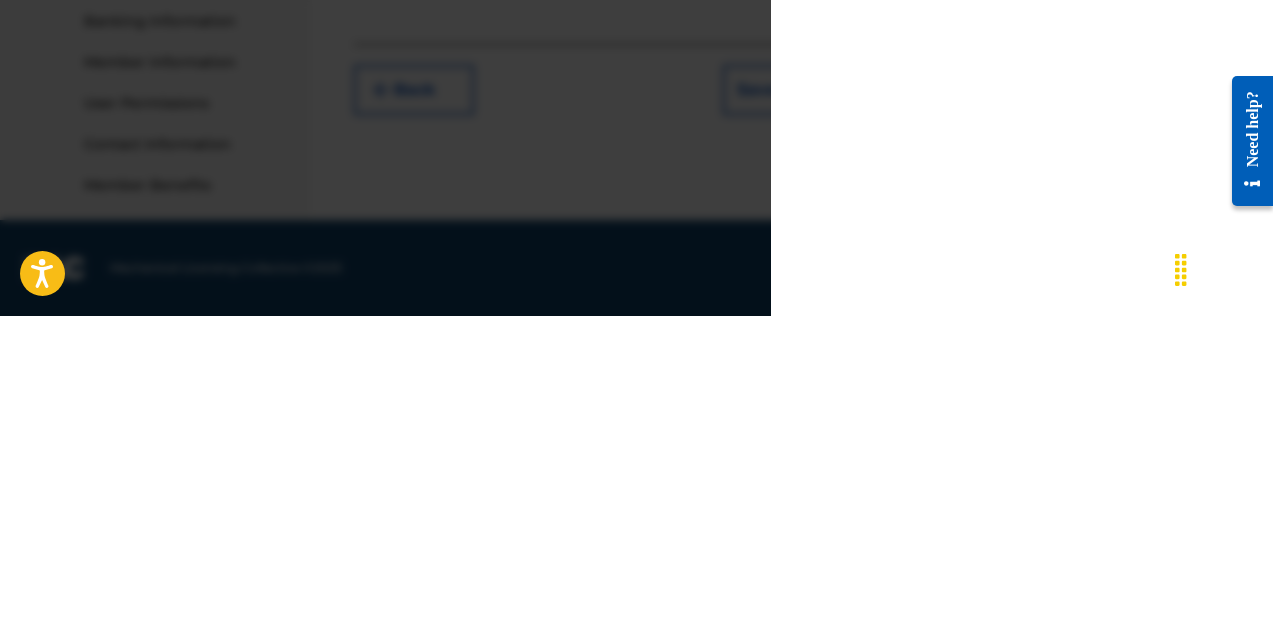type on "[FIRST] [LAST]" 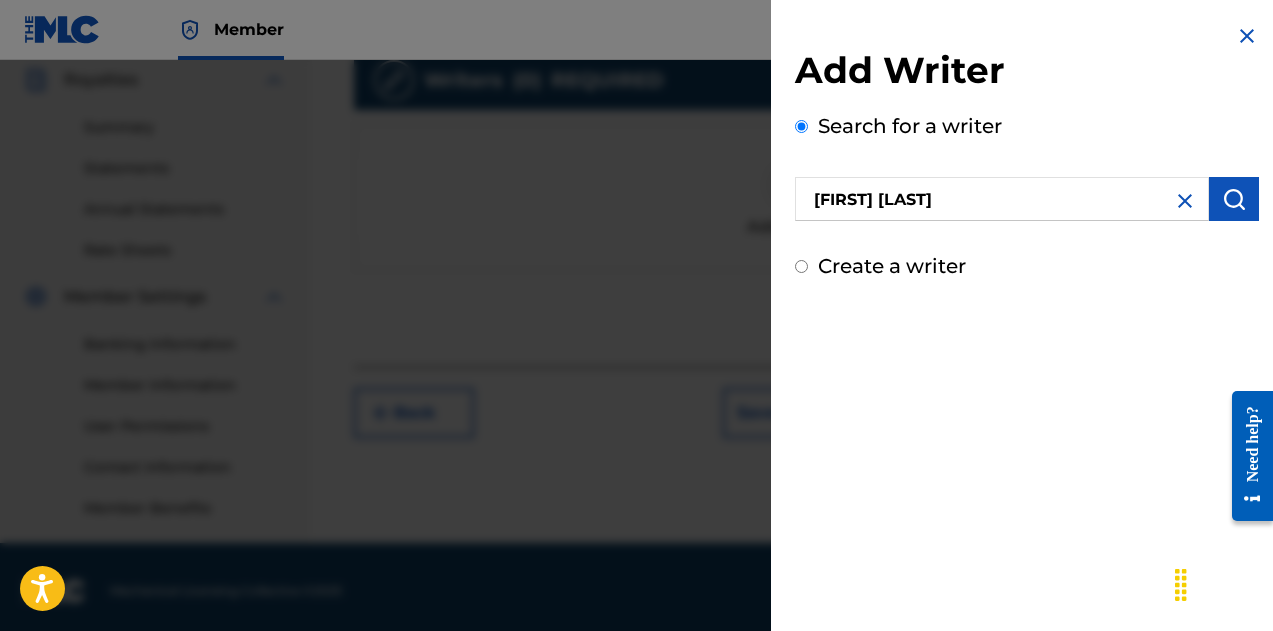 scroll, scrollTop: 603, scrollLeft: 0, axis: vertical 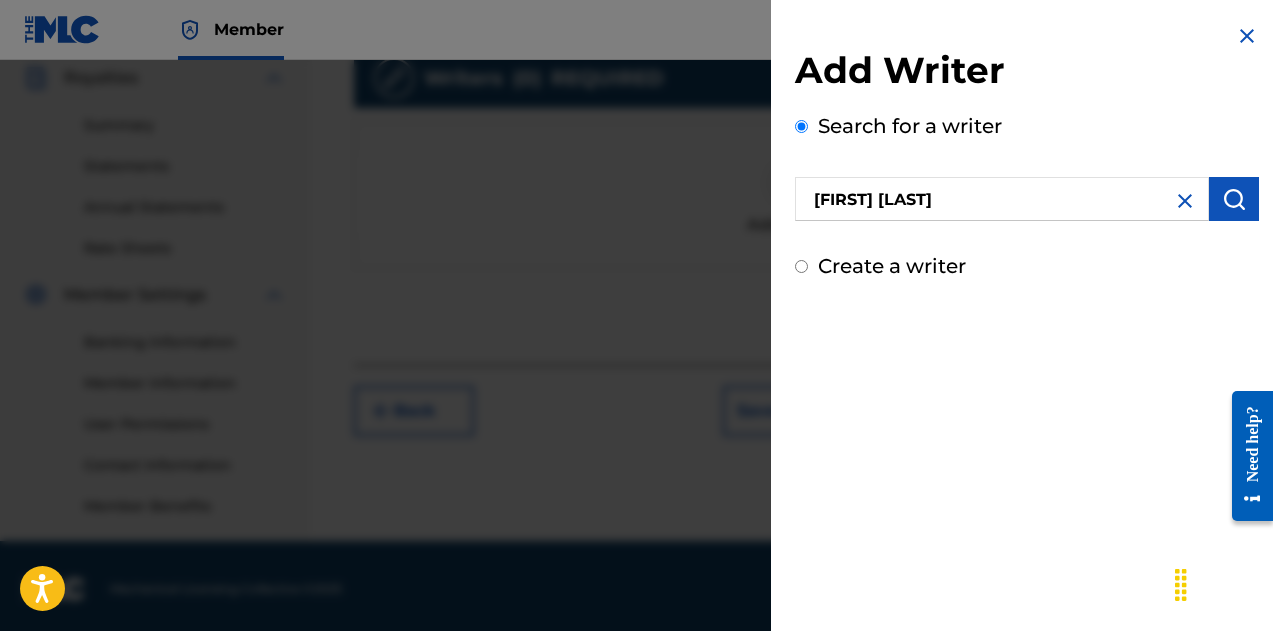 click at bounding box center [1234, 199] 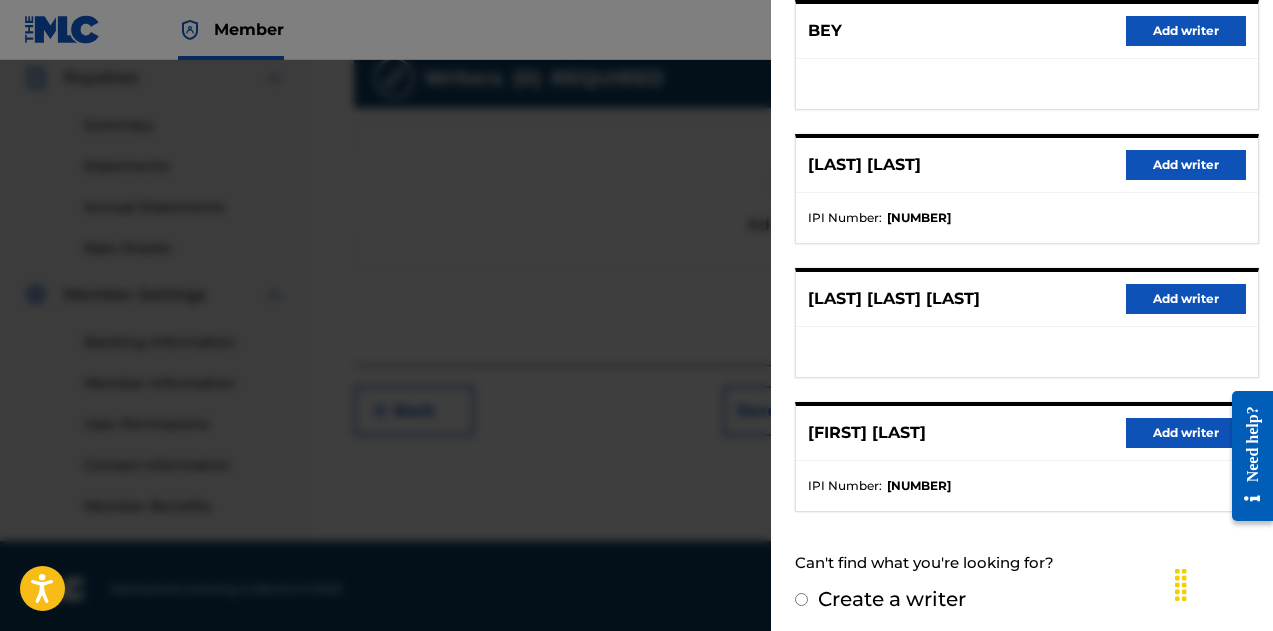 scroll, scrollTop: 411, scrollLeft: 0, axis: vertical 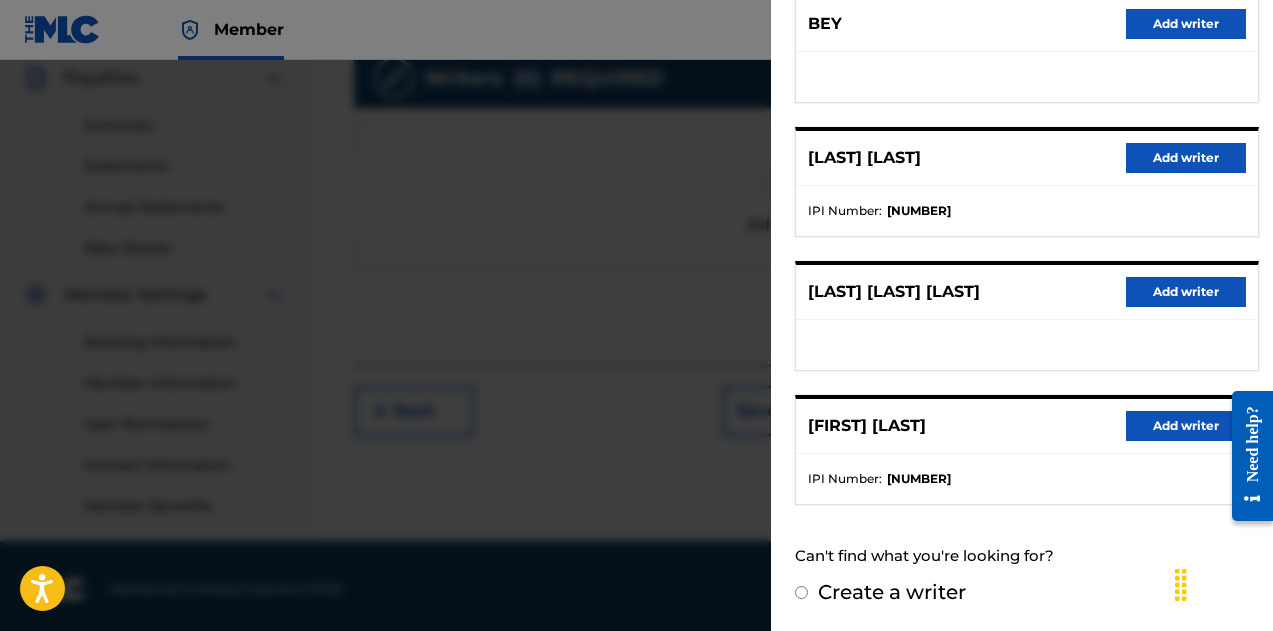 click on "Add writer" at bounding box center (1186, 426) 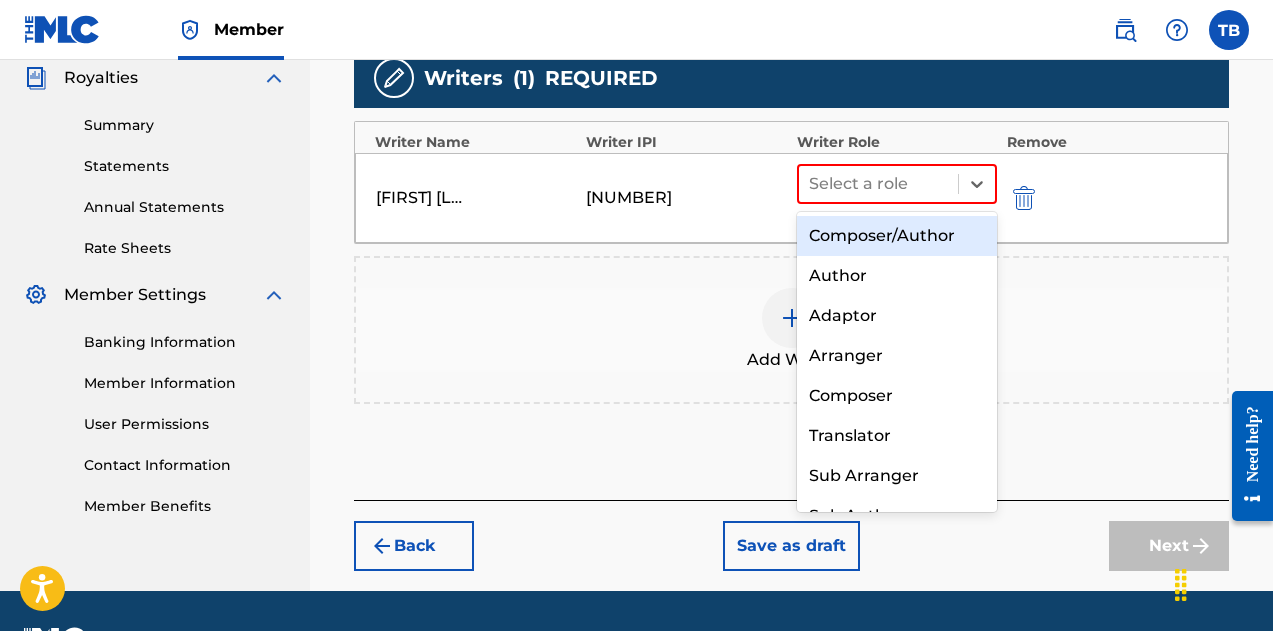 click on "Author" at bounding box center (897, 276) 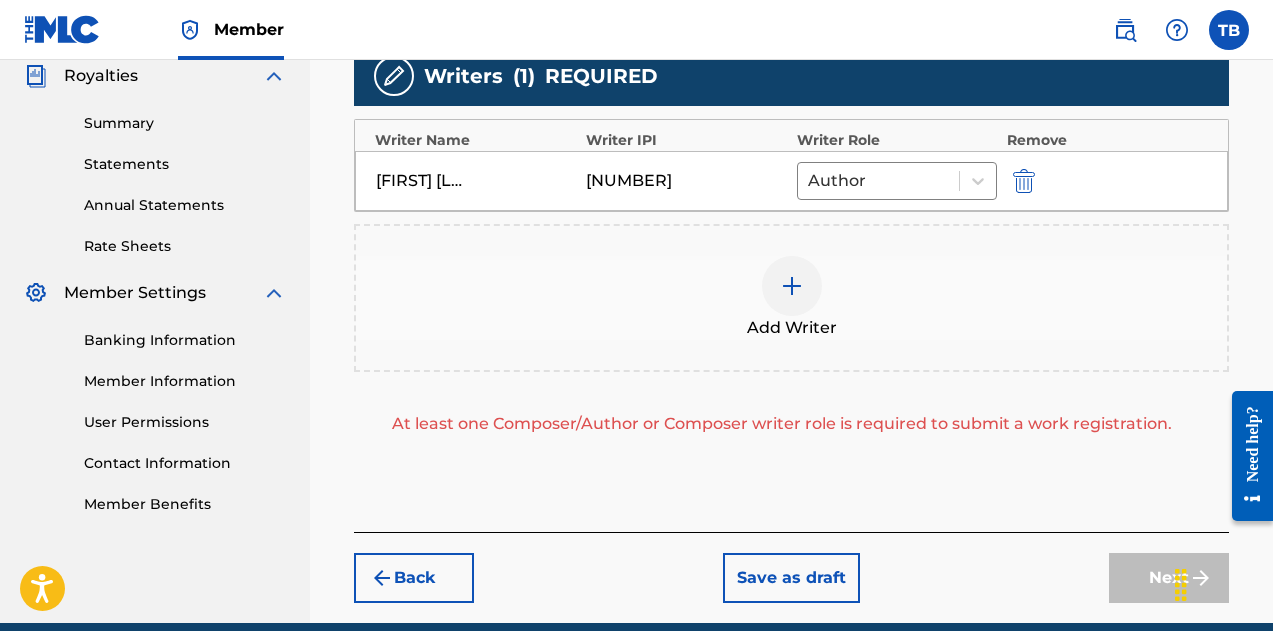 scroll, scrollTop: 609, scrollLeft: 0, axis: vertical 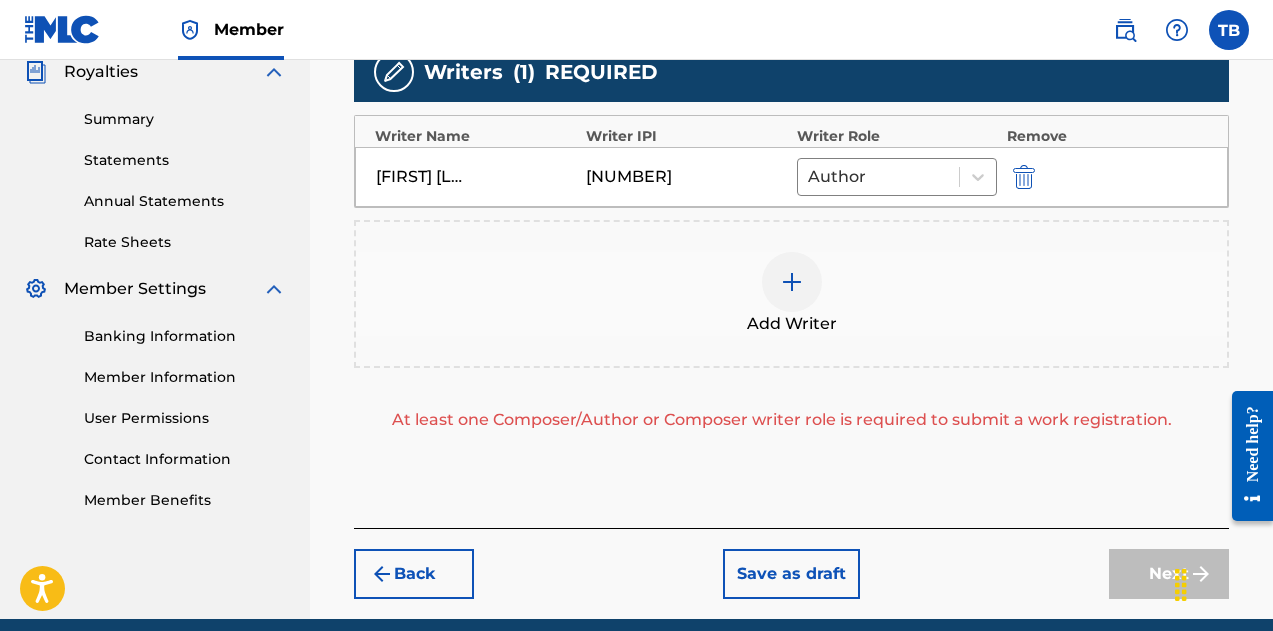 click at bounding box center [792, 282] 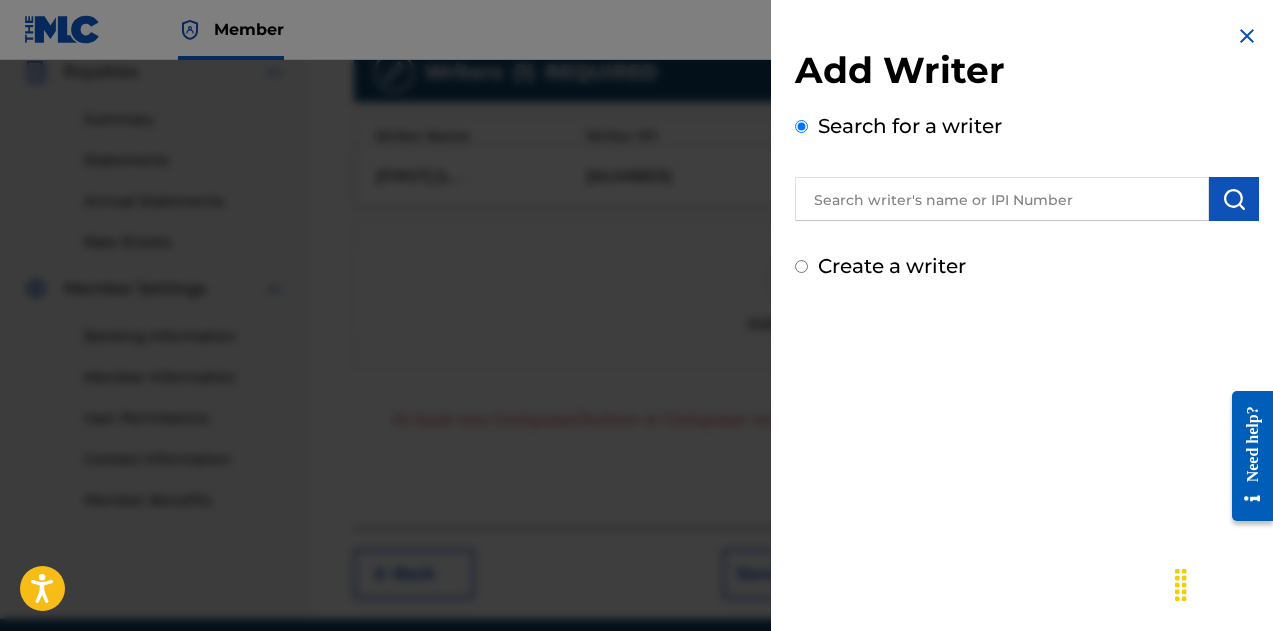 click at bounding box center (1002, 199) 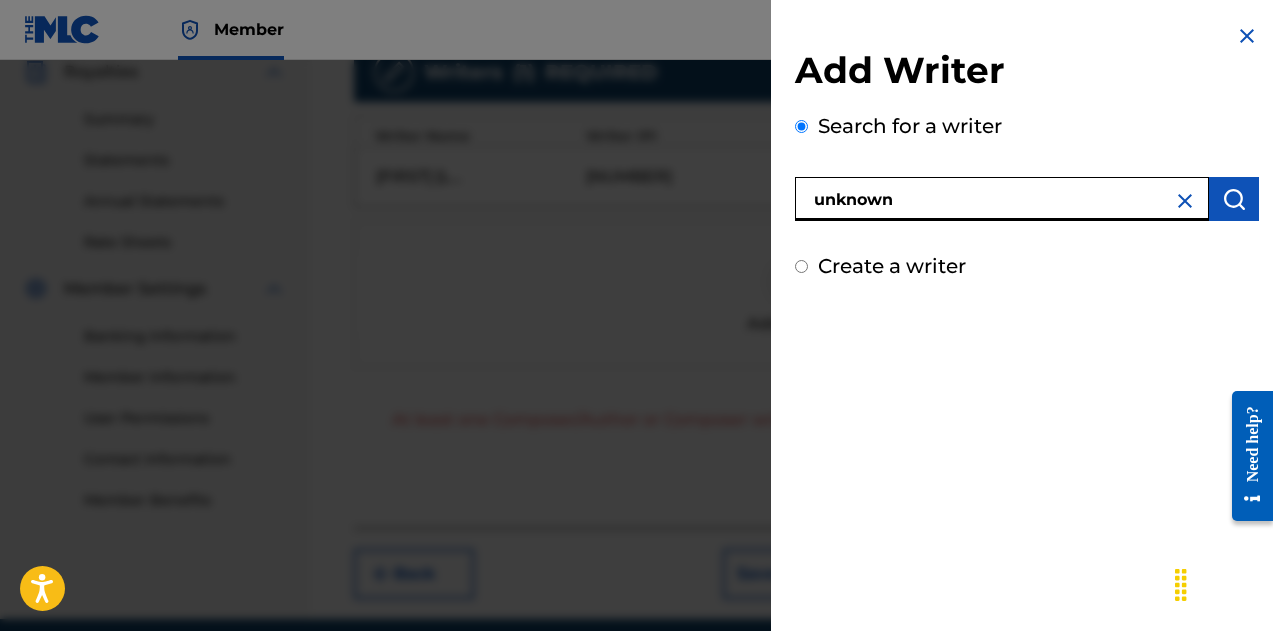 type on "unknown" 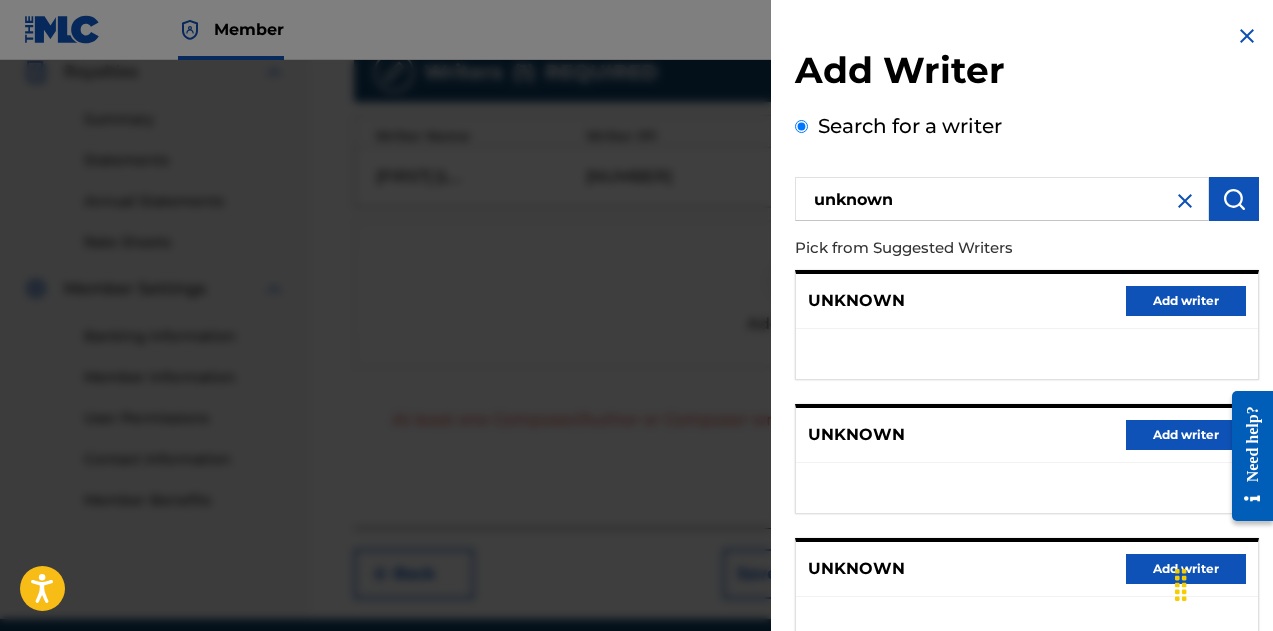 click on "Add writer" at bounding box center [1186, 301] 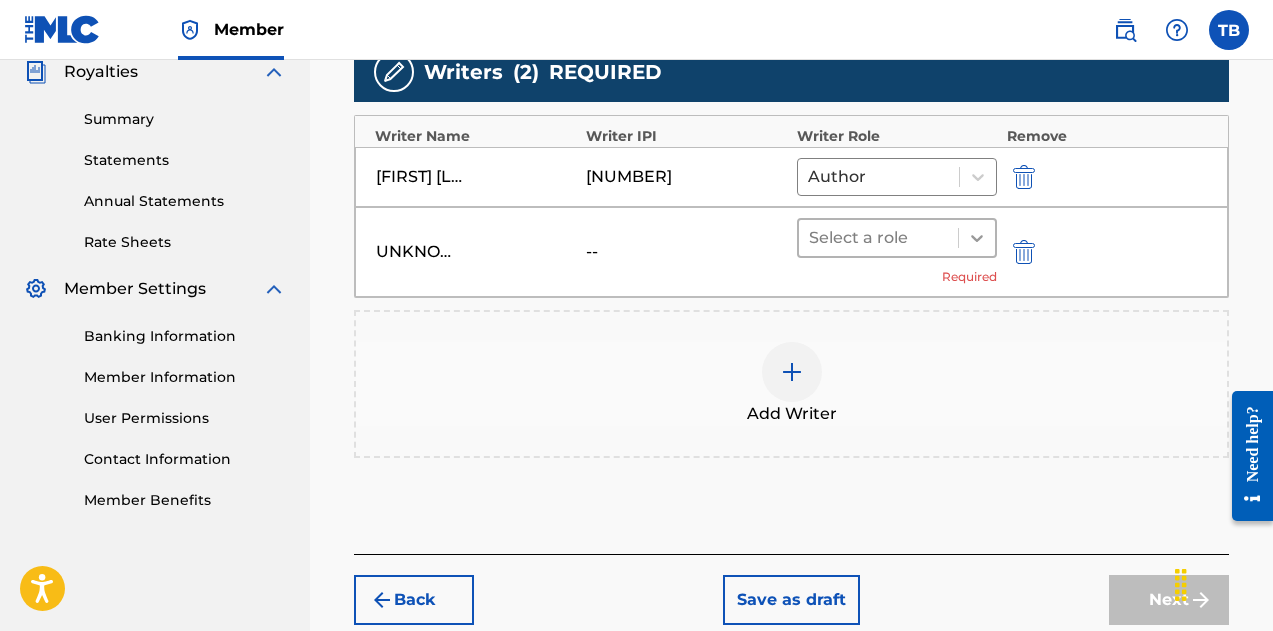 click 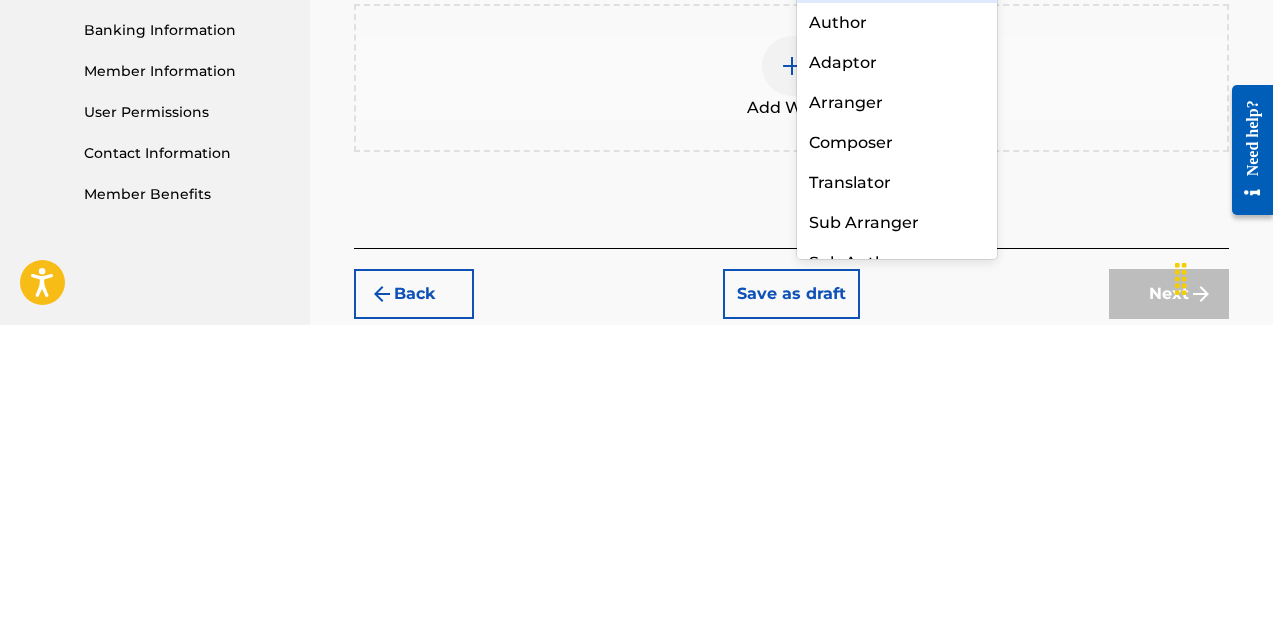 click on "Composer" at bounding box center (897, 449) 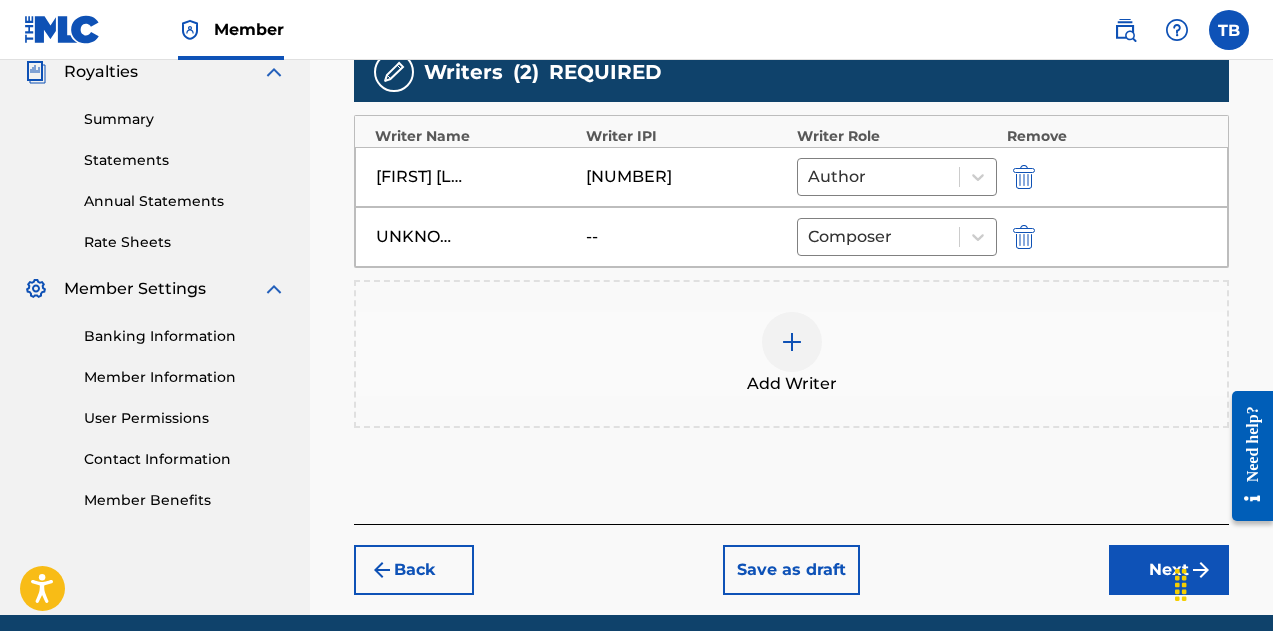 click on "Next" at bounding box center [1169, 570] 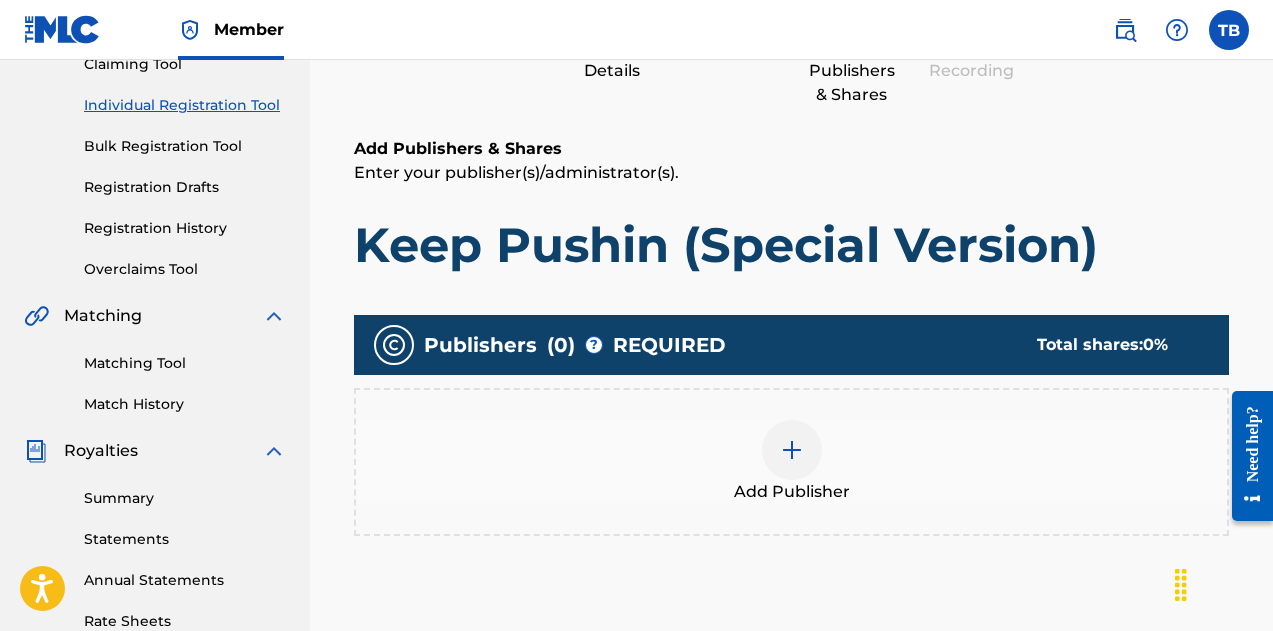 scroll, scrollTop: 227, scrollLeft: 0, axis: vertical 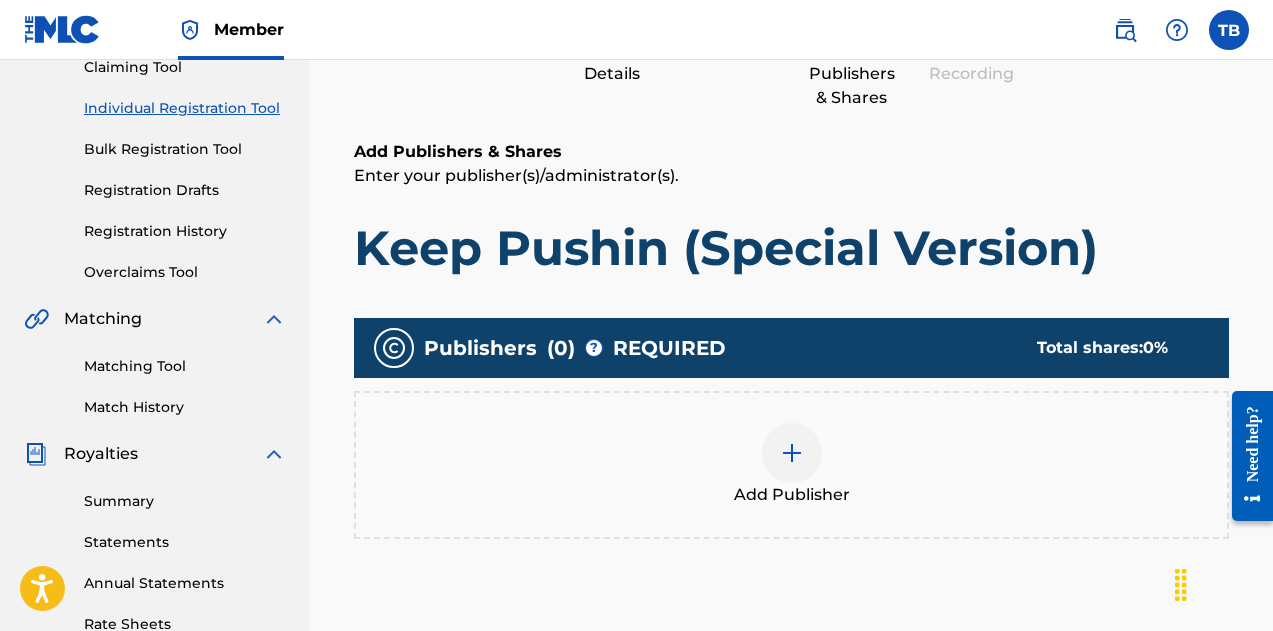 click at bounding box center (792, 453) 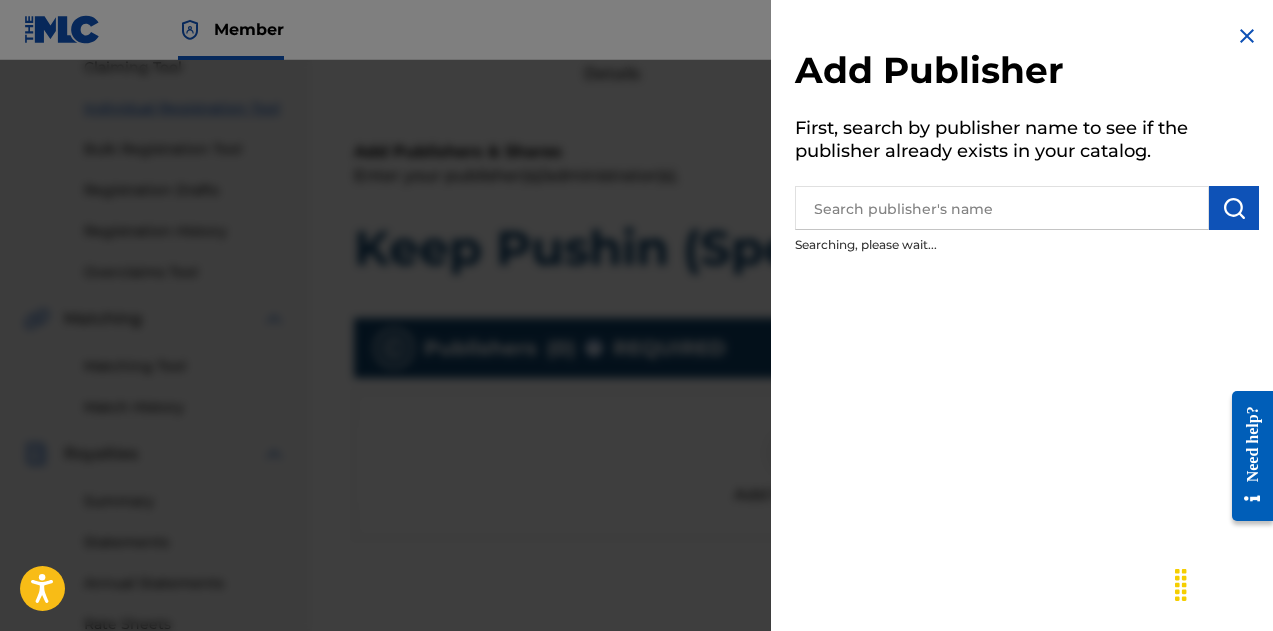 click on "Add Publisher First, search by publisher name to see if the publisher already exists in your catalog. Searching, please wait..." at bounding box center [1027, 315] 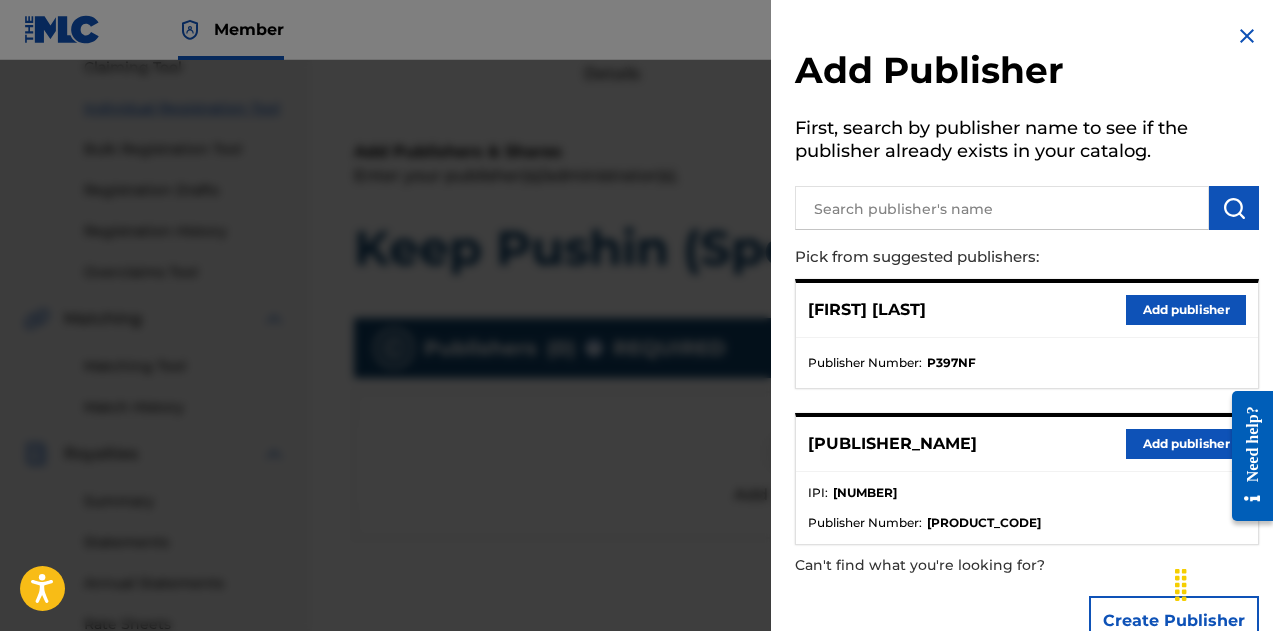 click on "Add publisher" at bounding box center (1186, 444) 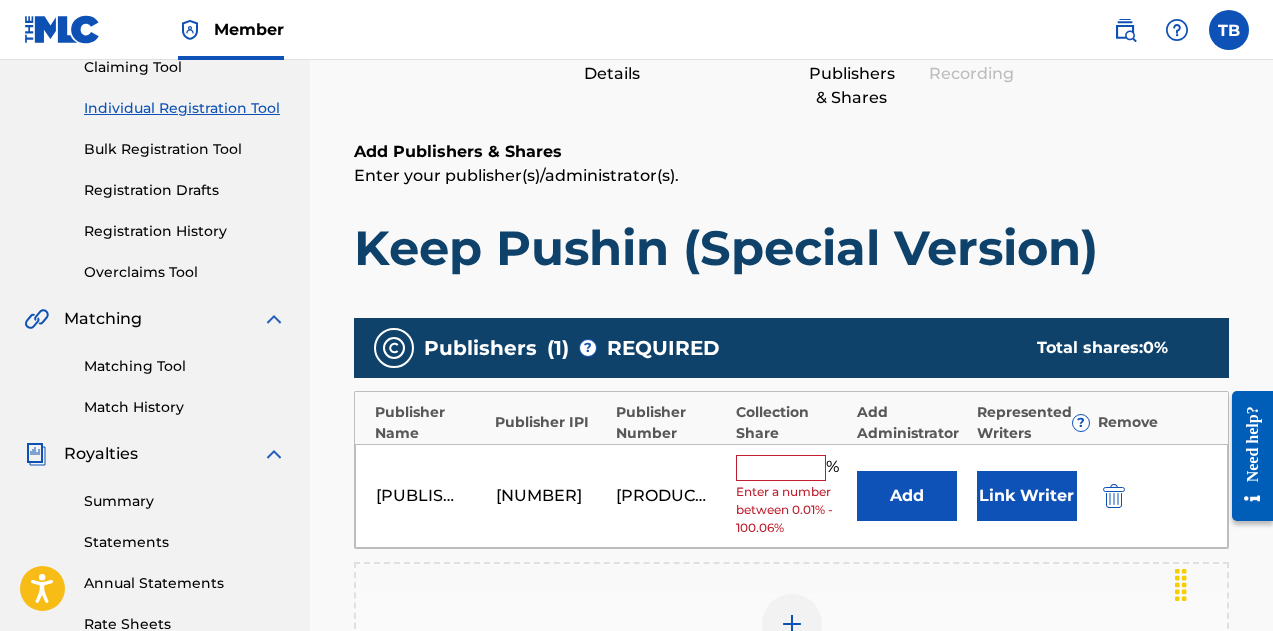 click at bounding box center [781, 468] 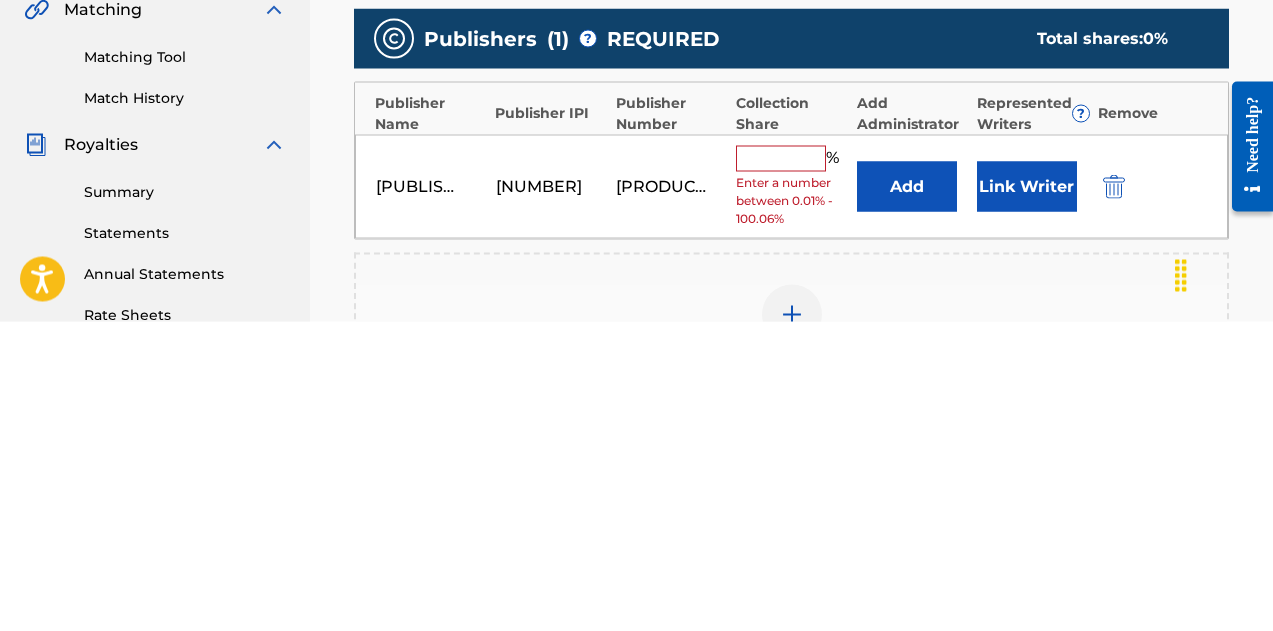 click at bounding box center [781, 468] 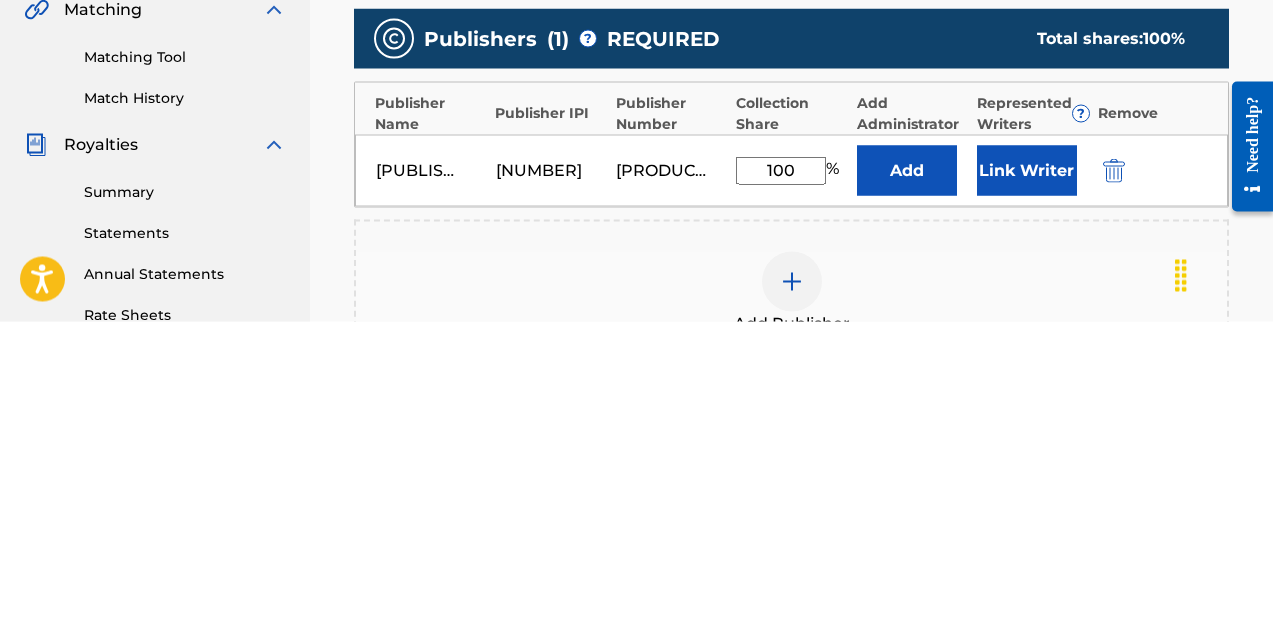 click on "Link Writer" at bounding box center (1027, 480) 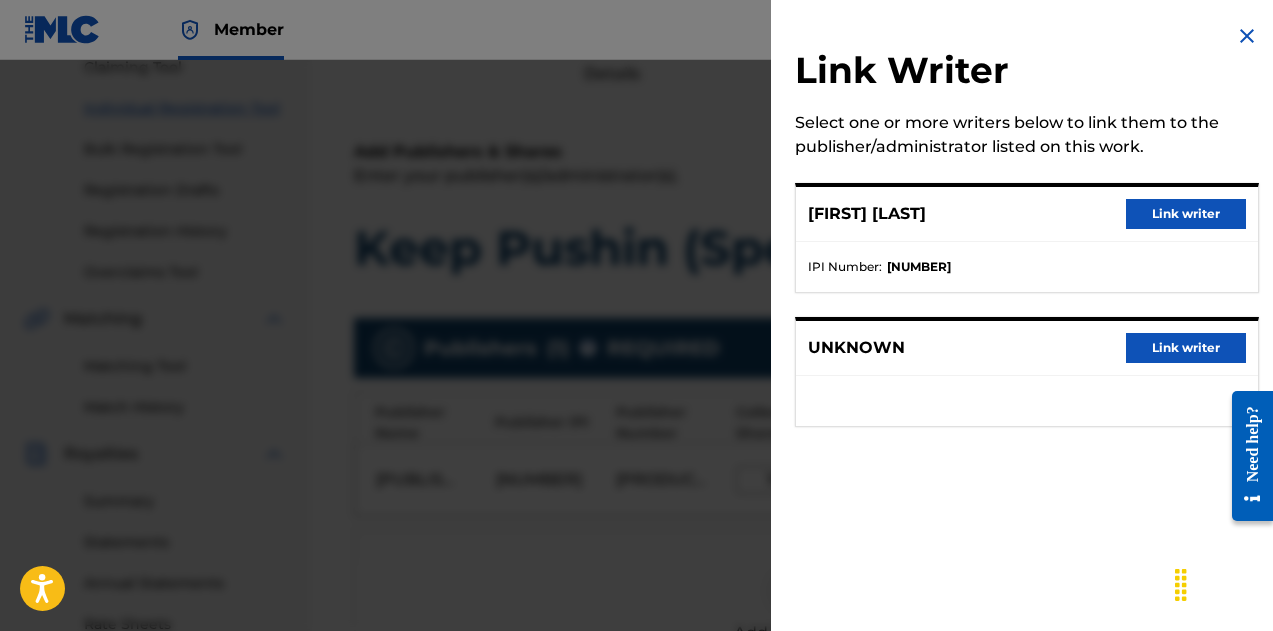 click on "Link writer" at bounding box center [1186, 214] 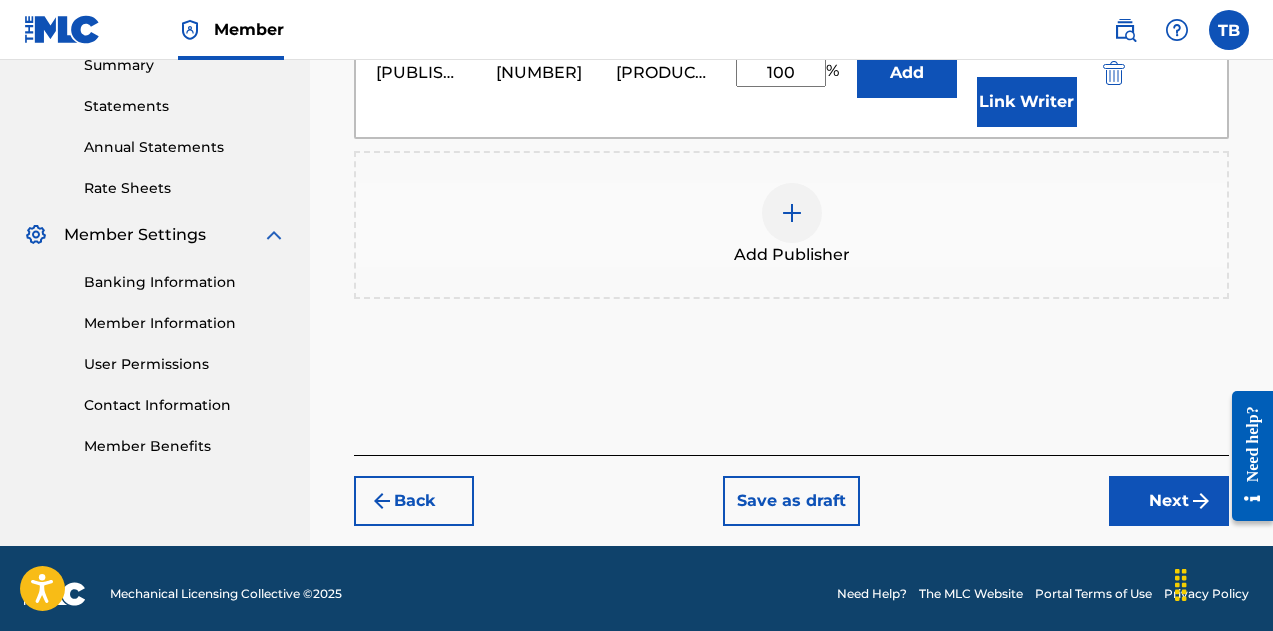 scroll, scrollTop: 658, scrollLeft: 0, axis: vertical 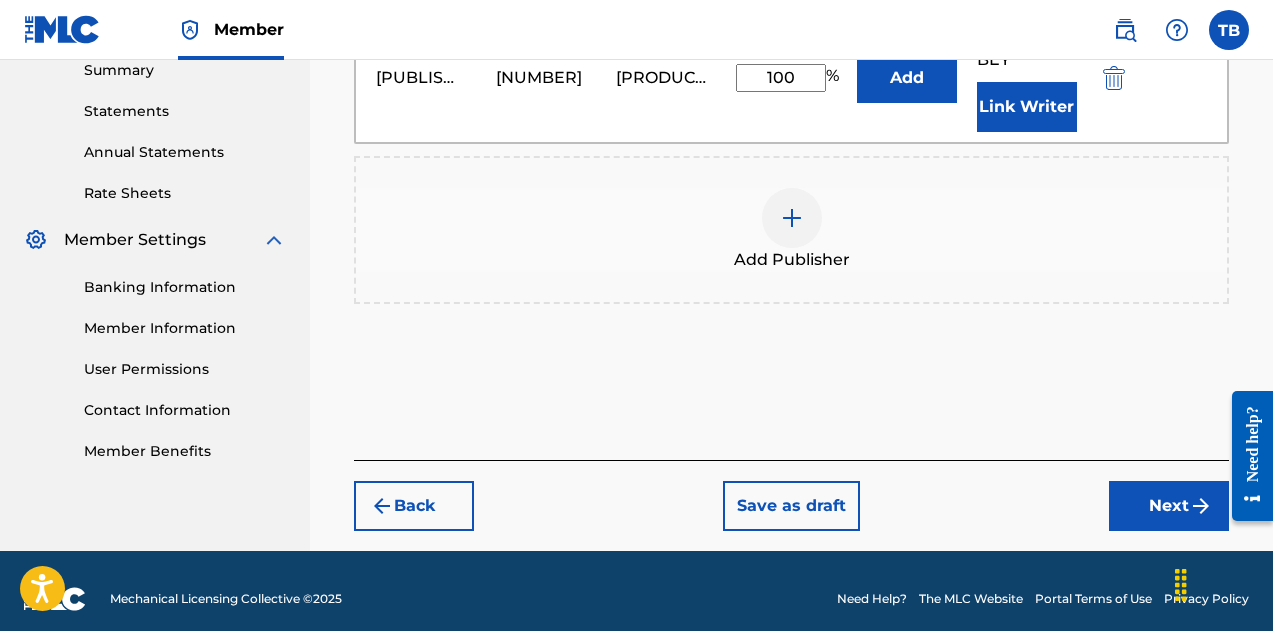 click on "Next" at bounding box center (1169, 506) 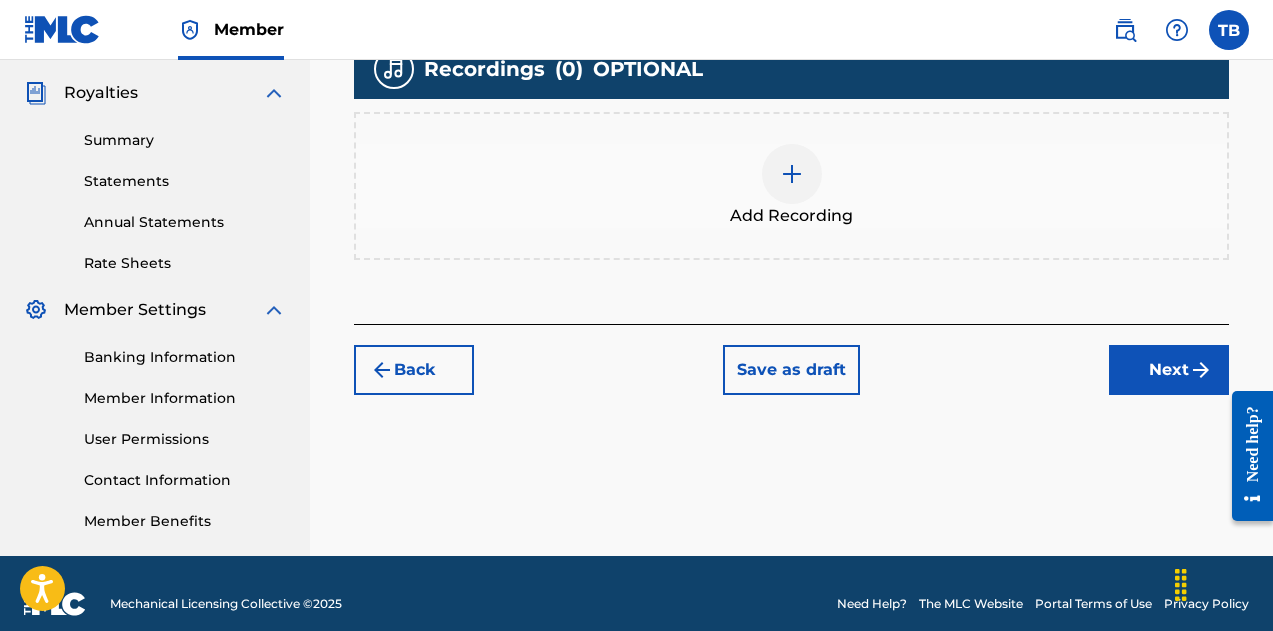 scroll, scrollTop: 609, scrollLeft: 0, axis: vertical 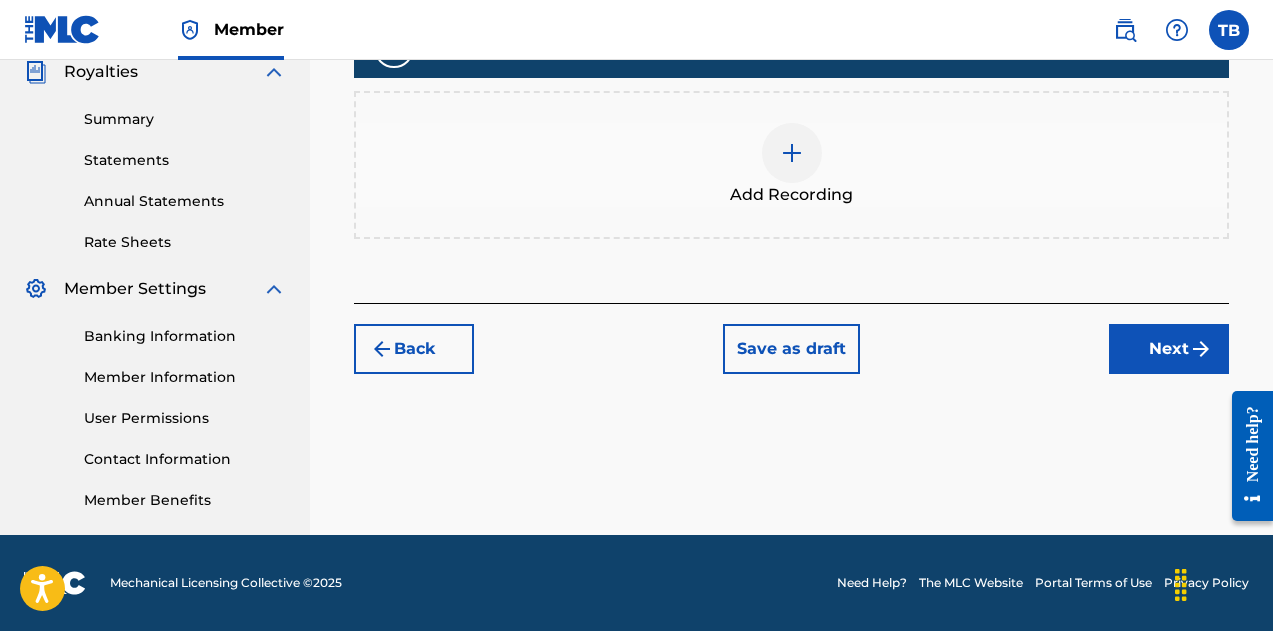 click at bounding box center [792, 153] 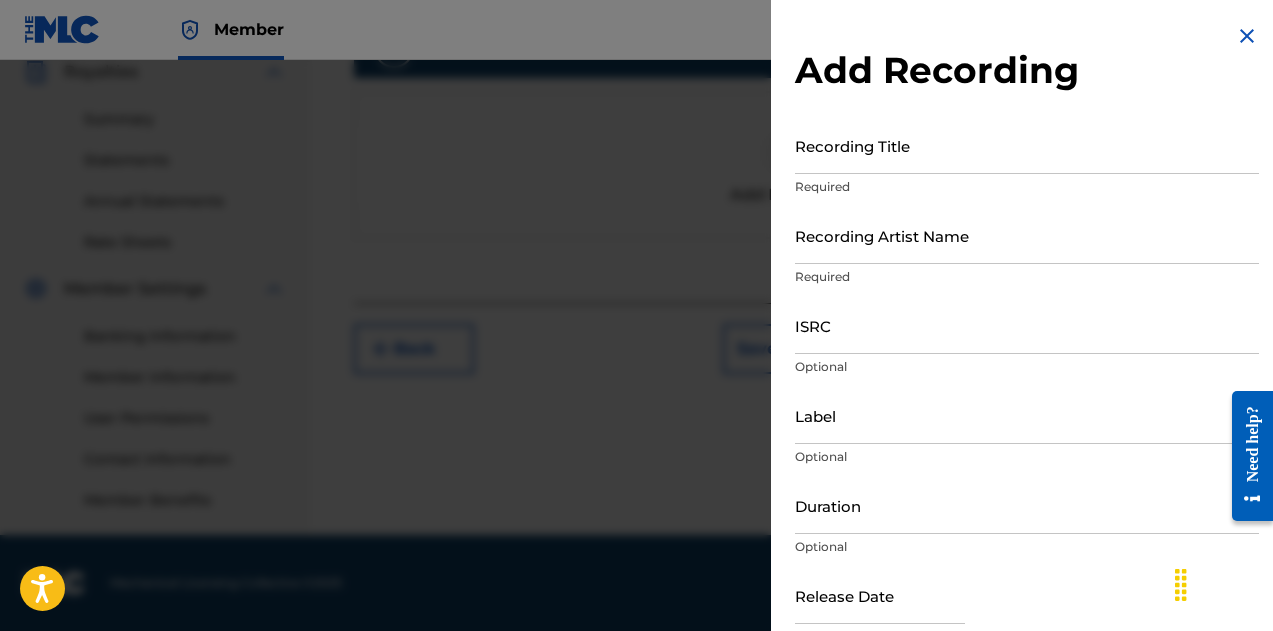 click on "Duration" at bounding box center (1027, 505) 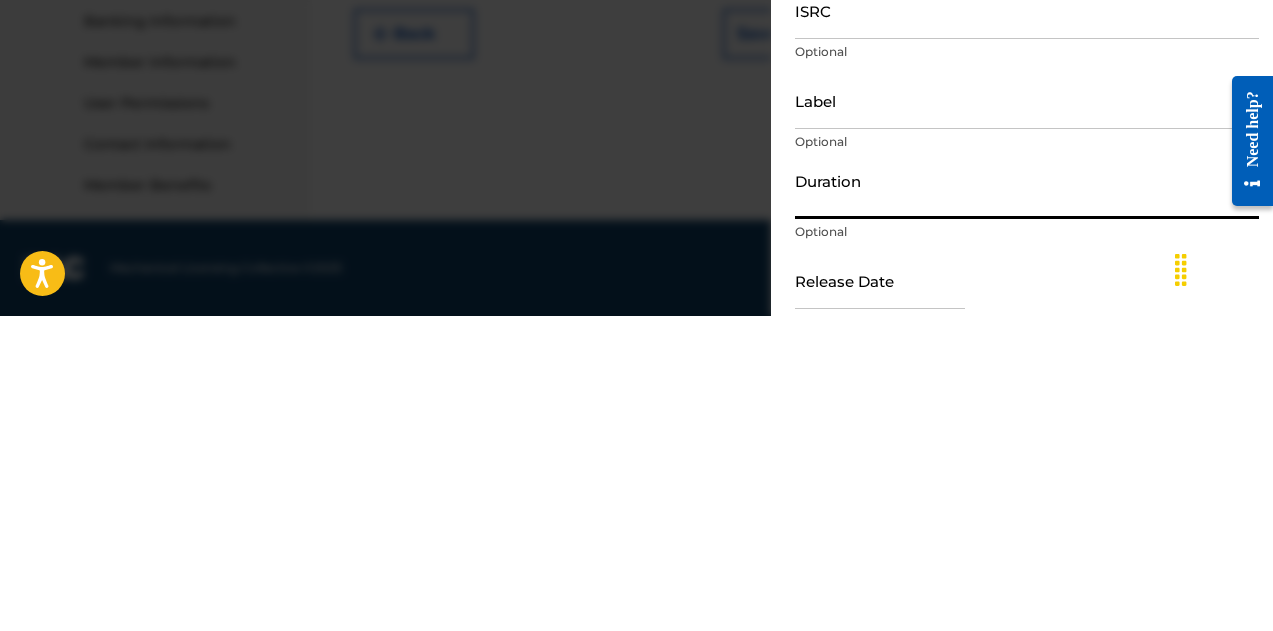 click on "Duration" at bounding box center [1027, 505] 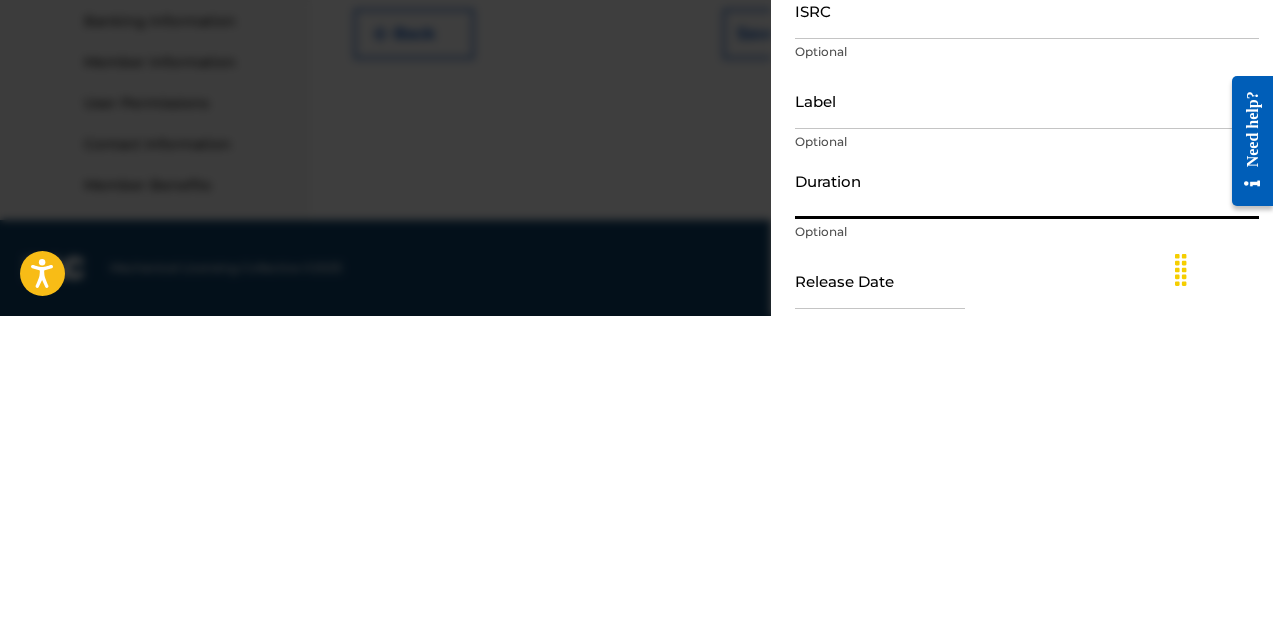 type on "04:25" 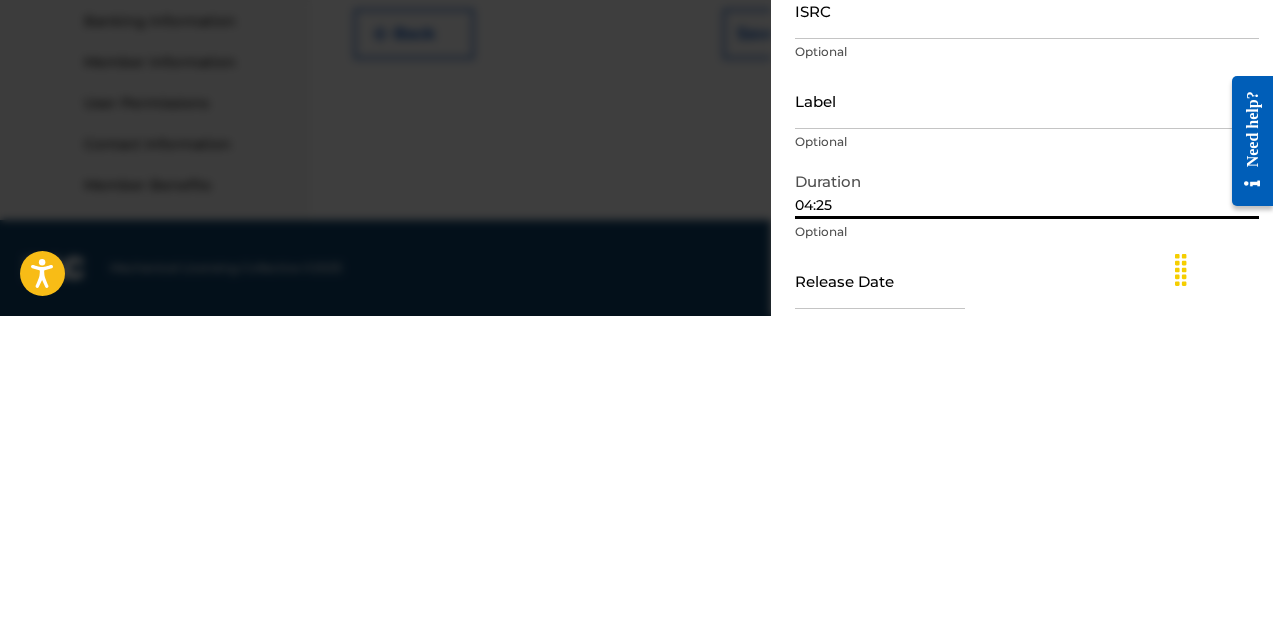 click at bounding box center [880, 595] 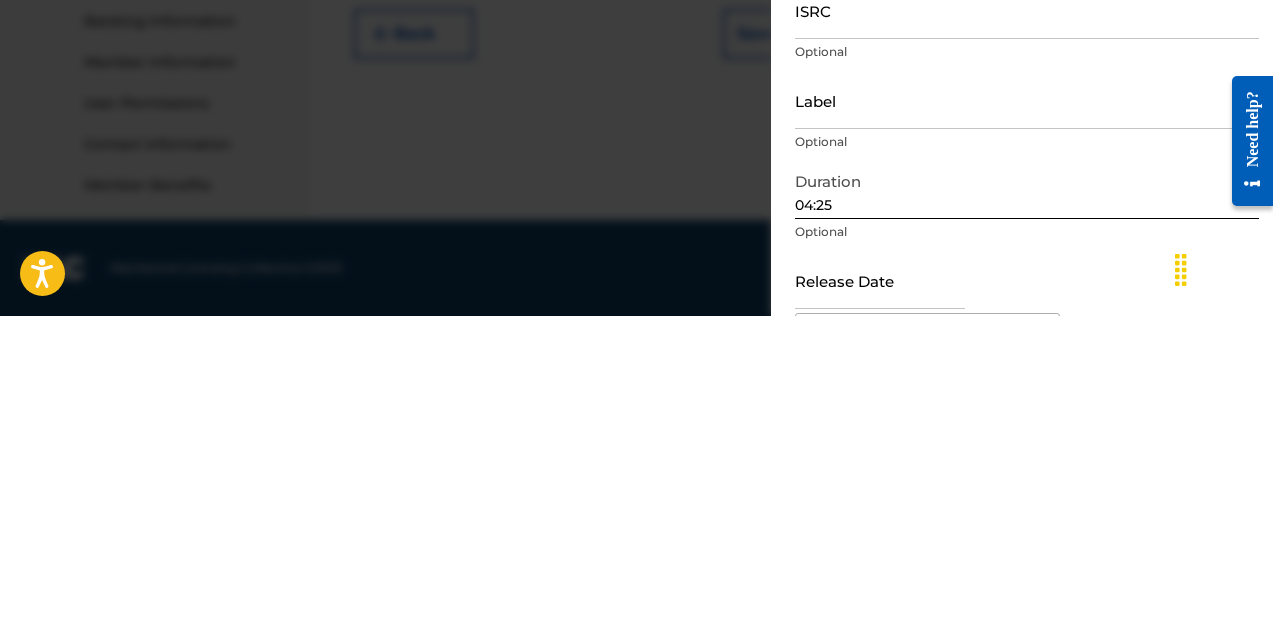 click at bounding box center [880, 595] 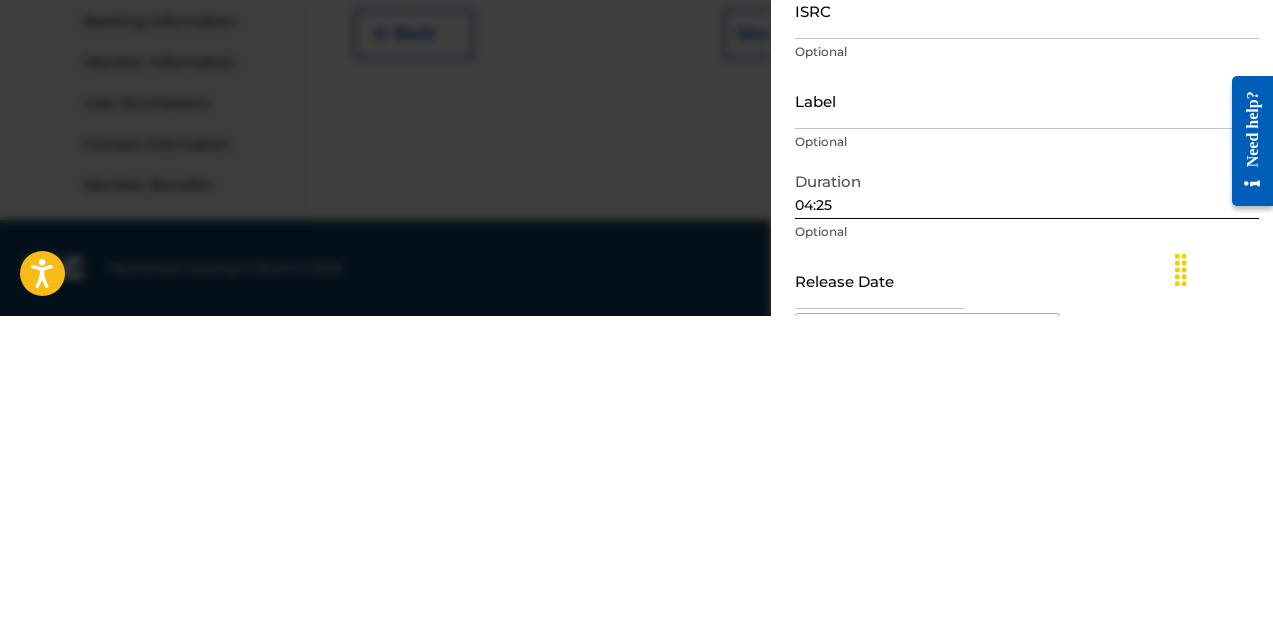 type on "[MM]/[DD]/[YYYY]" 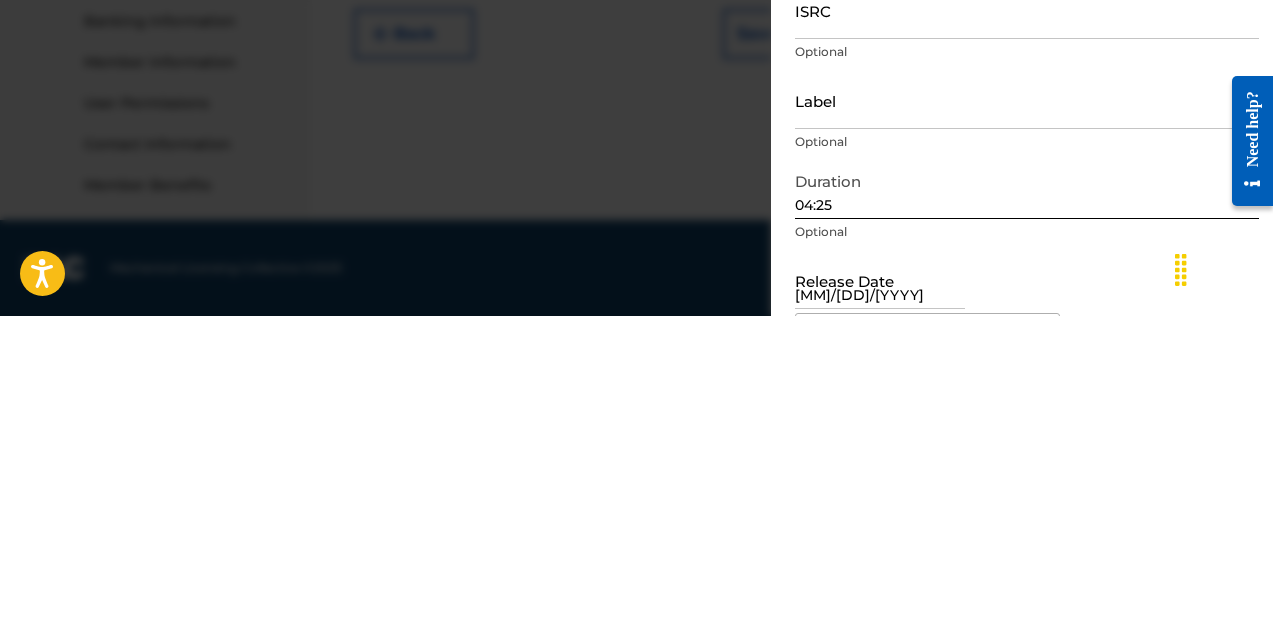 click on "Release Date [MM]/[DD]/[YYYY] Previous Month Next Month August 2025 January February March April May June July August September October November December 1899 1900 1901 1902 1903 1904 1905 1906 1907 1908 1909 1910 1911 1912 1913 1914 1915 1916 1917 1918 1919 1920 1921 1922 1923 1924 1925 1926 1927 1928 1929 1930 1931 1932 1933 1934 1935 1936 1937 1938 1939 1940 1941 1942 1943 1944 1945 1946 1947 1948 1949 1950 1951 1952 1953 1954 1955 1956 1957 1958 1959 1960 1961 1962 1963 1964 1965 1966 1967 1968 1969 1970 1971 1972 1973 1974 1975 1976 1977 1978 1979 1980 1981 1982 1983 1984 1985 1986 1987 1988 1989 1990 1991 1992 1993 1994 1995 1996 1997 1998 1999 2000 2001 2002 2003 2004 2005 2006 2007 2008 2009 2010 2011 2012 2013 2014 2015 2016 2017 2018 2019 2020 2021 2022 2023 2024 2025 2026 2027 2028 2029 2030 2031 2032 2033 2034 2035 2036 2037 2038 2039 2040 2041 2042 2043 2044 2045 2046 2047 2048 2049 2050 2051 2052 2053 2054 2055 2056 2057 2058 2059 2060 2061 2062 2063 2064 2065 2066 2067 2068 2069 2070 2071 2072 2073 1" at bounding box center (1027, 612) 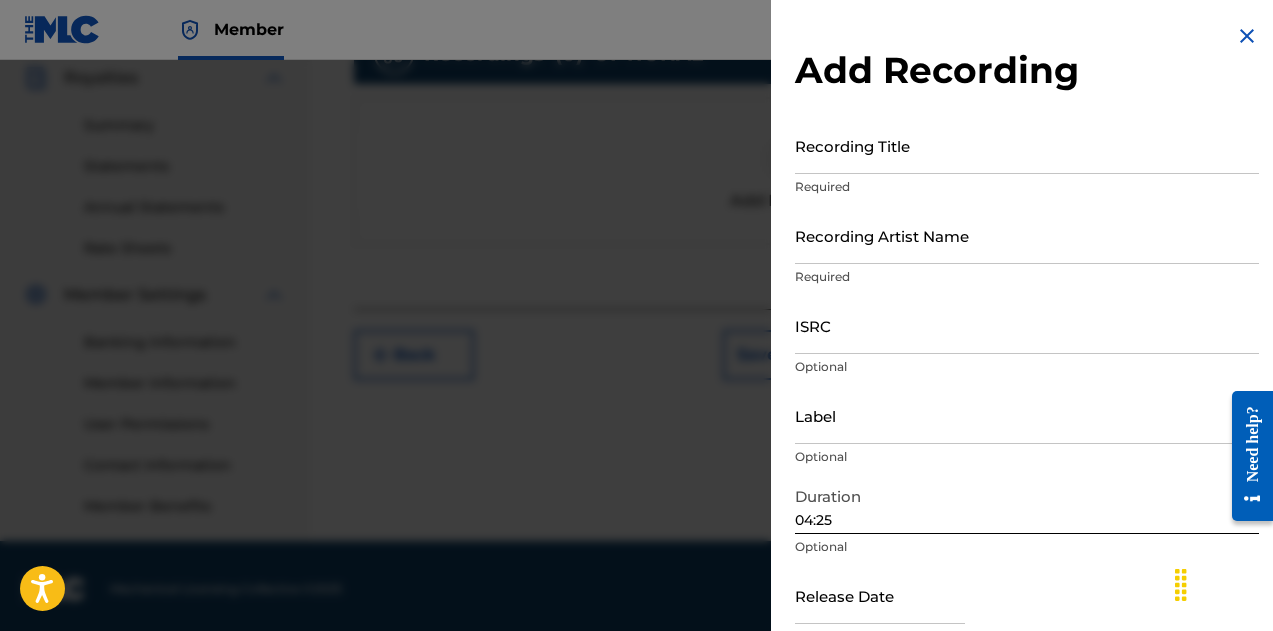 scroll, scrollTop: 609, scrollLeft: 0, axis: vertical 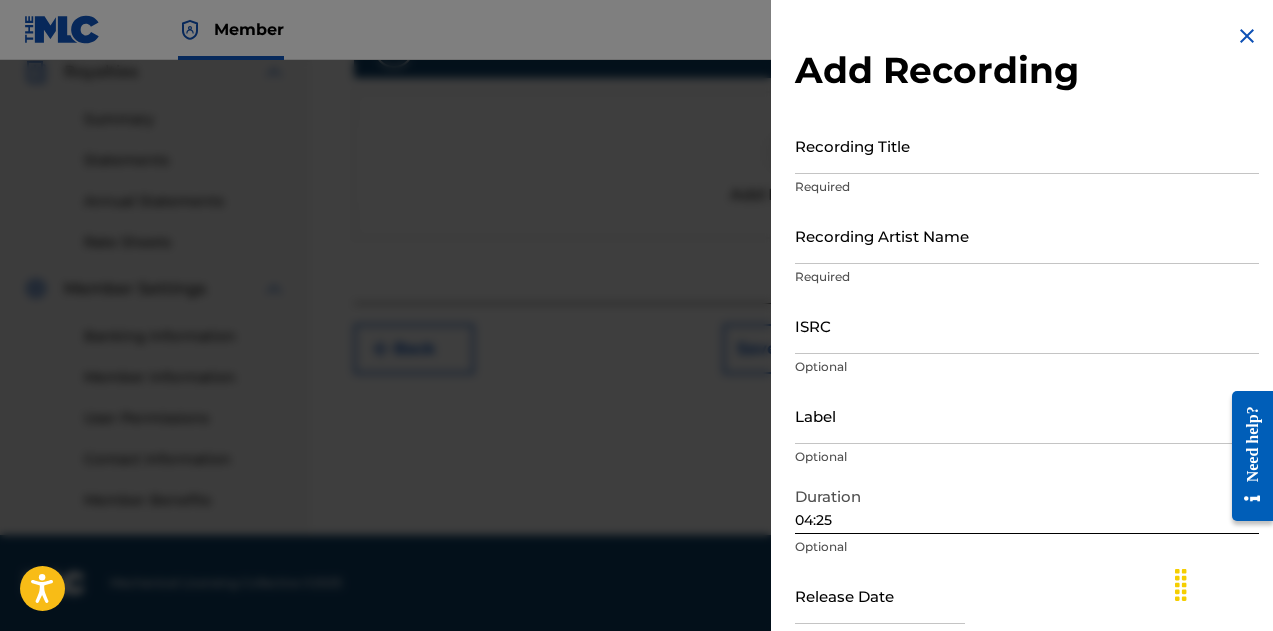 click on "Recording Title" at bounding box center (1027, 145) 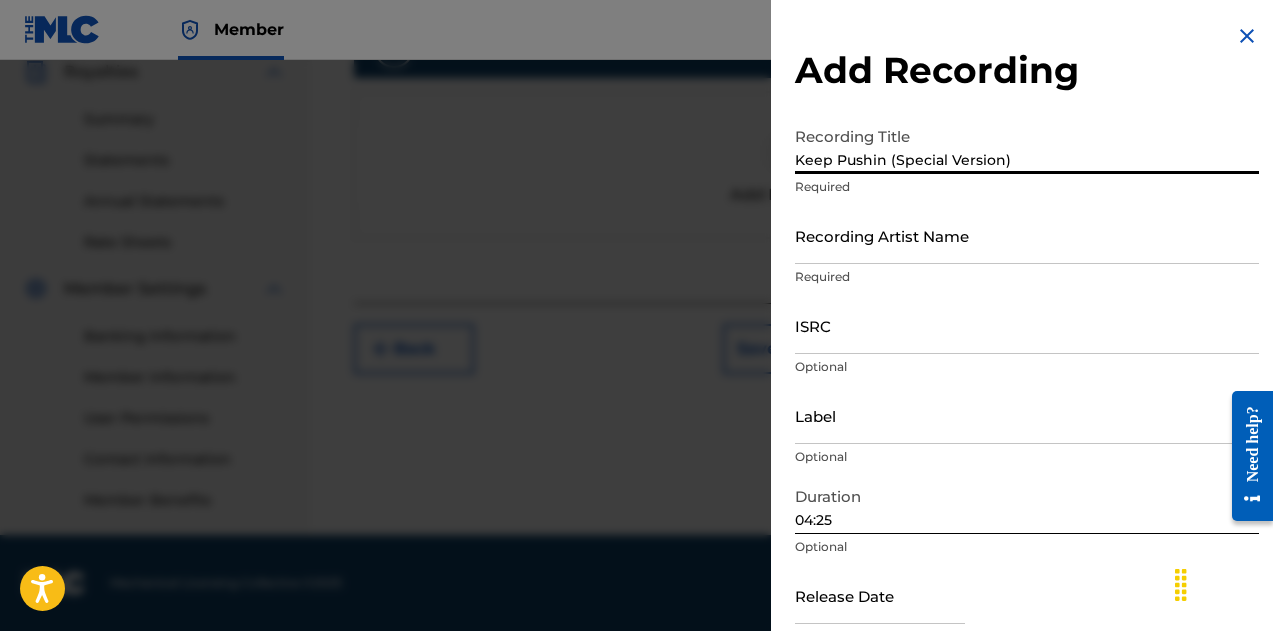 type on "Keep Pushin (Special Version)" 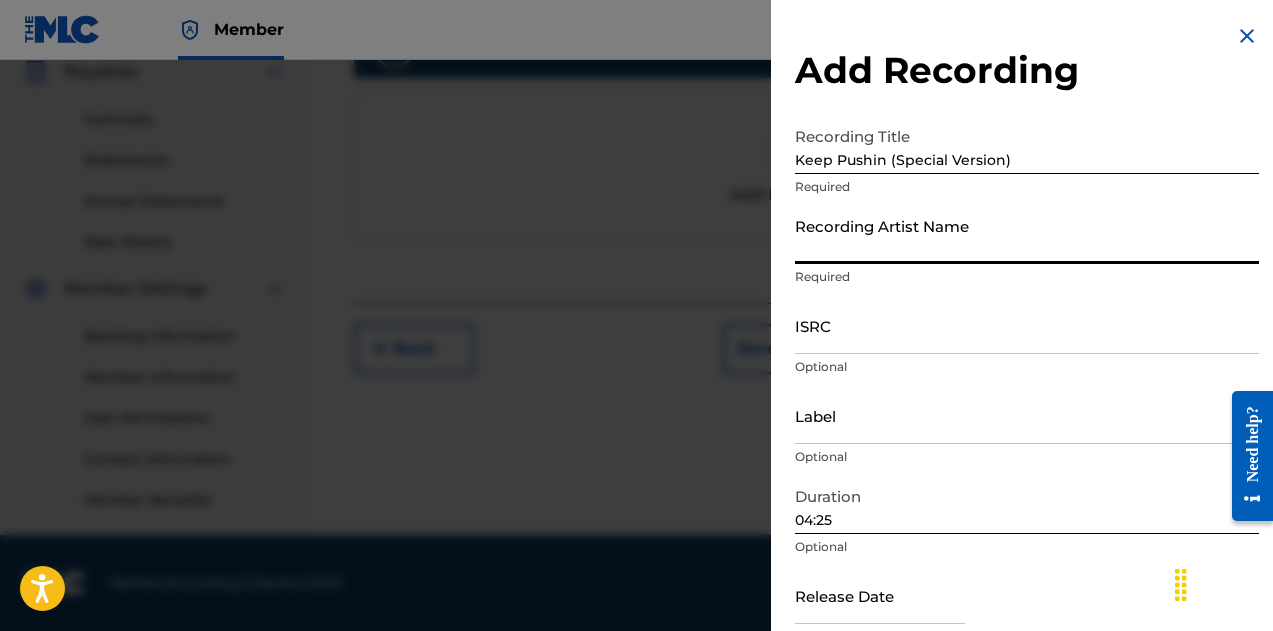 type on "[FIRST] [LAST]" 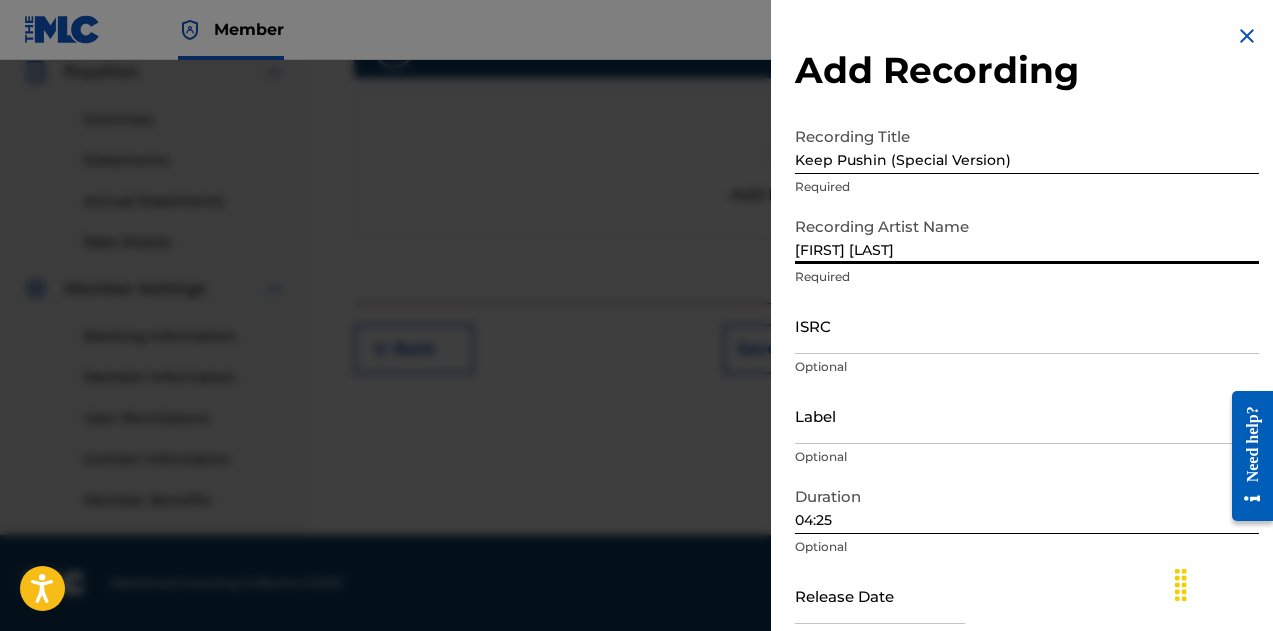 click on "Required" at bounding box center (1027, 277) 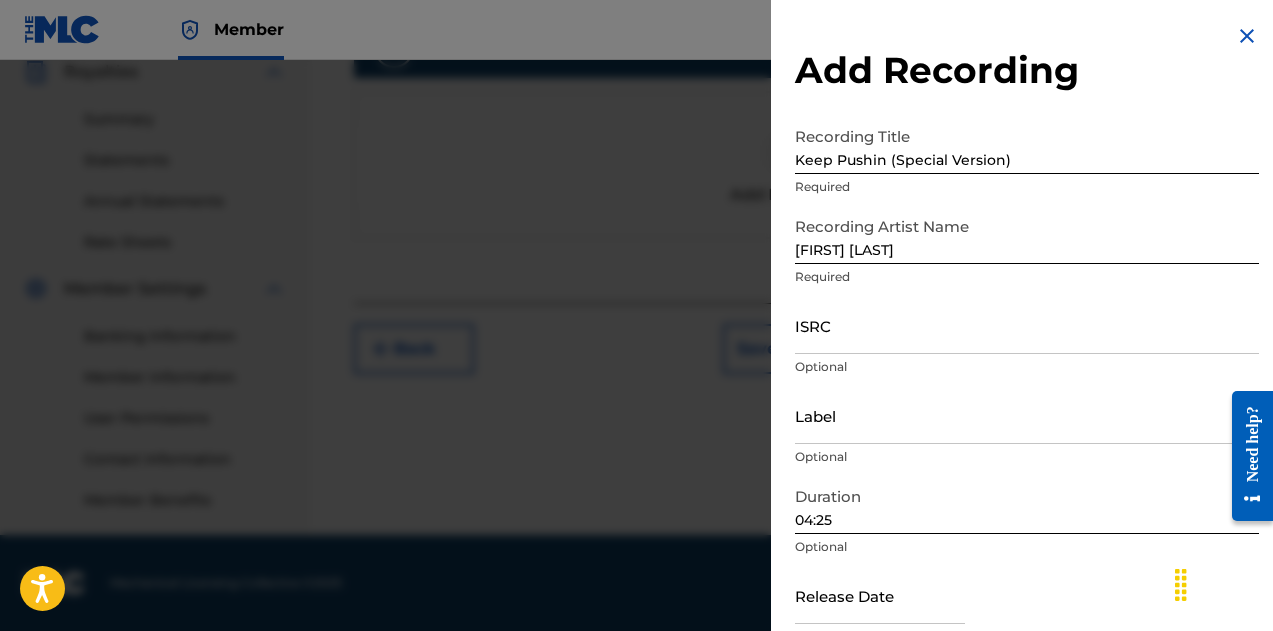 click on "ISRC" at bounding box center (1027, 325) 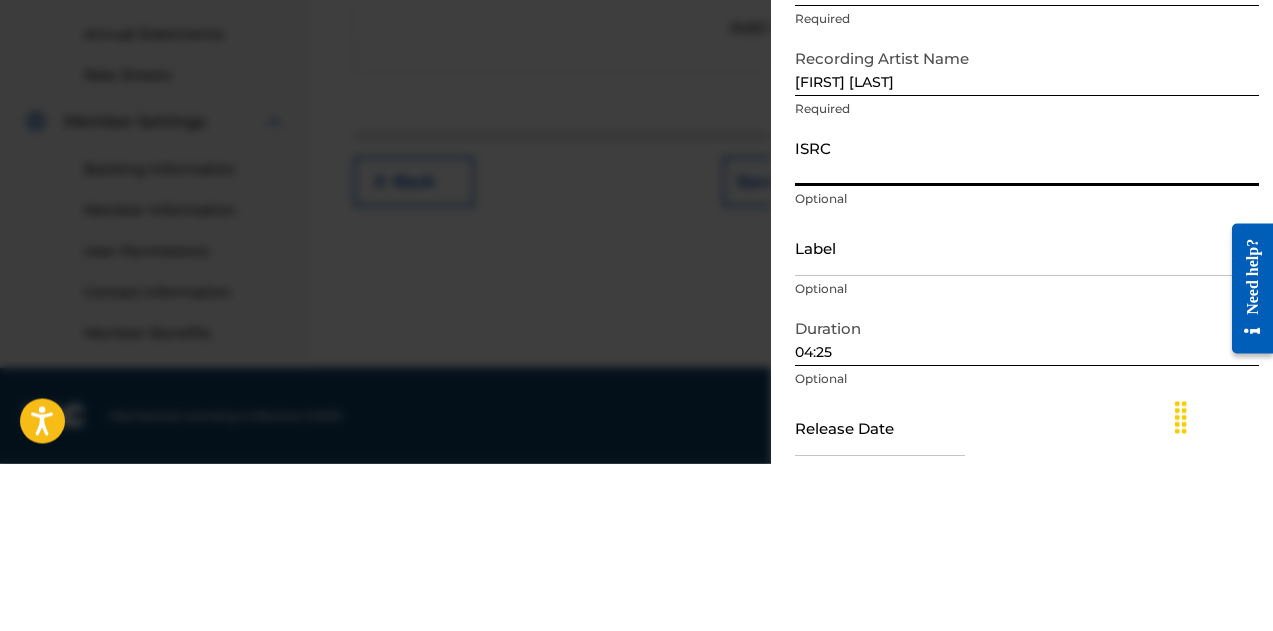 click on "Label" at bounding box center [1027, 415] 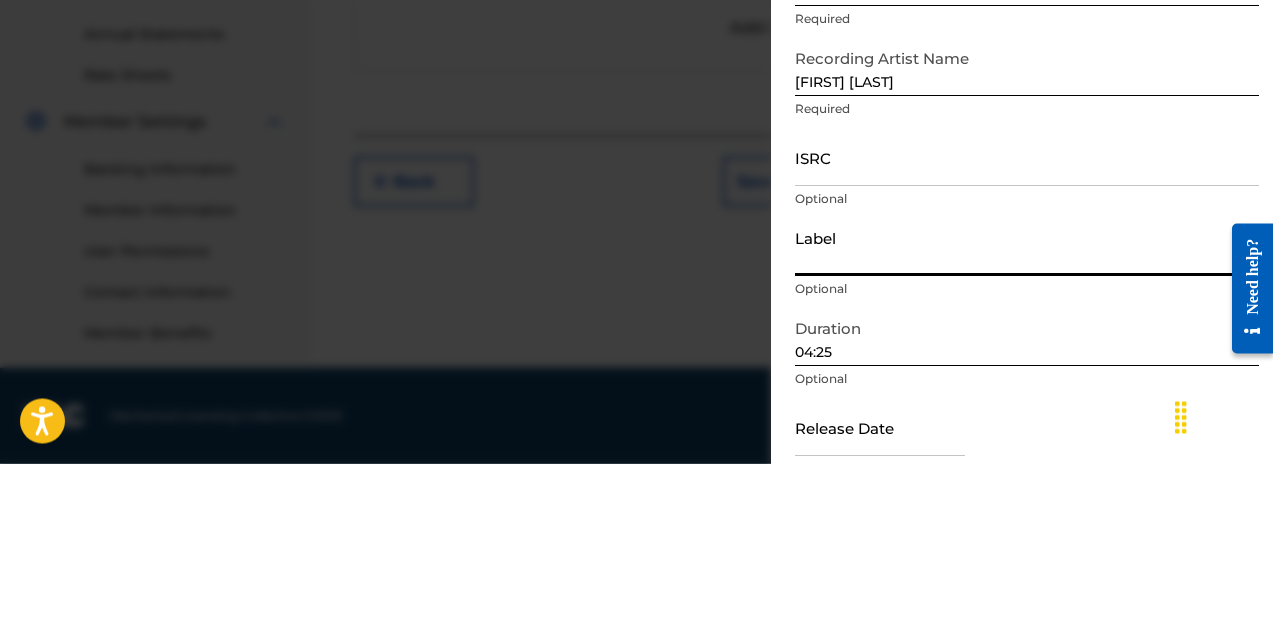 click on "Label" at bounding box center [1027, 415] 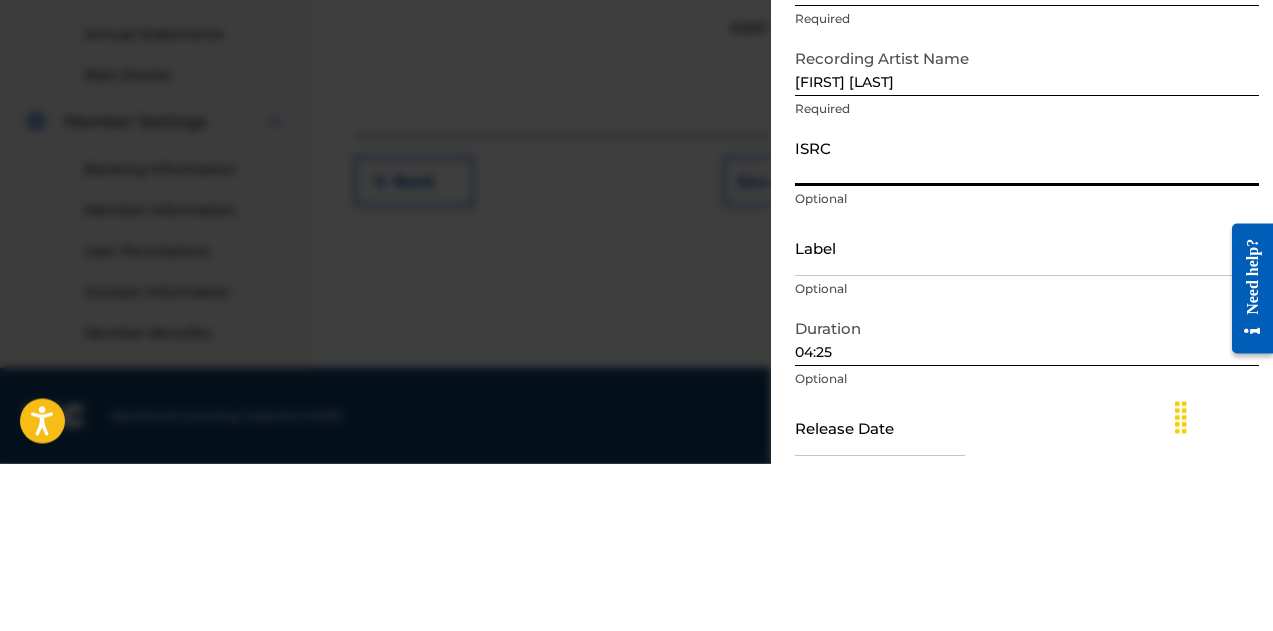 type on "[PRODUCT_CODE]" 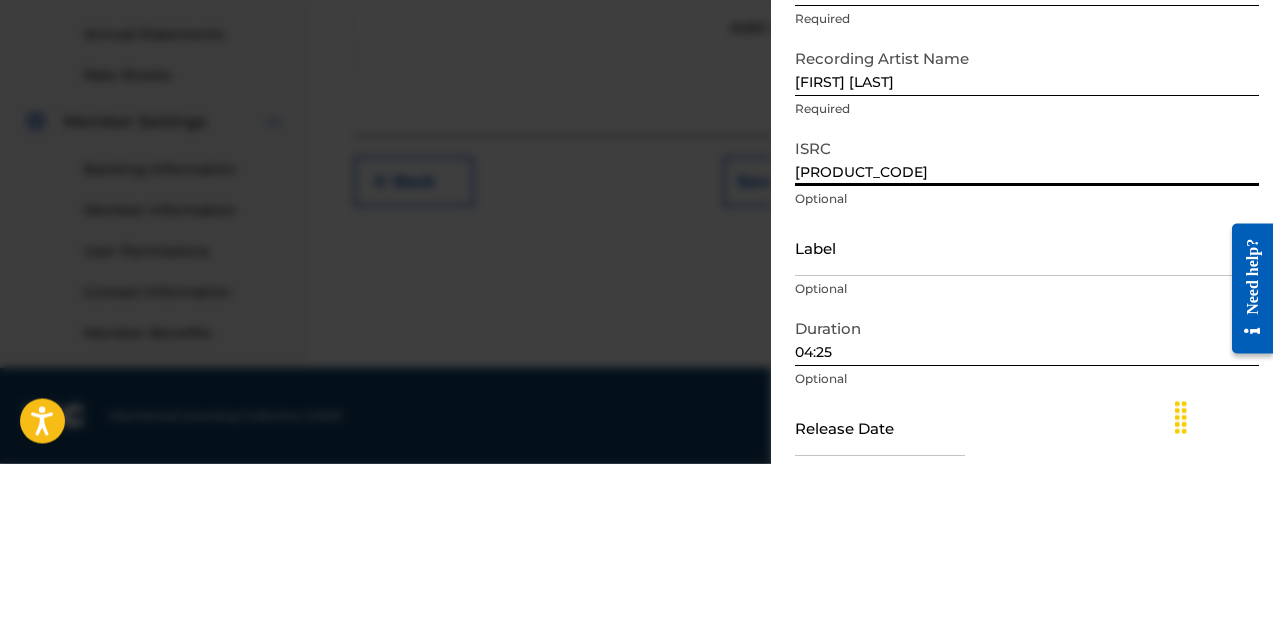 click on "Label" at bounding box center (1027, 415) 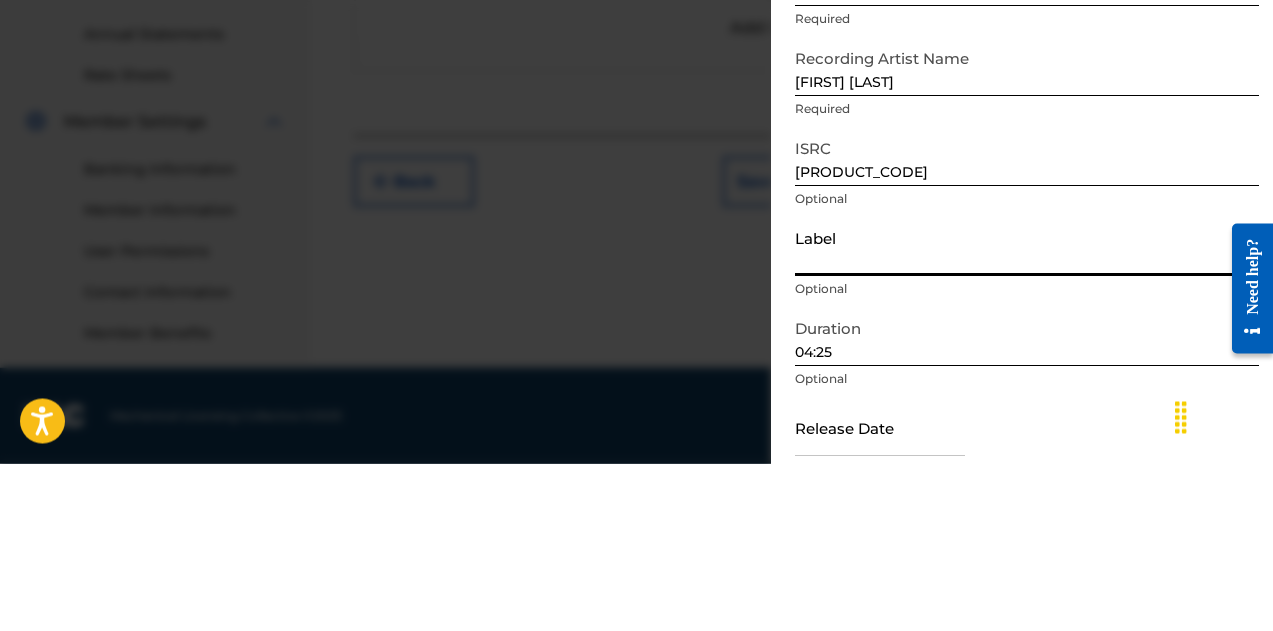 click on "Label Optional" at bounding box center [1027, 432] 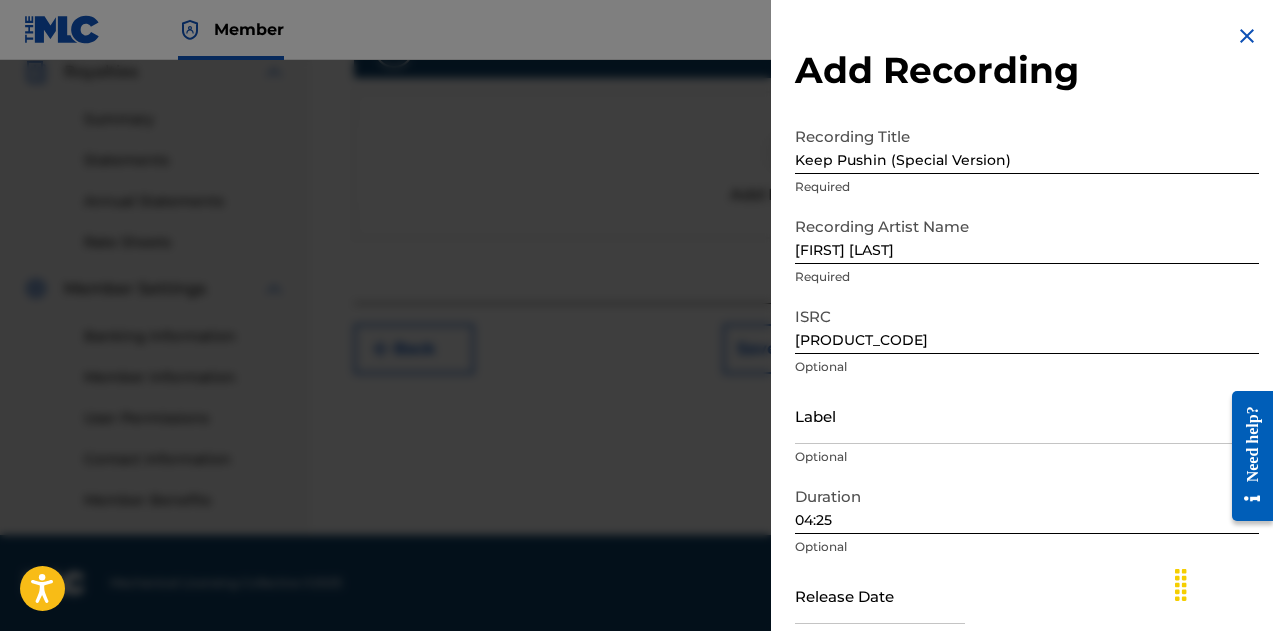 scroll, scrollTop: 100, scrollLeft: 0, axis: vertical 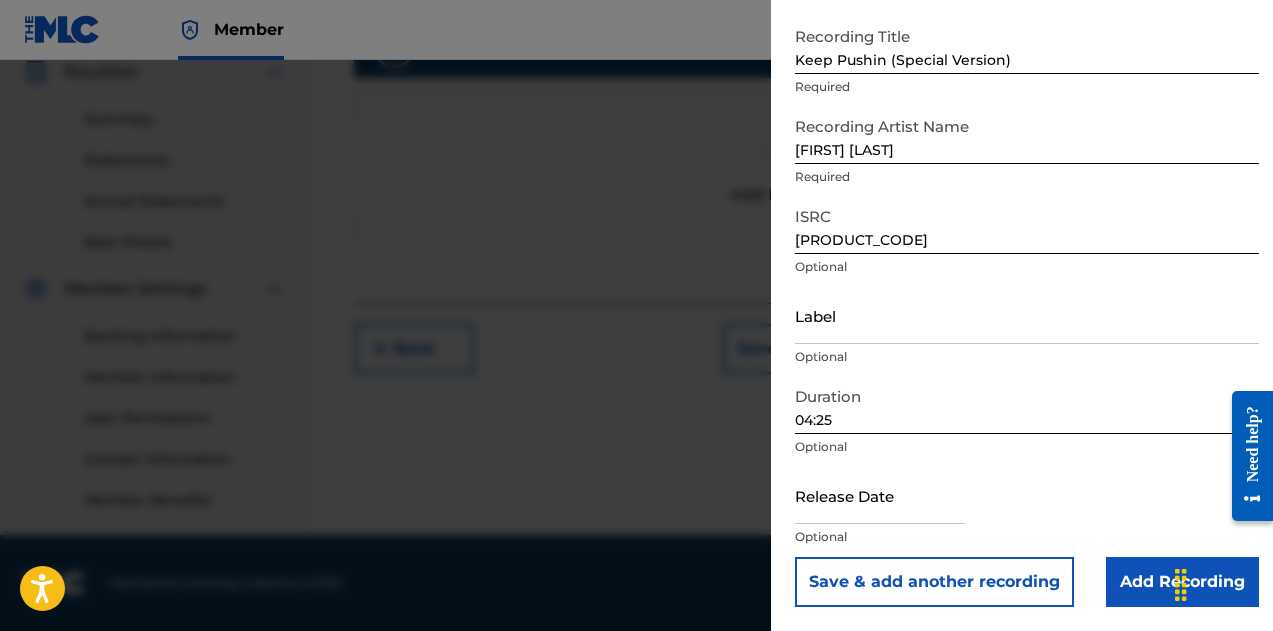 click on "Add Recording" at bounding box center (1182, 582) 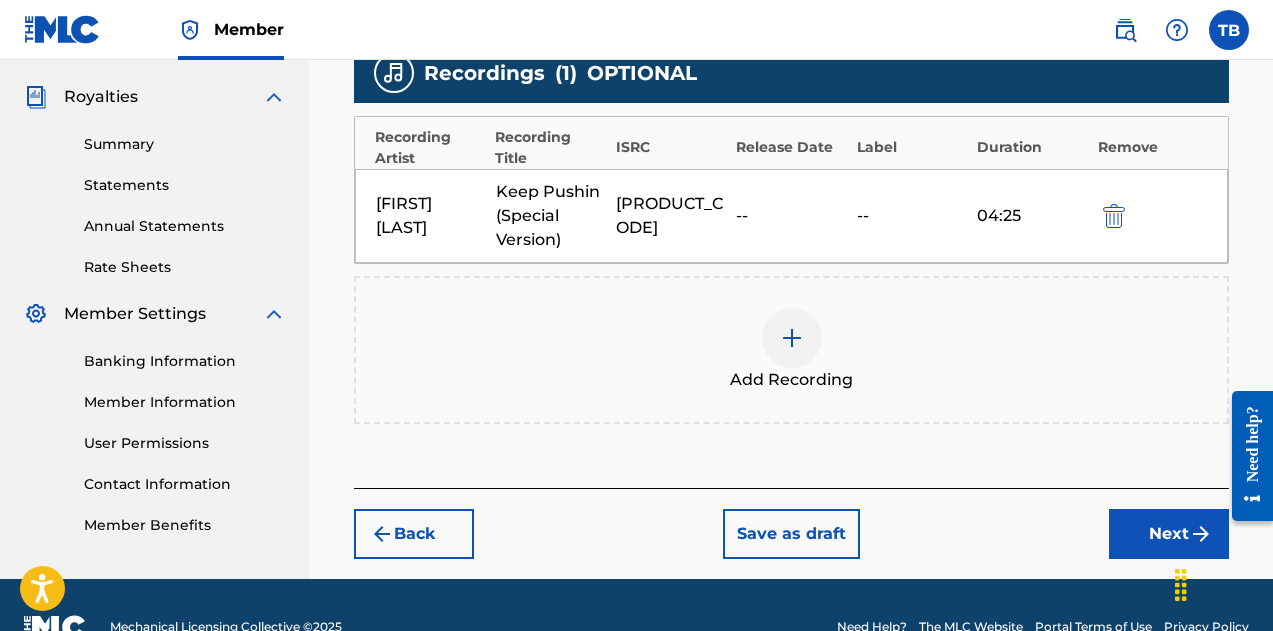 scroll, scrollTop: 628, scrollLeft: 0, axis: vertical 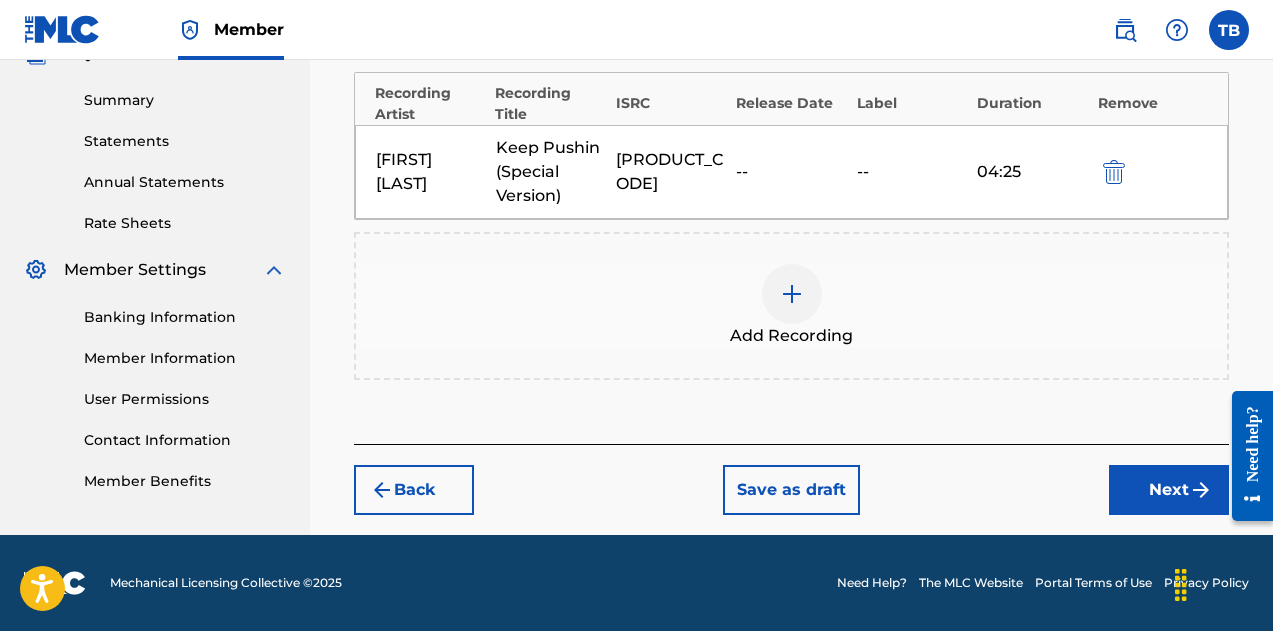 click on "Back" at bounding box center [414, 490] 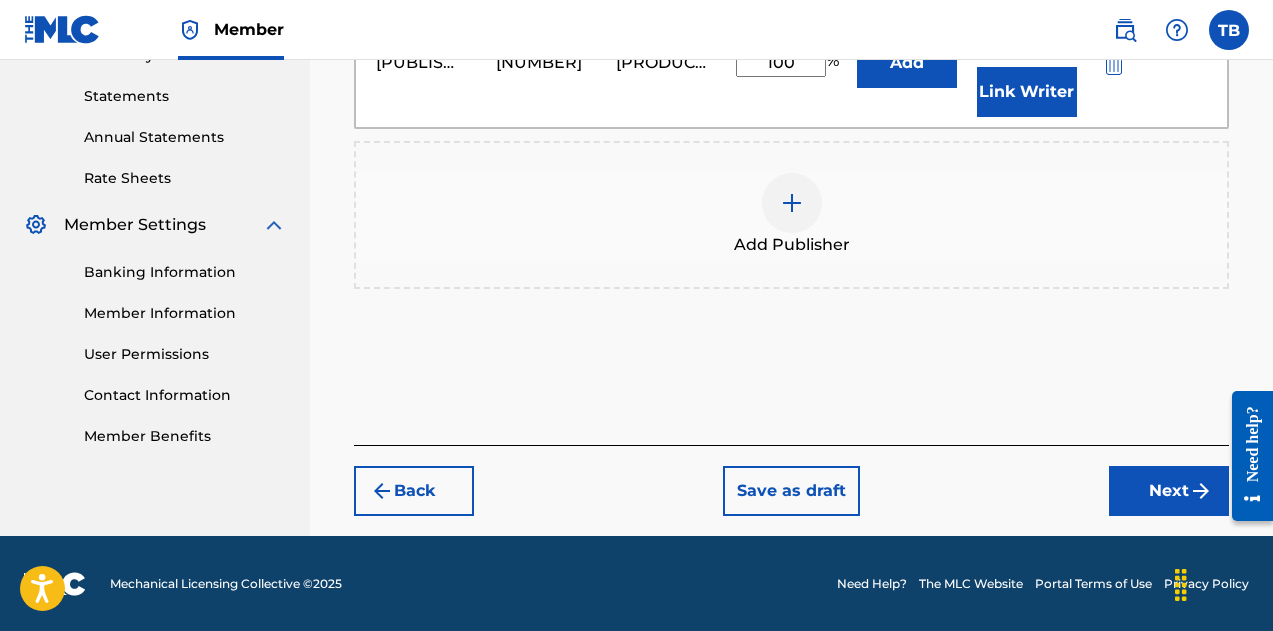 click on "Next" at bounding box center [1169, 491] 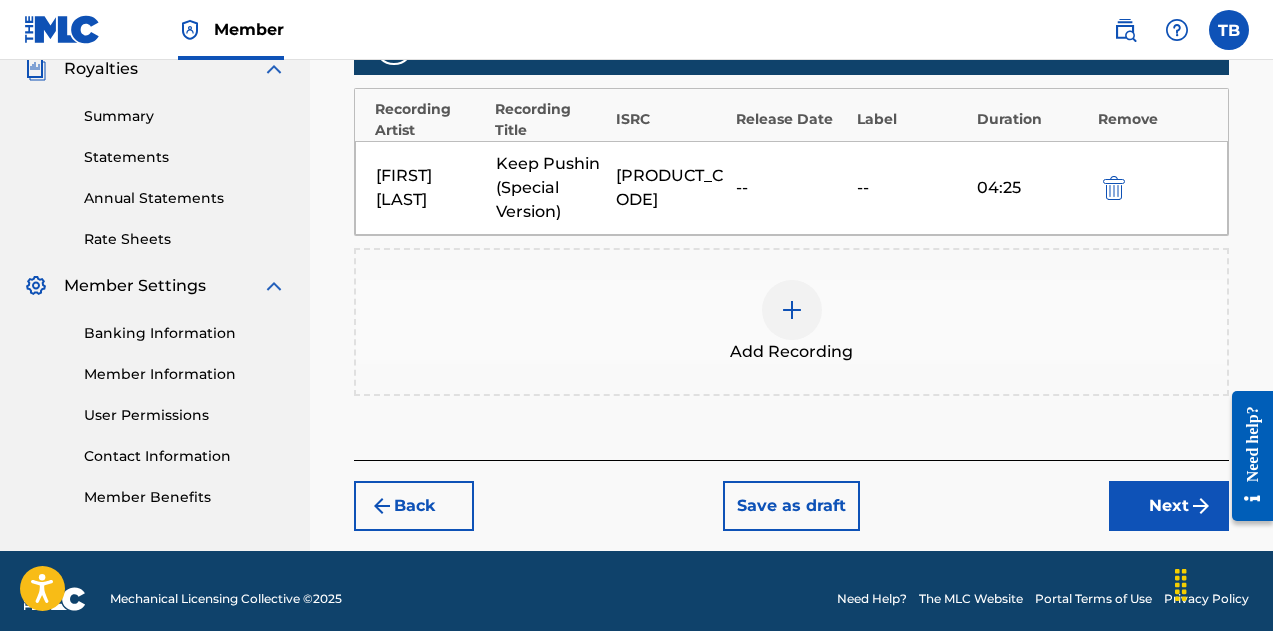 scroll, scrollTop: 628, scrollLeft: 0, axis: vertical 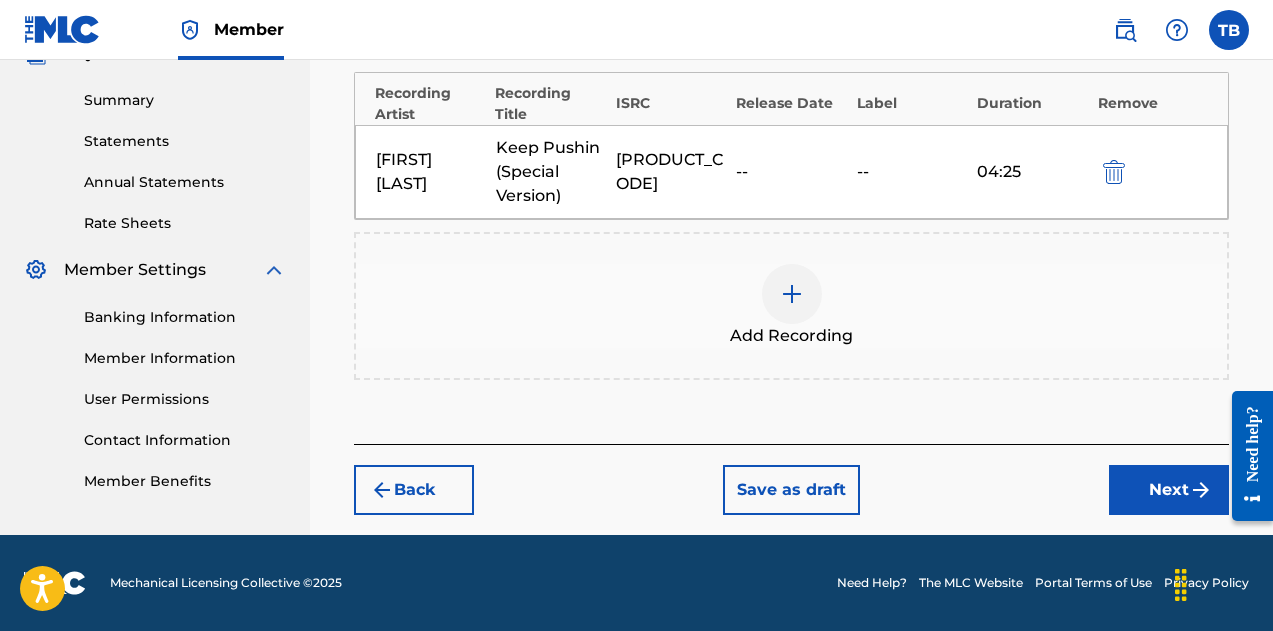 click at bounding box center [792, 294] 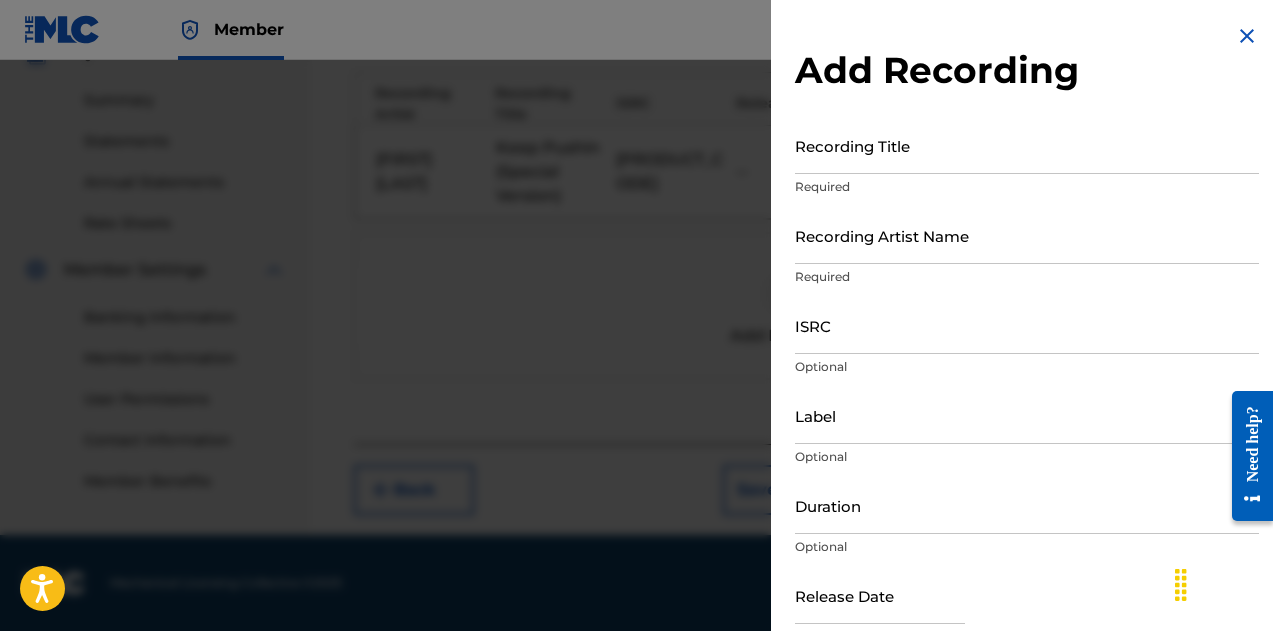 click on "ISRC" at bounding box center [1027, 325] 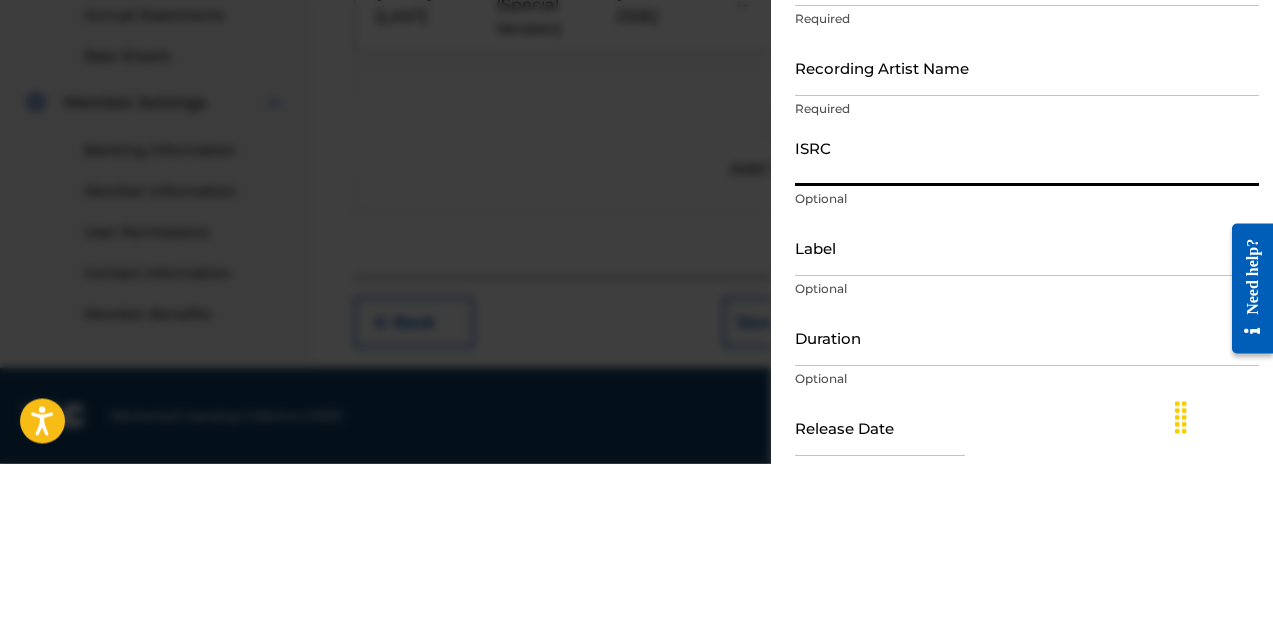 click on "ISRC" at bounding box center [1027, 325] 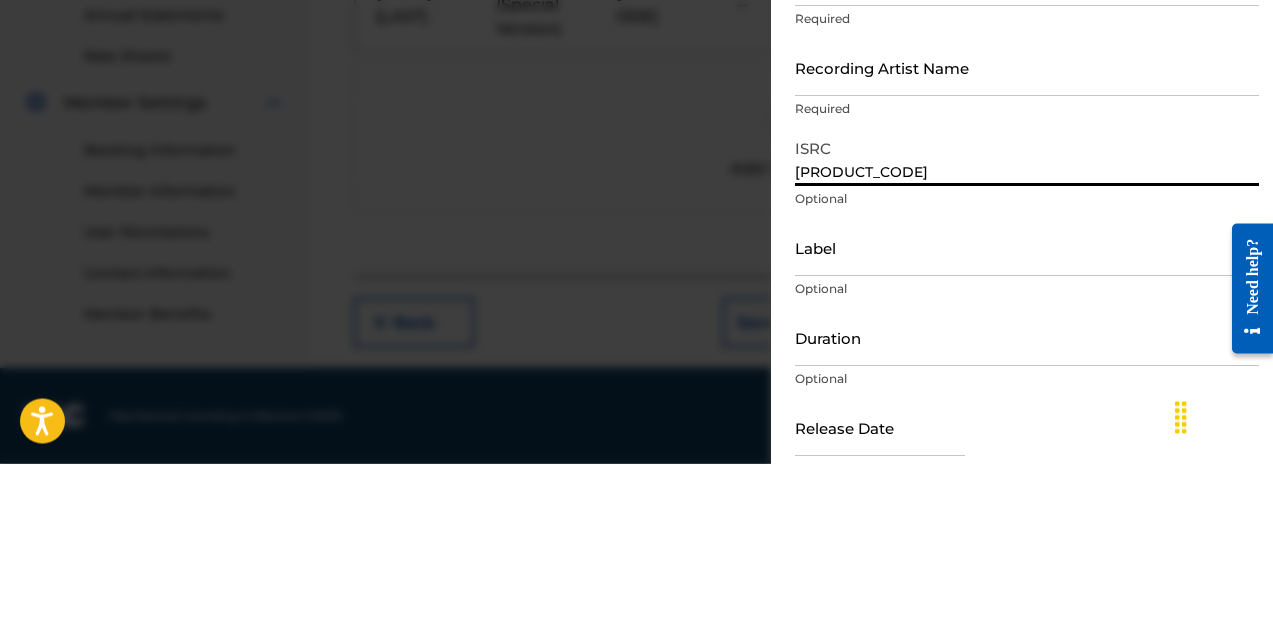 click on "Recording Artist Name" at bounding box center (1027, 235) 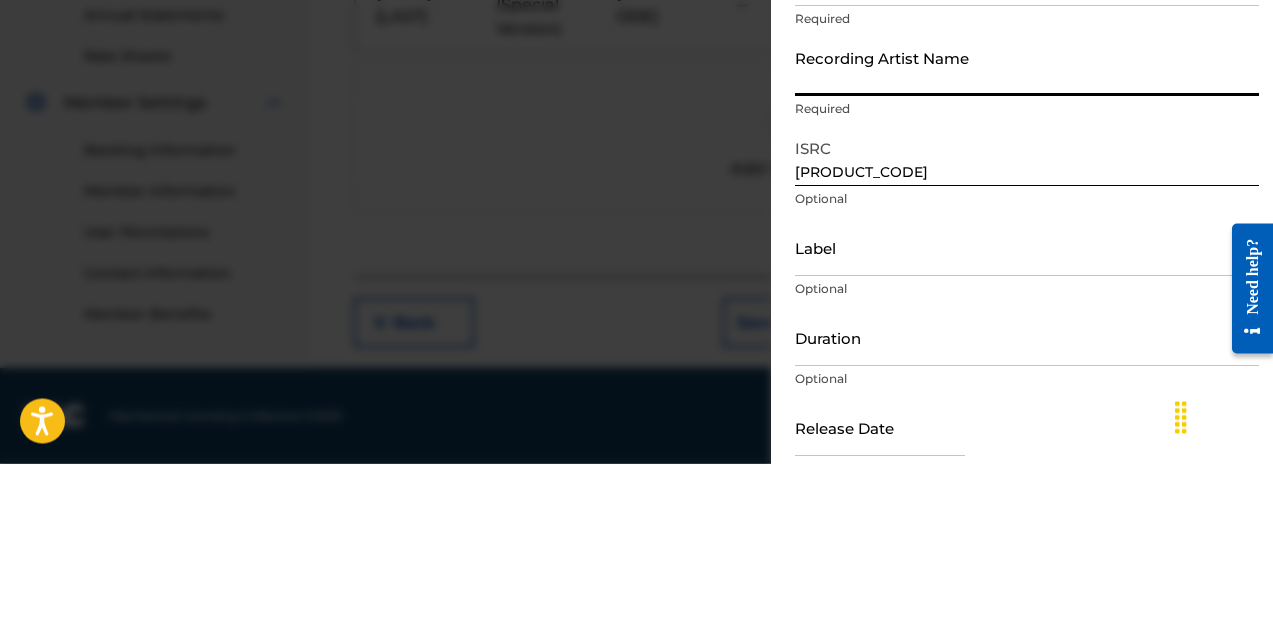 type on "[FIRST] [LAST]" 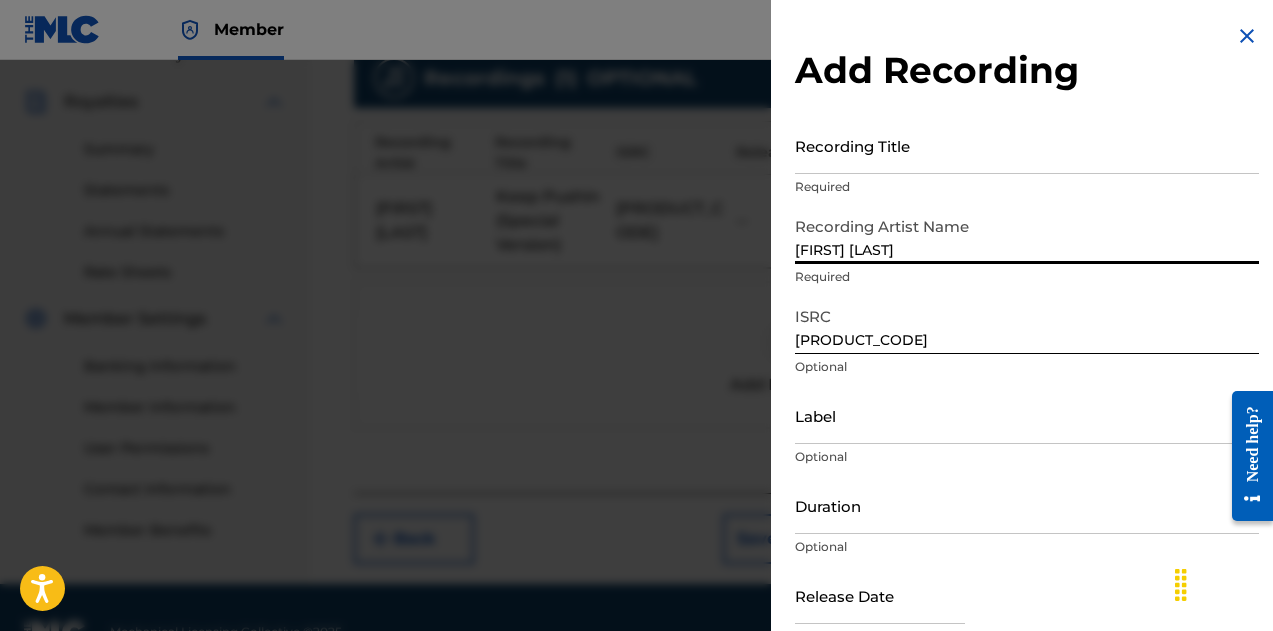 scroll, scrollTop: 578, scrollLeft: 0, axis: vertical 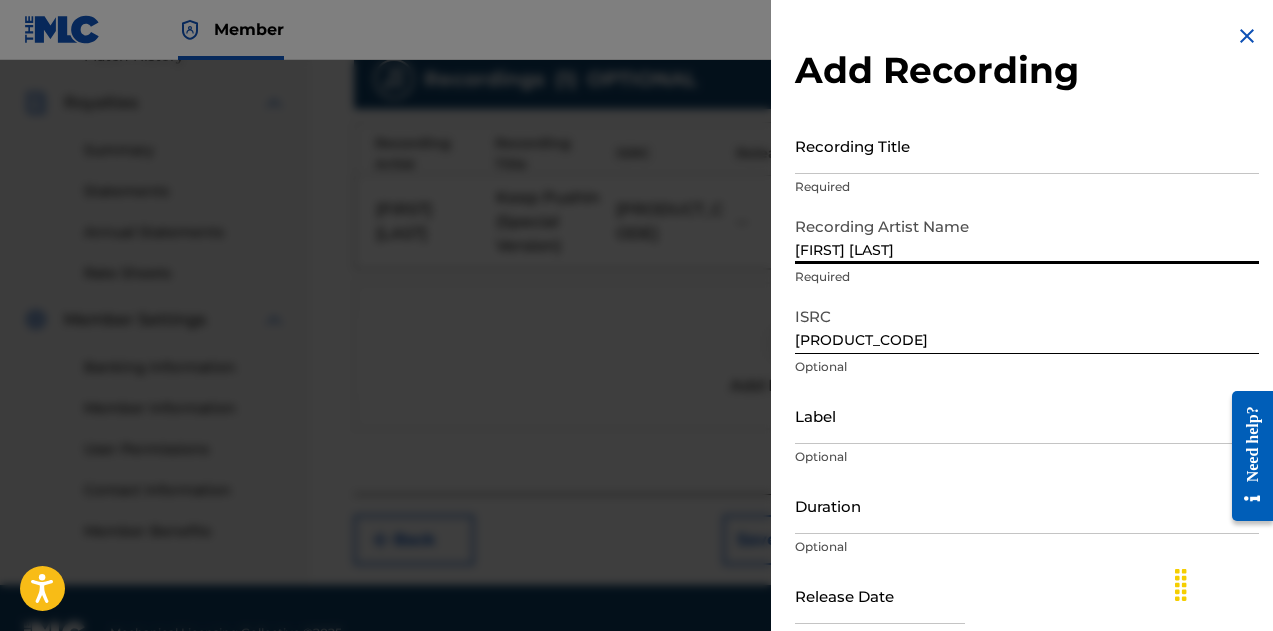 click on "Recording Title" at bounding box center [1027, 145] 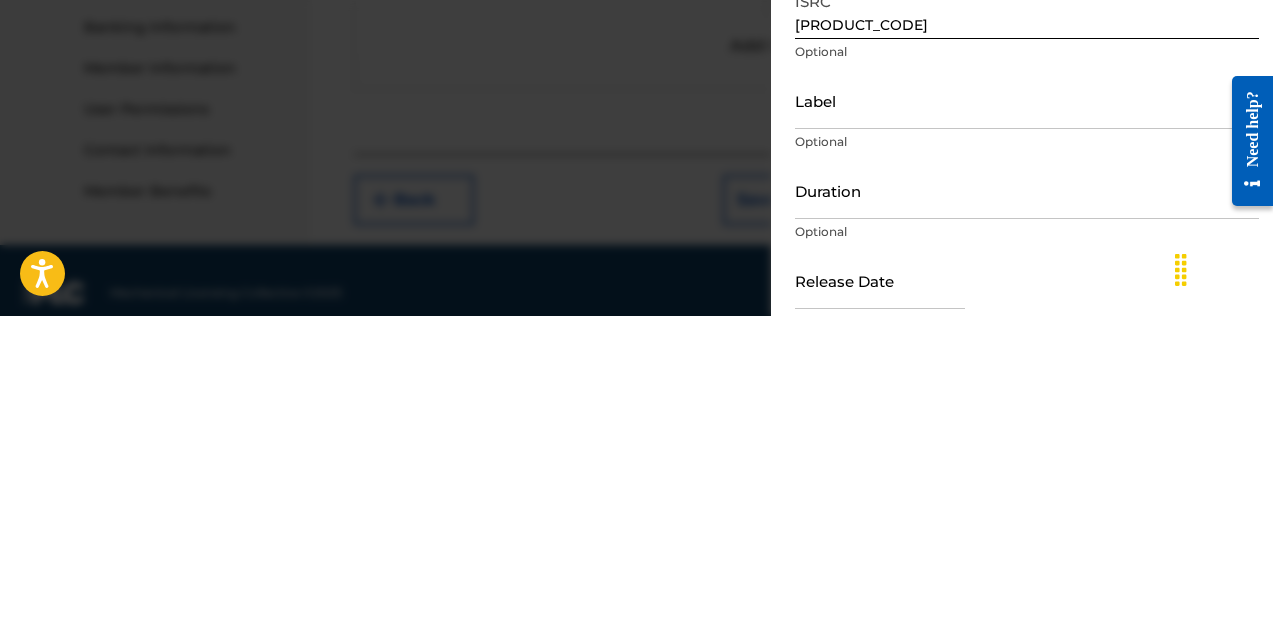 scroll, scrollTop: 628, scrollLeft: 0, axis: vertical 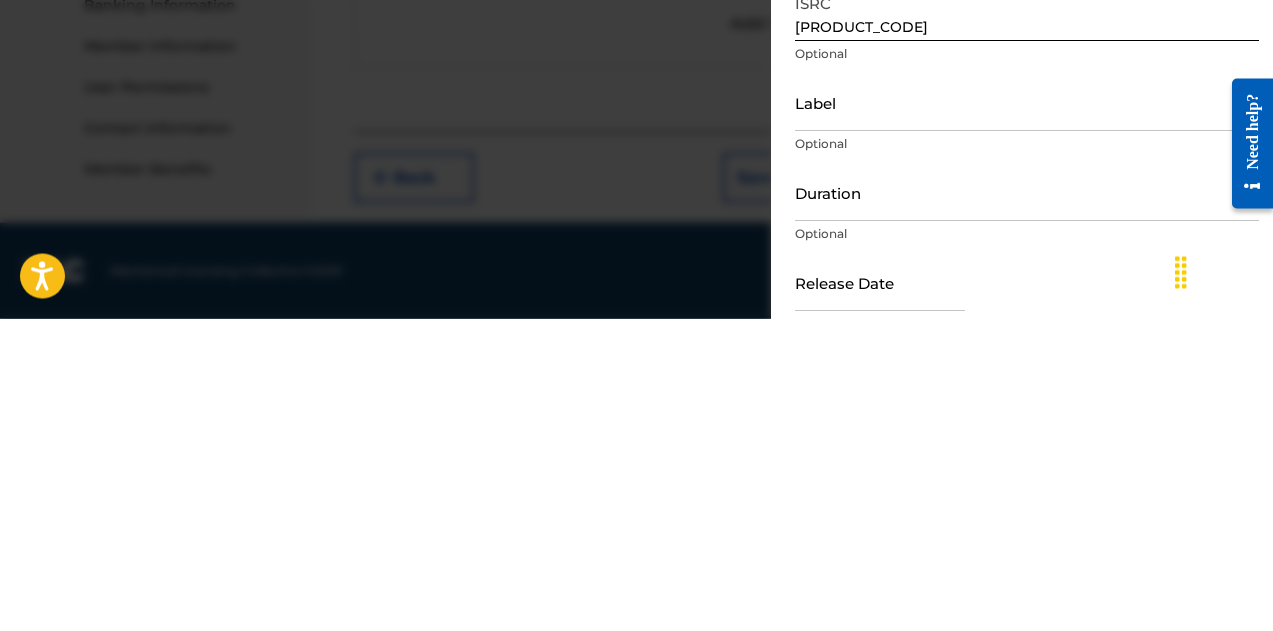 type on "Keep Pushin (Special Version)" 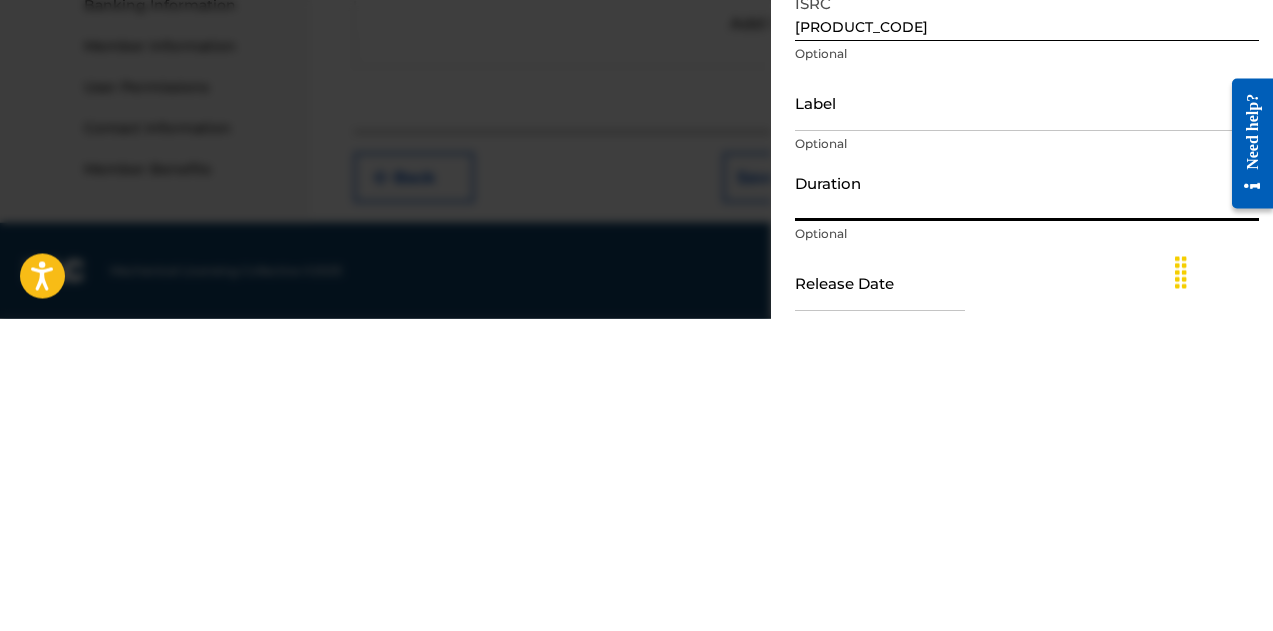 type on "04:25" 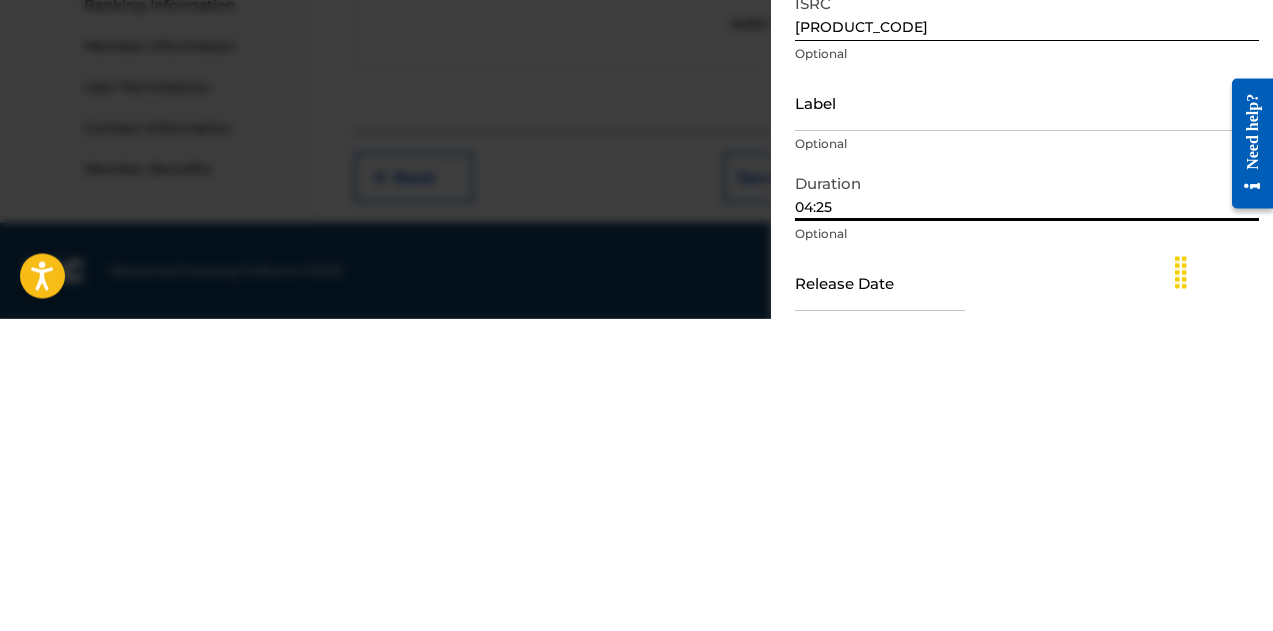 click at bounding box center [880, 595] 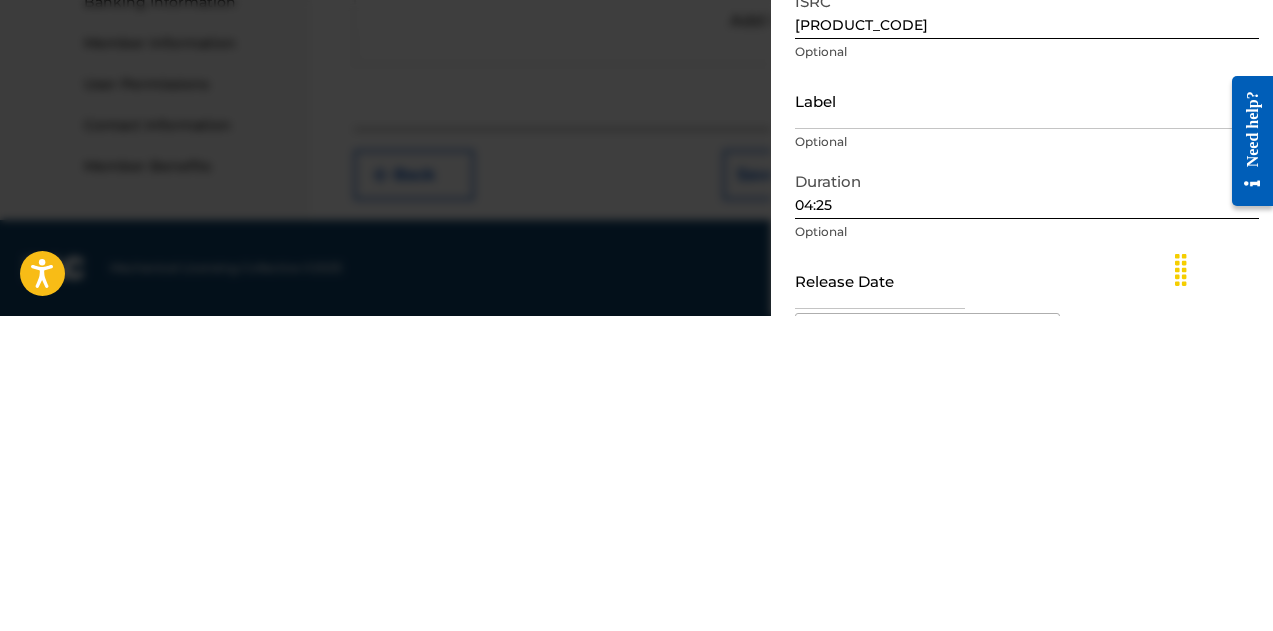 click at bounding box center [880, 595] 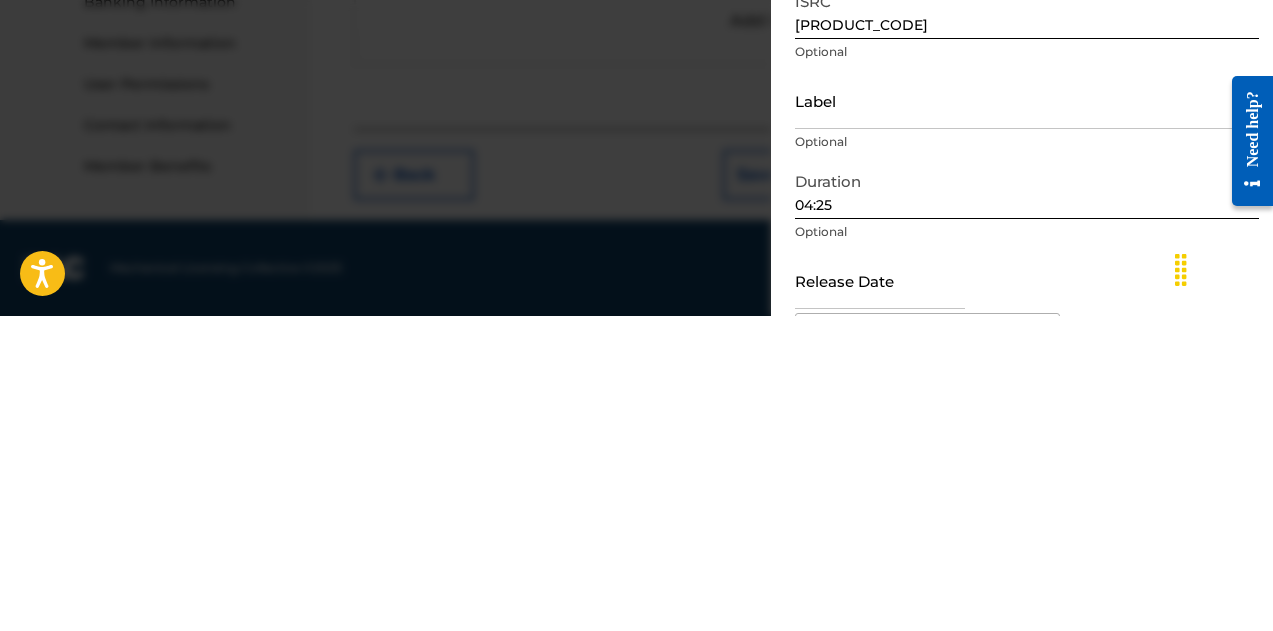 type on "[MM]/[DD]/[YYYY]" 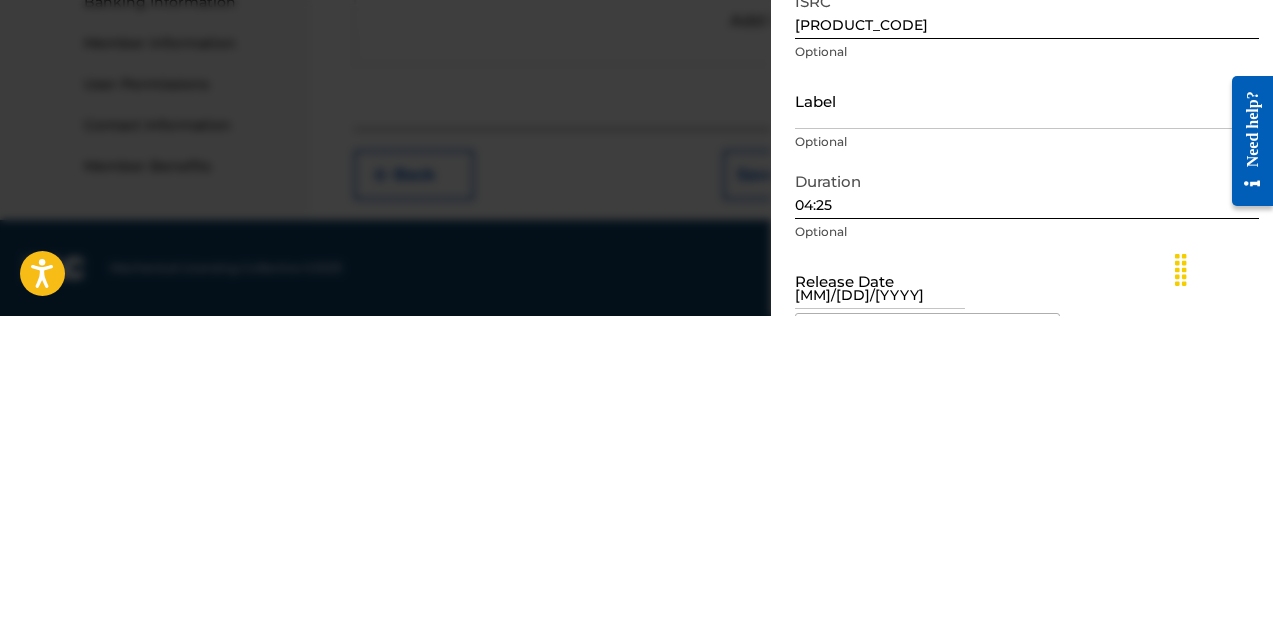 click on "Release Date [MM]/[DD]/[YYYY] Previous Month Next Month August 2025 January February March April May June July August September October November December 1899 1900 1901 1902 1903 1904 1905 1906 1907 1908 1909 1910 1911 1912 1913 1914 1915 1916 1917 1918 1919 1920 1921 1922 1923 1924 1925 1926 1927 1928 1929 1930 1931 1932 1933 1934 1935 1936 1937 1938 1939 1940 1941 1942 1943 1944 1945 1946 1947 1948 1949 1950 1951 1952 1953 1954 1955 1956 1957 1958 1959 1960 1961 1962 1963 1964 1965 1966 1967 1968 1969 1970 1971 1972 1973 1974 1975 1976 1977 1978 1979 1980 1981 1982 1983 1984 1985 1986 1987 1988 1989 1990 1991 1992 1993 1994 1995 1996 1997 1998 1999 2000 2001 2002 2003 2004 2005 2006 2007 2008 2009 2010 2011 2012 2013 2014 2015 2016 2017 2018 2019 2020 2021 2022 2023 2024 2025 2026 2027 2028 2029 2030 2031 2032 2033 2034 2035 2036 2037 2038 2039 2040 2041 2042 2043 2044 2045 2046 2047 2048 2049 2050 2051 2052 2053 2054 2055 2056 2057 2058 2059 2060 2061 2062 2063 2064 2065 2066 2067 2068 2069 2070 2071 2072 2073 1" at bounding box center (1027, 612) 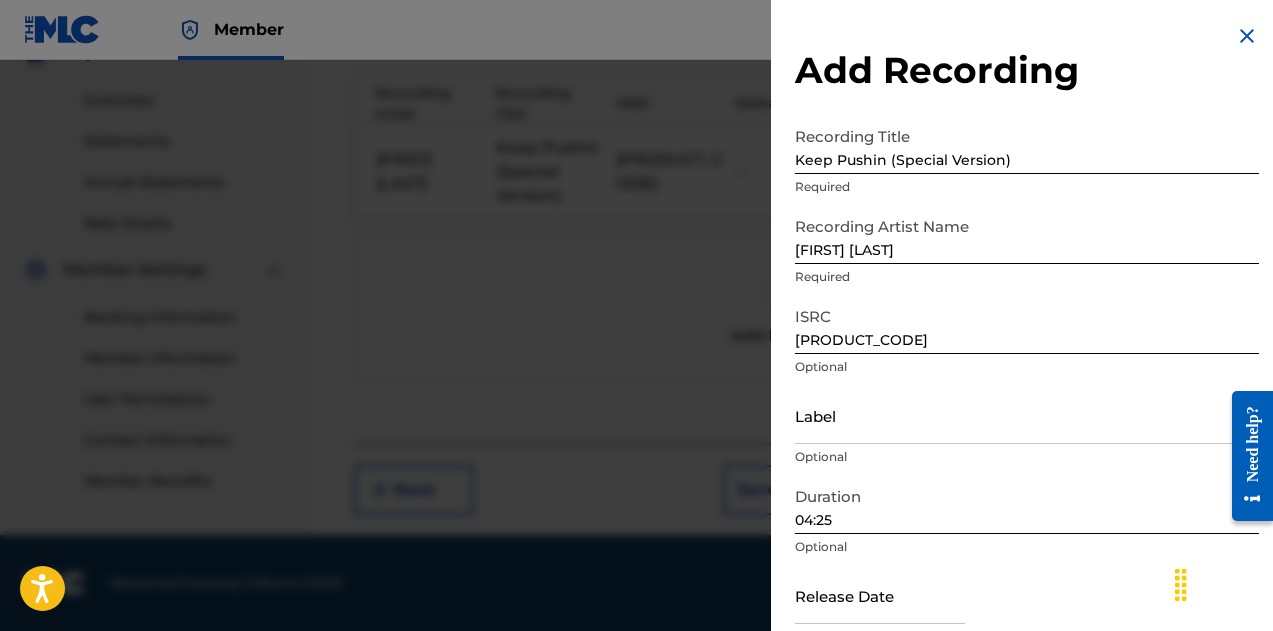 scroll, scrollTop: 100, scrollLeft: 0, axis: vertical 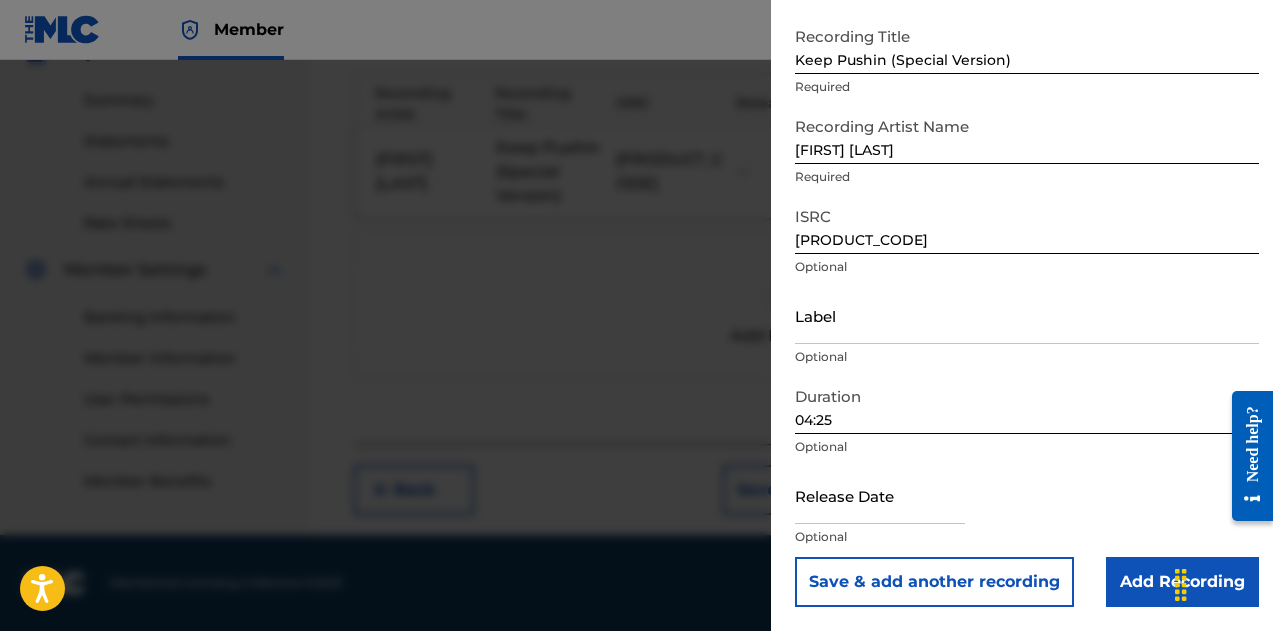 click at bounding box center (880, 495) 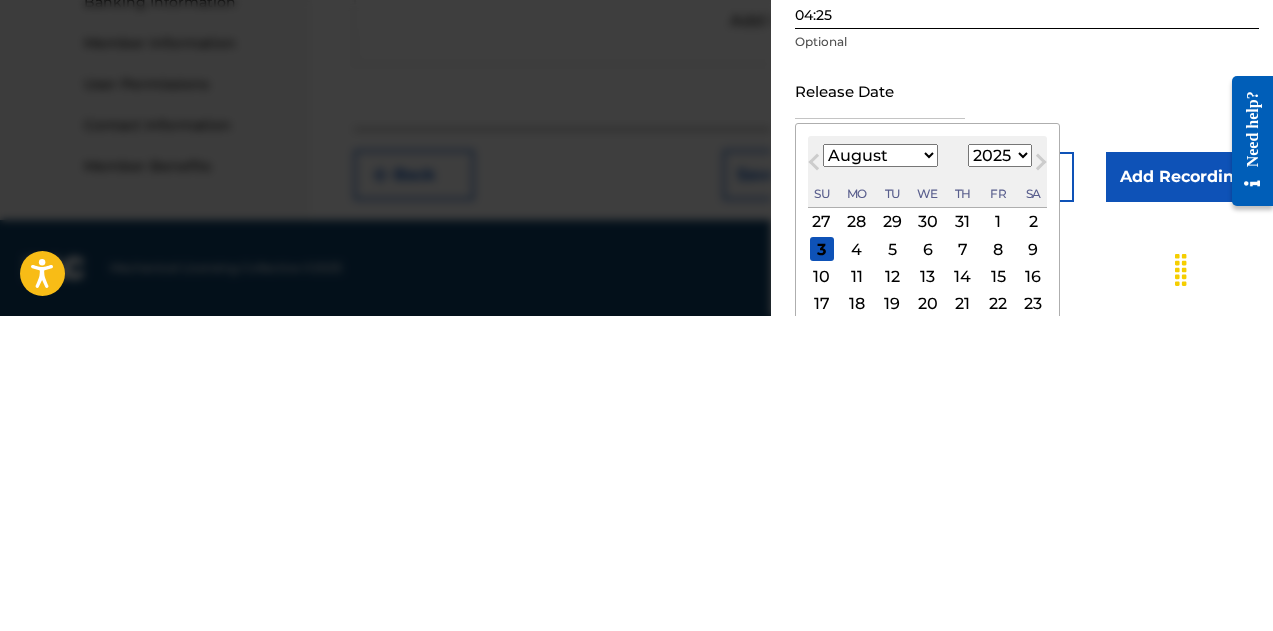 scroll, scrollTop: 191, scrollLeft: 0, axis: vertical 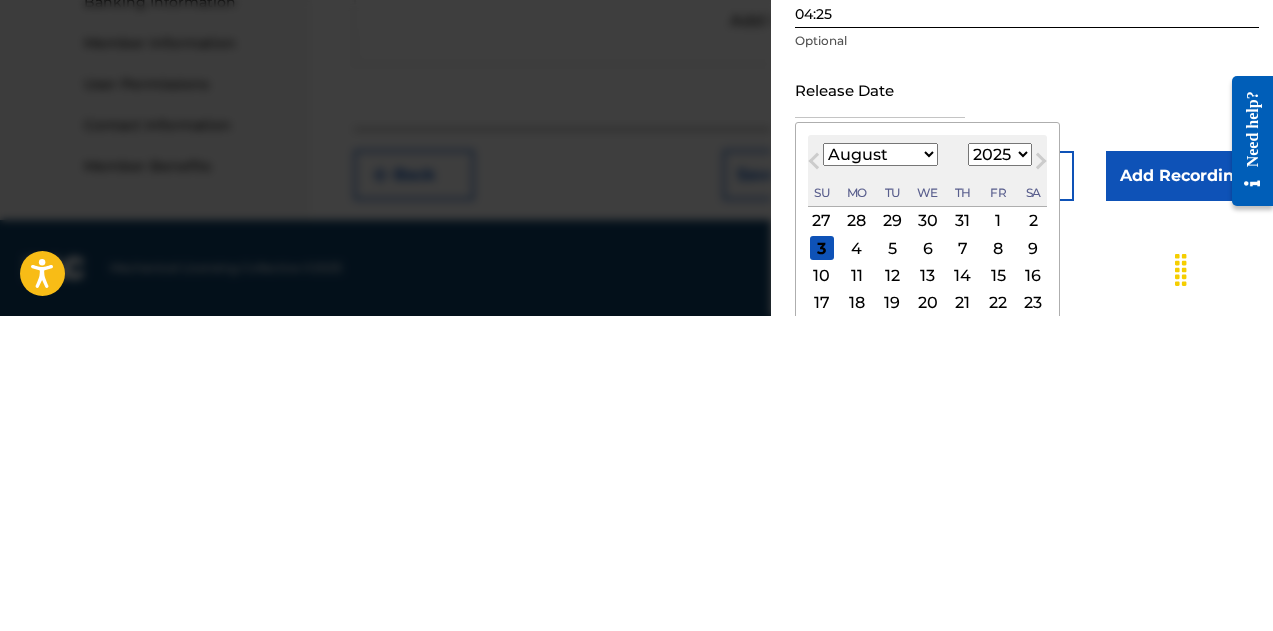 click on "January February March April May June July August September October November December" at bounding box center (880, 469) 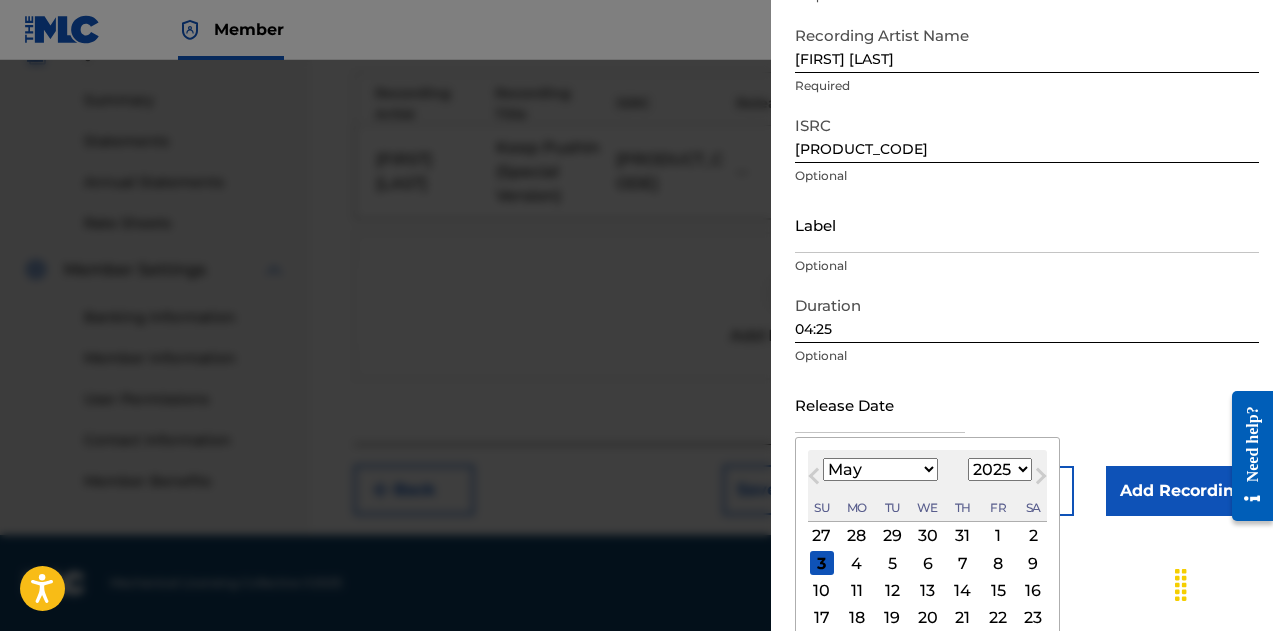 click on "January February March April May June July August September October November December" at bounding box center [880, 469] 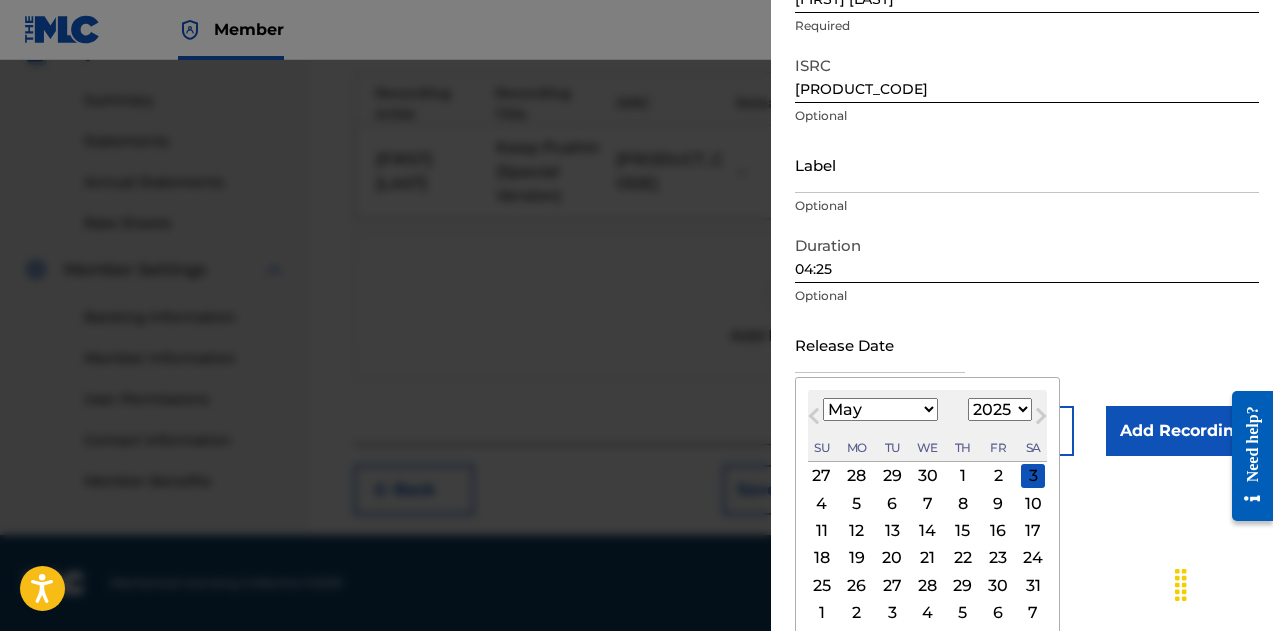scroll, scrollTop: 259, scrollLeft: 0, axis: vertical 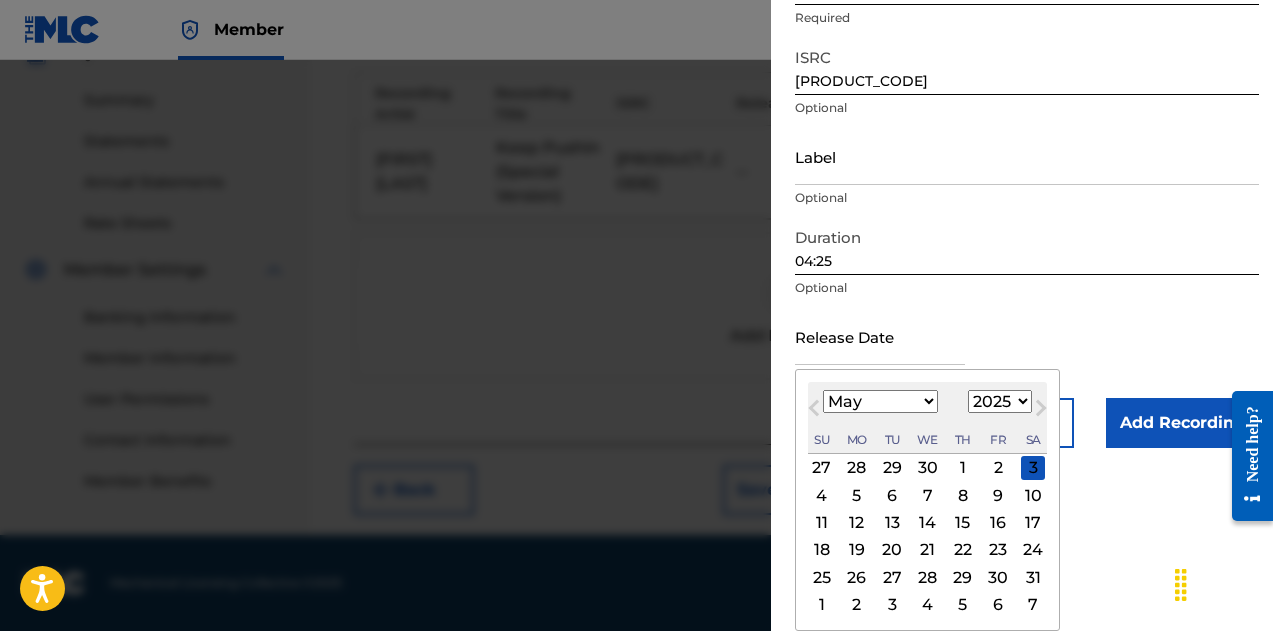 click on "January February March April May June July August September October November December" at bounding box center [880, 401] 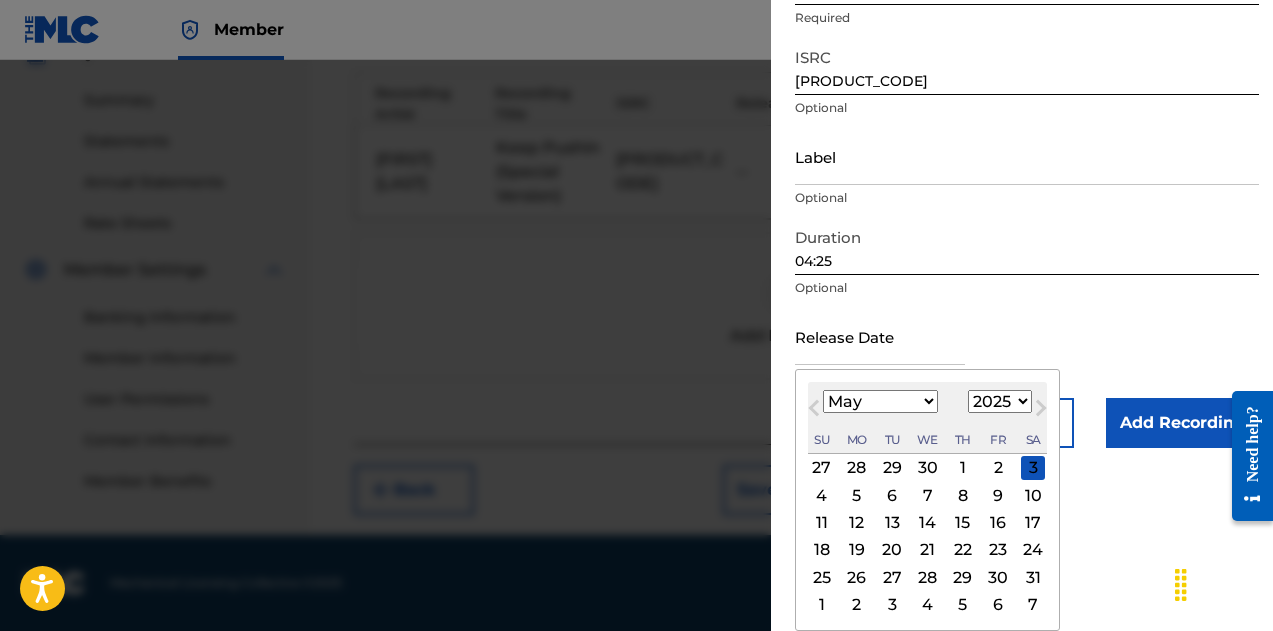 select on "5" 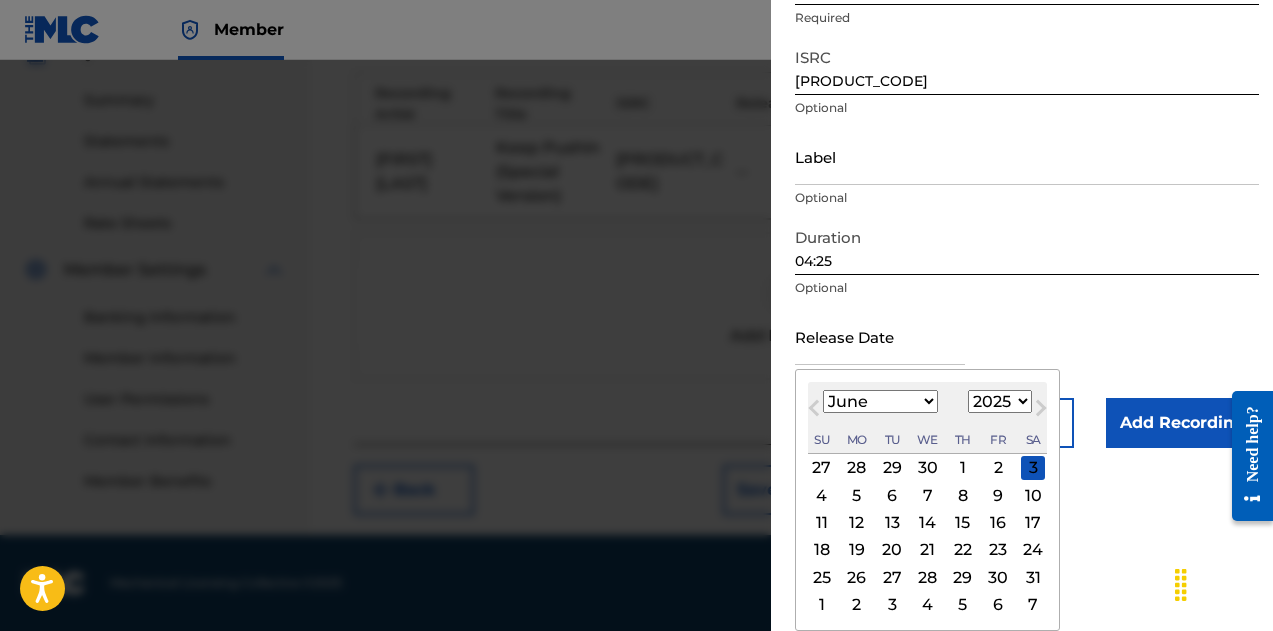 click on "January February March April May June July August September October November December" at bounding box center [880, 401] 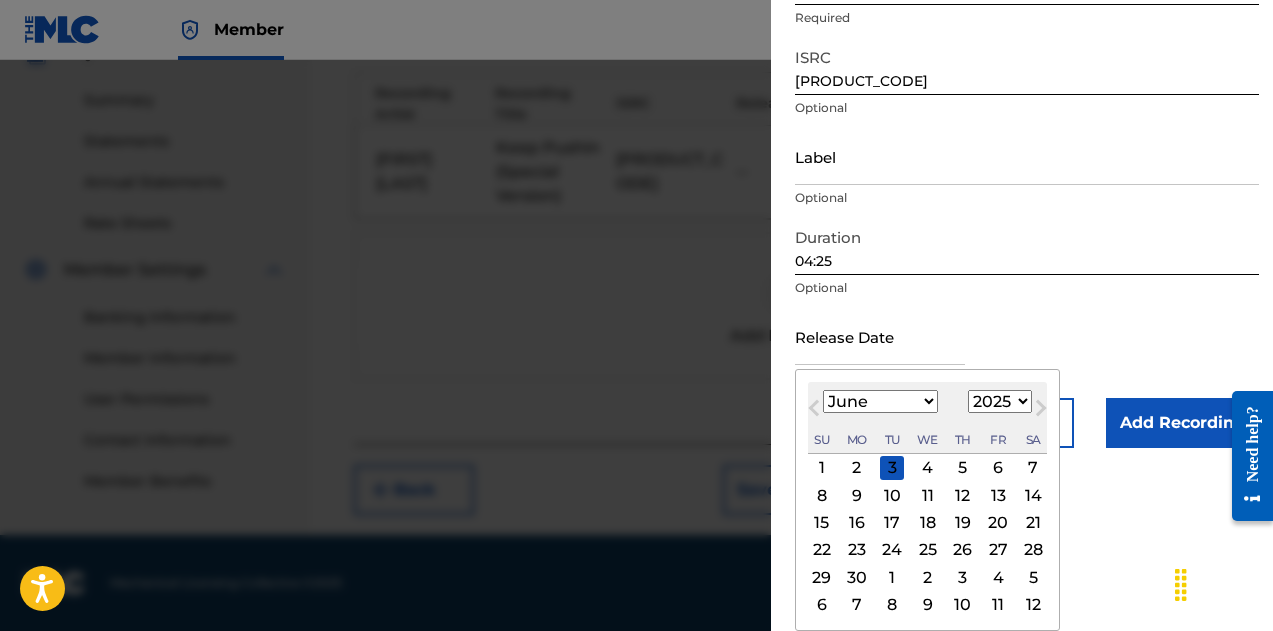 click on "30" at bounding box center (857, 577) 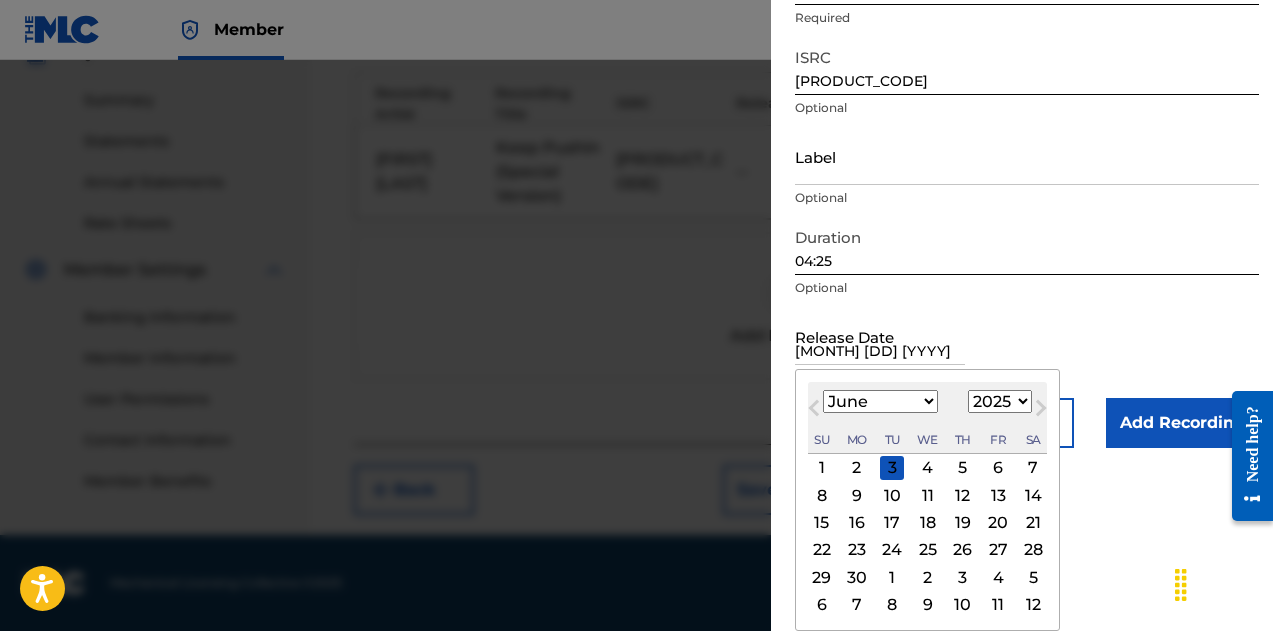 scroll, scrollTop: 100, scrollLeft: 0, axis: vertical 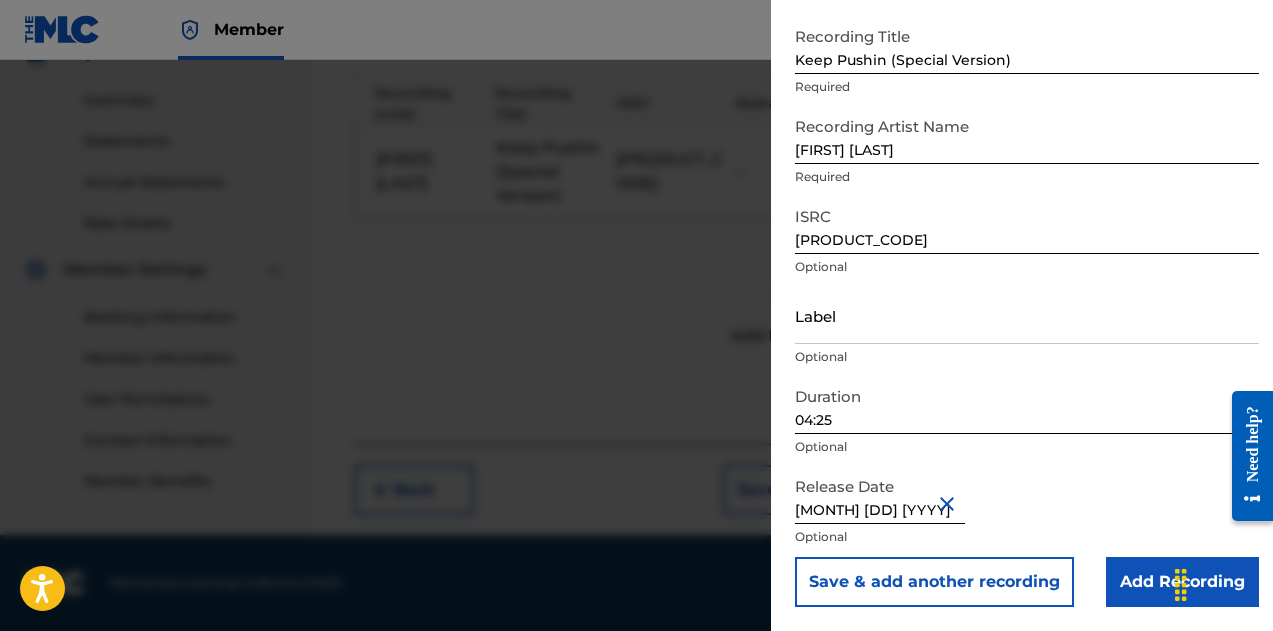 click on "Add Recording" at bounding box center (1182, 582) 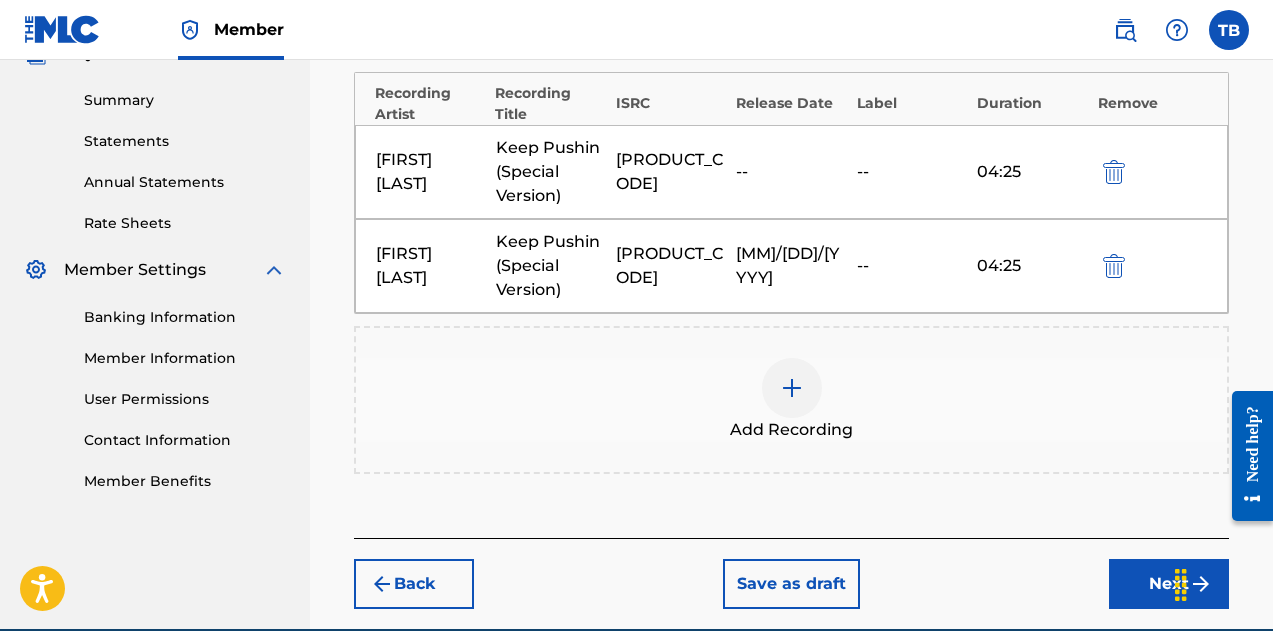 click at bounding box center (1114, 172) 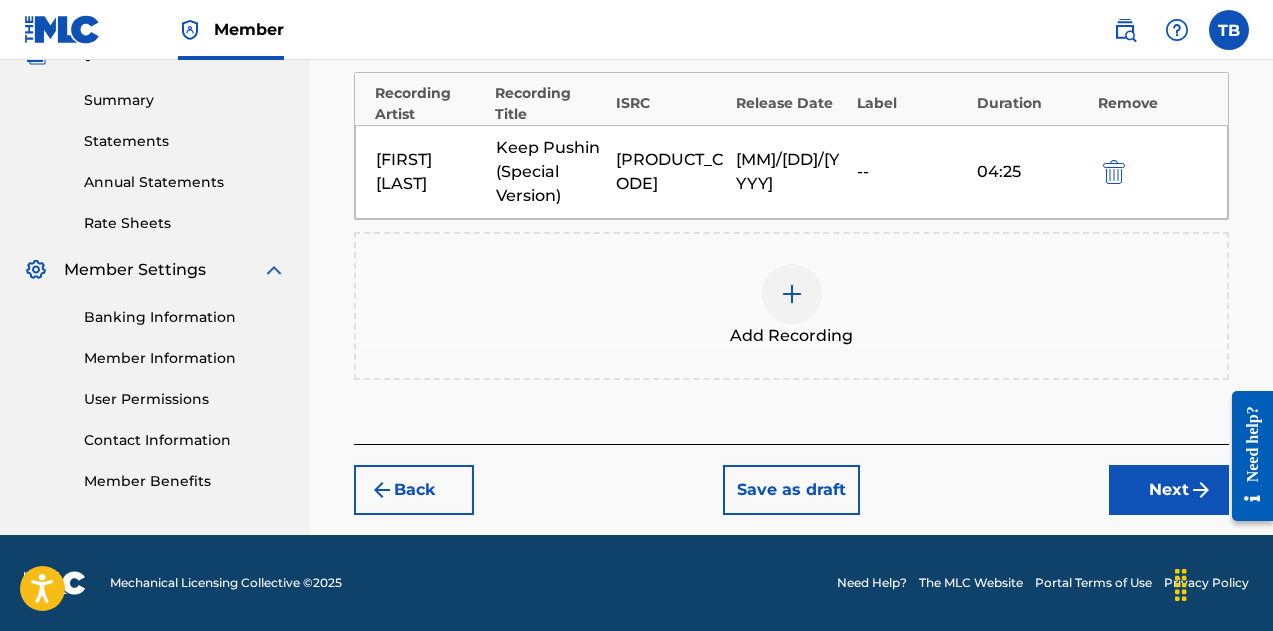 click on "Next" at bounding box center (1169, 490) 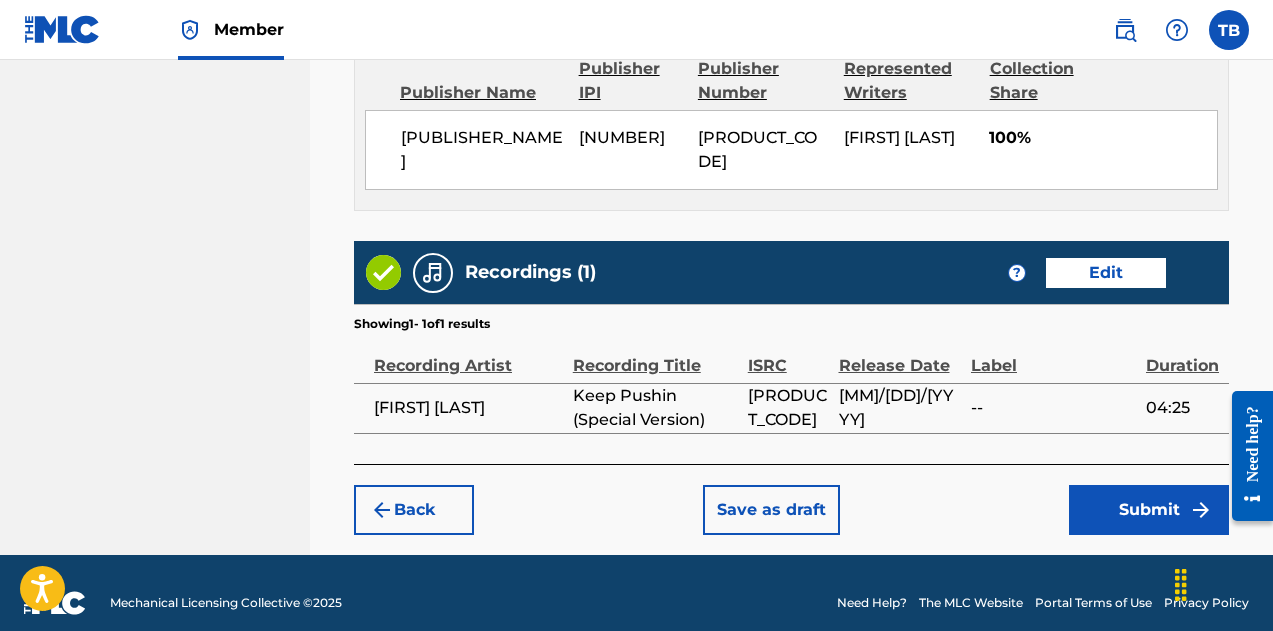 scroll, scrollTop: 1152, scrollLeft: 0, axis: vertical 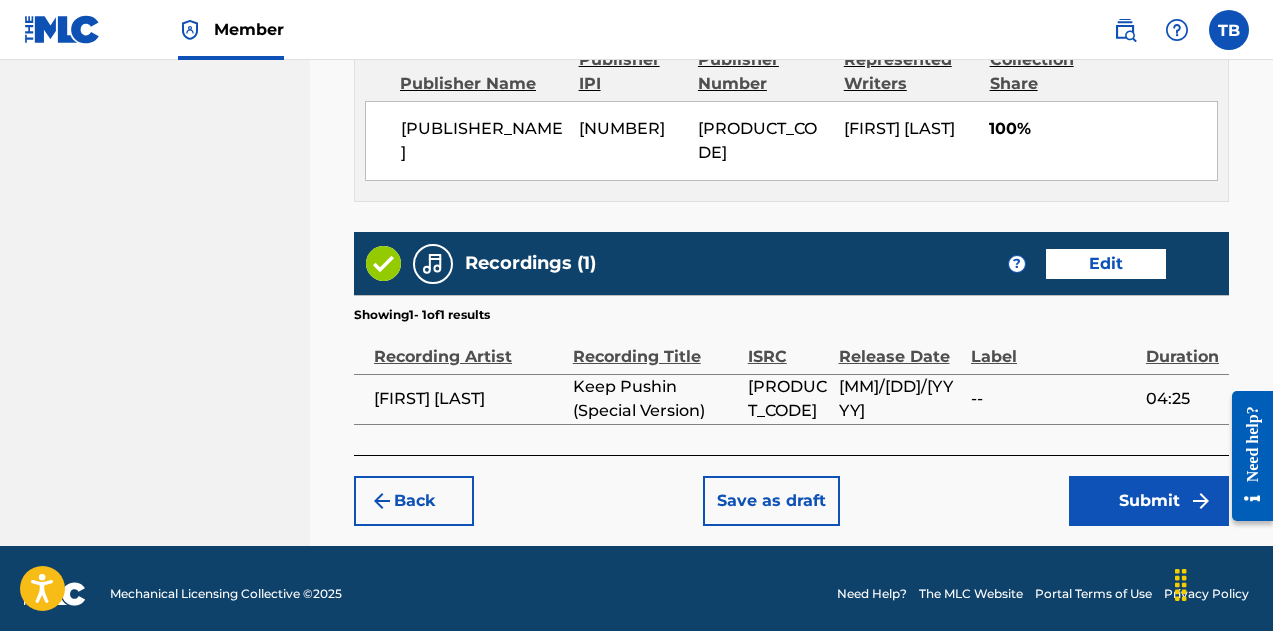 click on "Submit" at bounding box center [1149, 501] 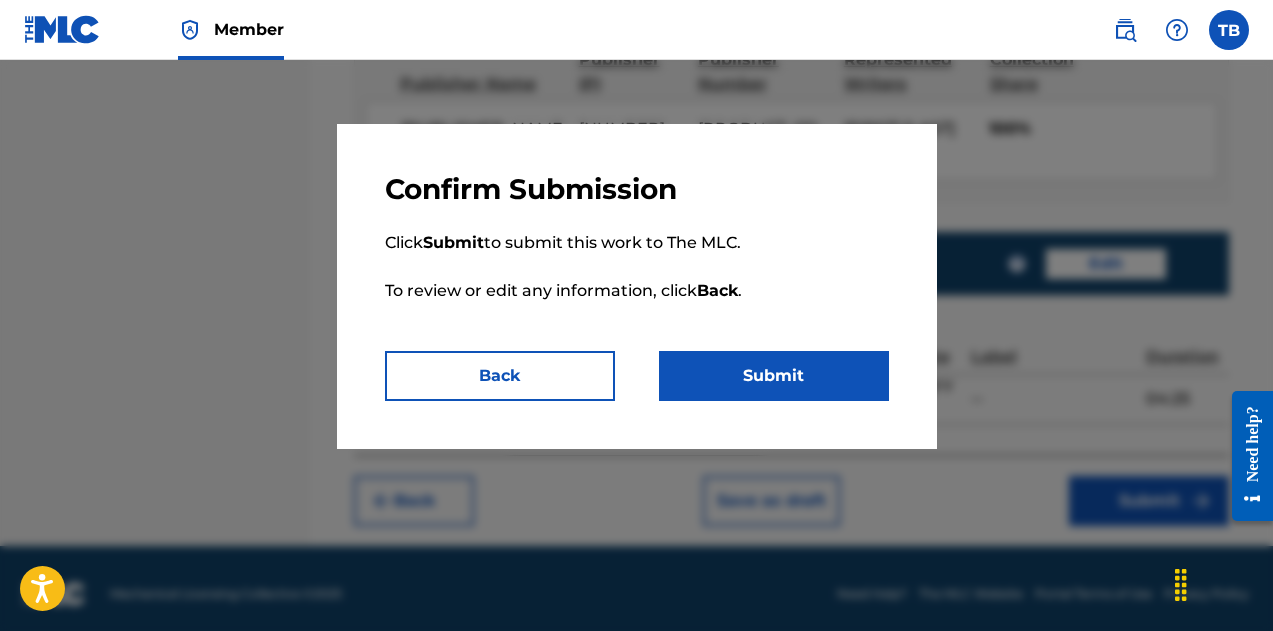 click on "Submit" at bounding box center [774, 376] 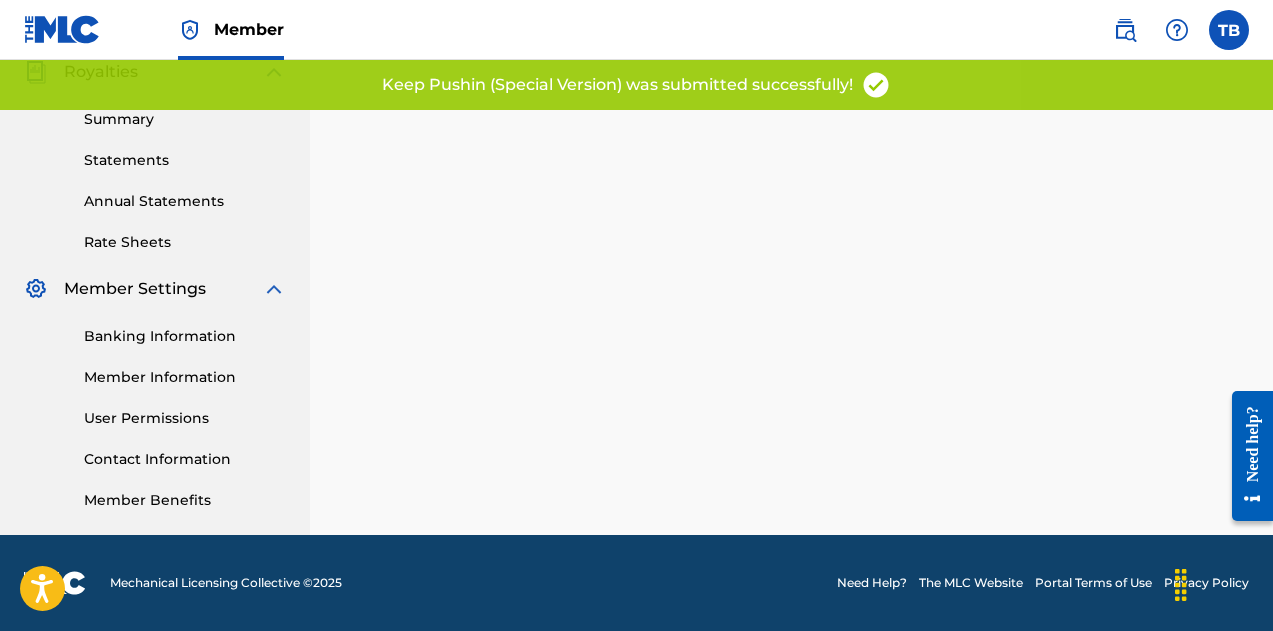 scroll, scrollTop: 0, scrollLeft: 0, axis: both 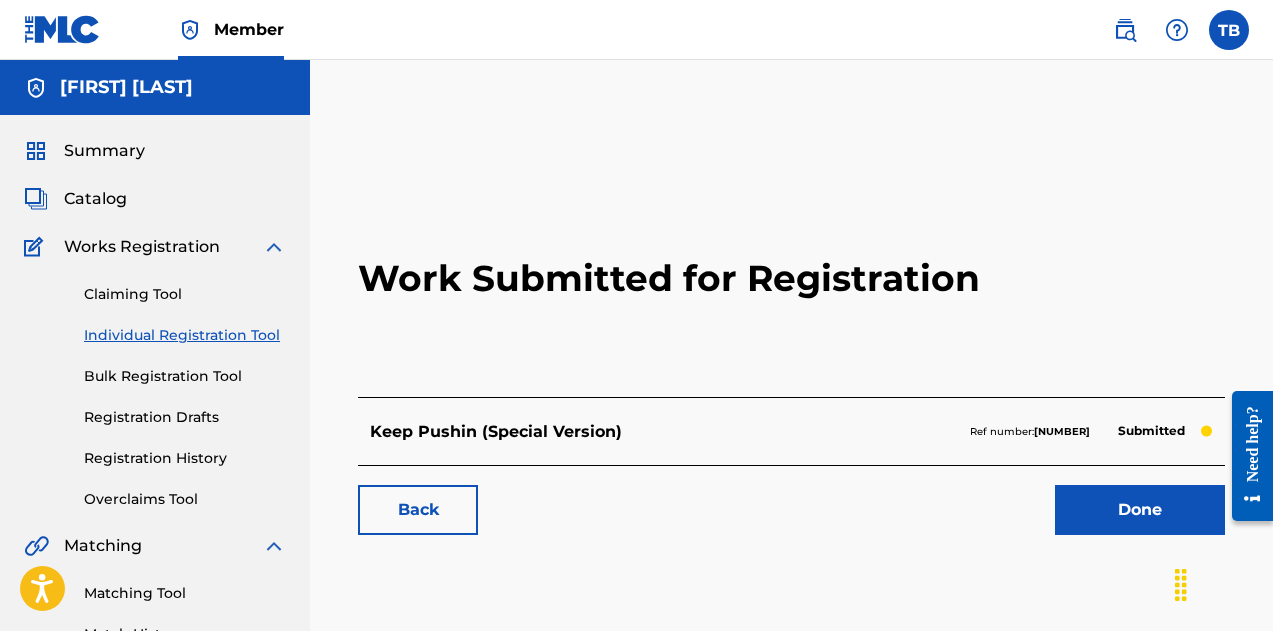 click on "Done" at bounding box center (1140, 510) 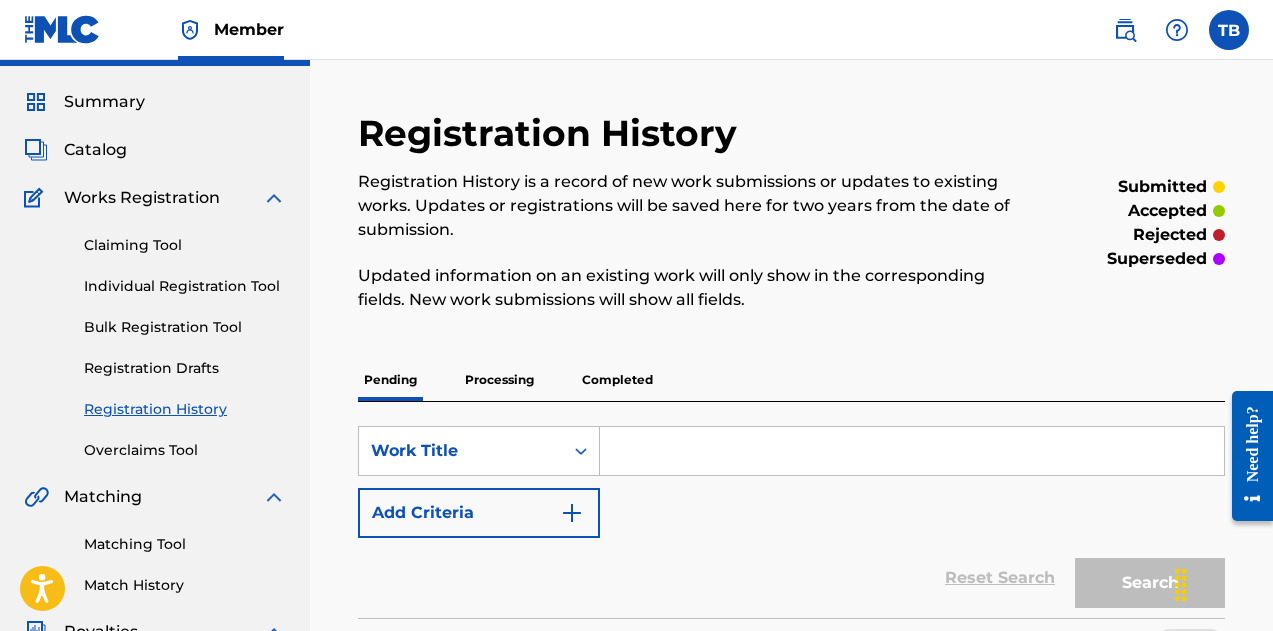 scroll, scrollTop: 0, scrollLeft: 0, axis: both 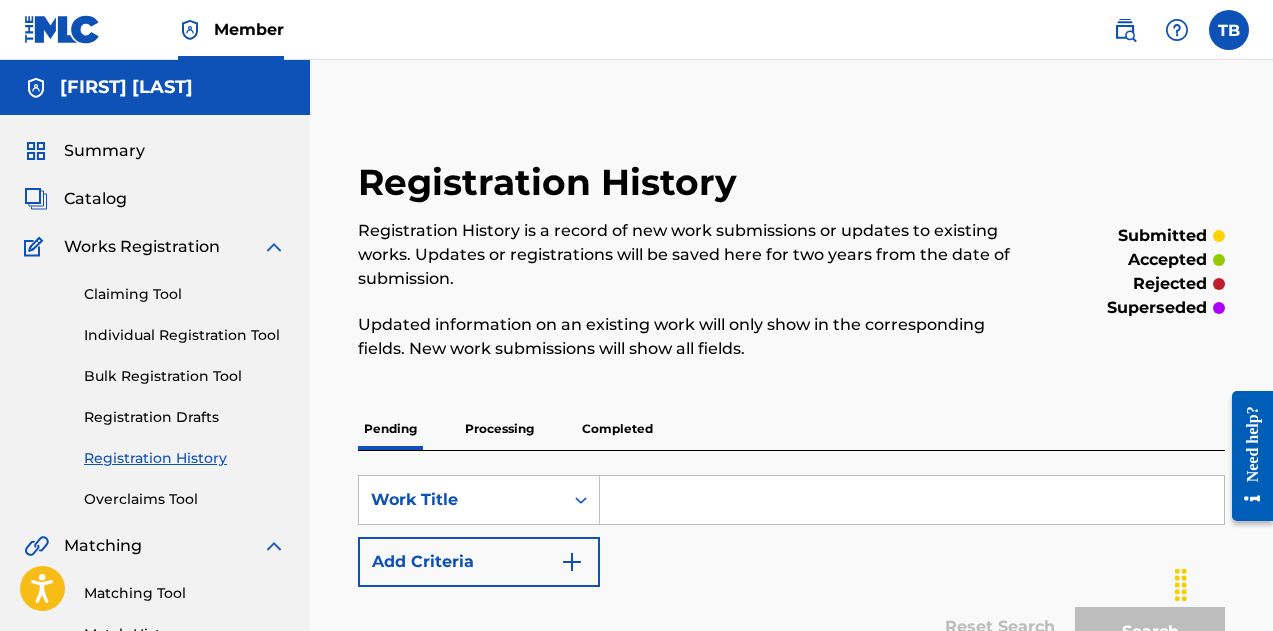 click on "Individual Registration Tool" at bounding box center [185, 335] 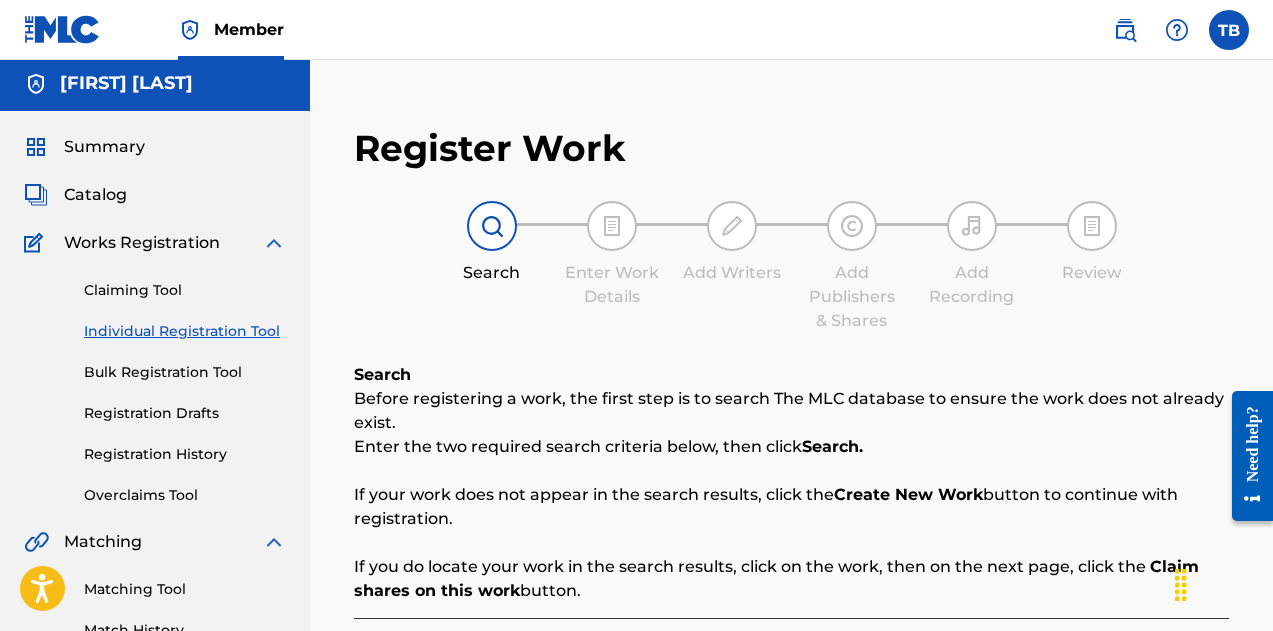 scroll, scrollTop: 6, scrollLeft: 0, axis: vertical 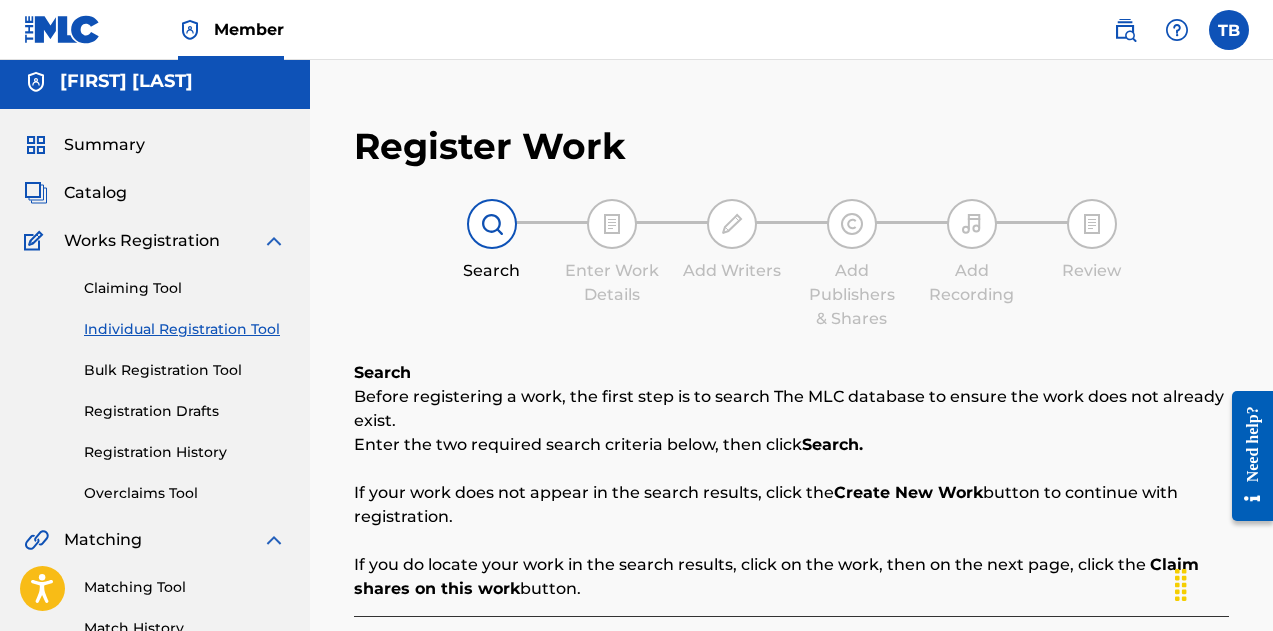 click on "Catalog" at bounding box center (95, 193) 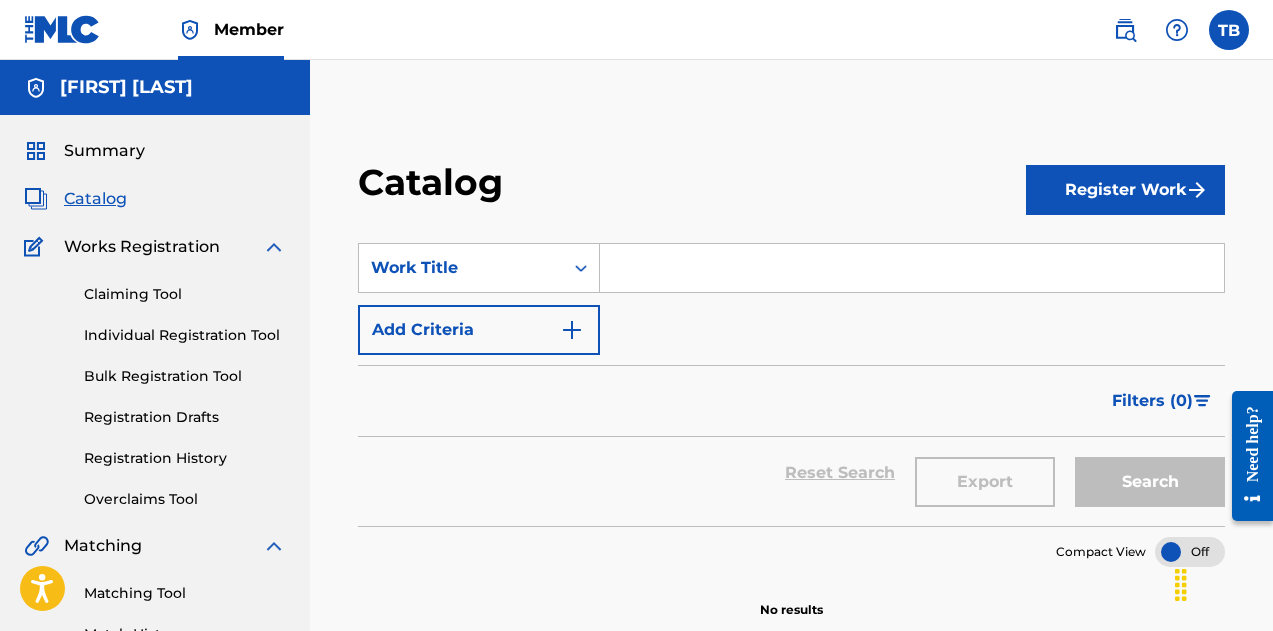 click at bounding box center [912, 268] 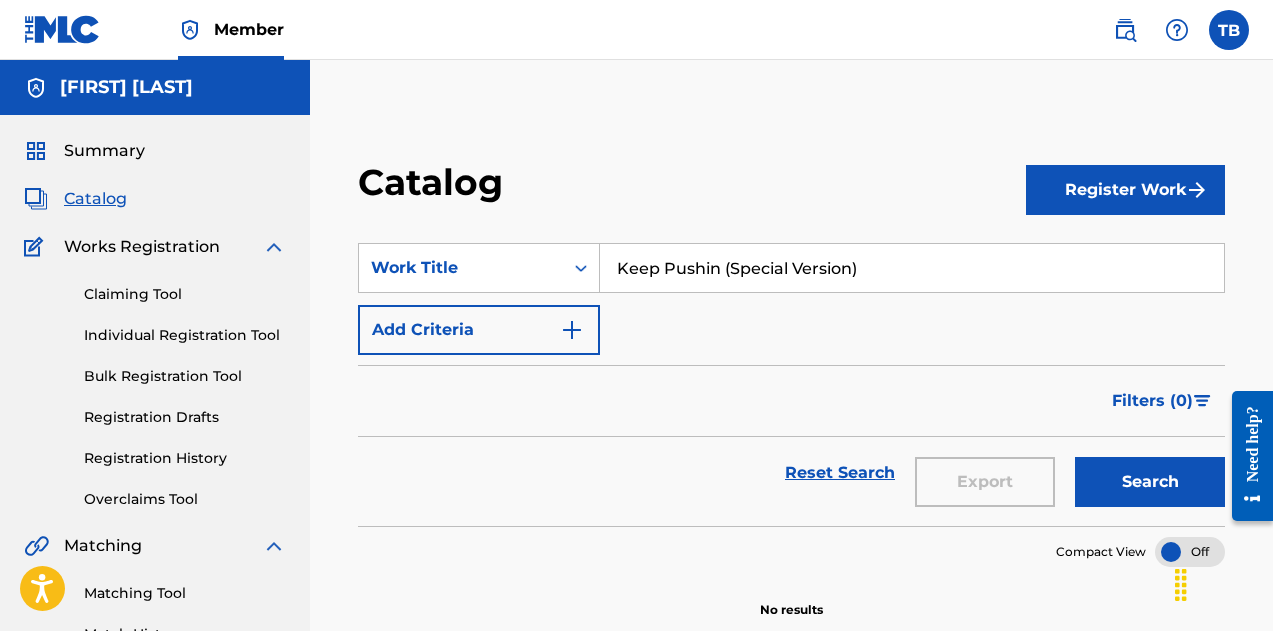 type on "Keep Pushin (Special Version)" 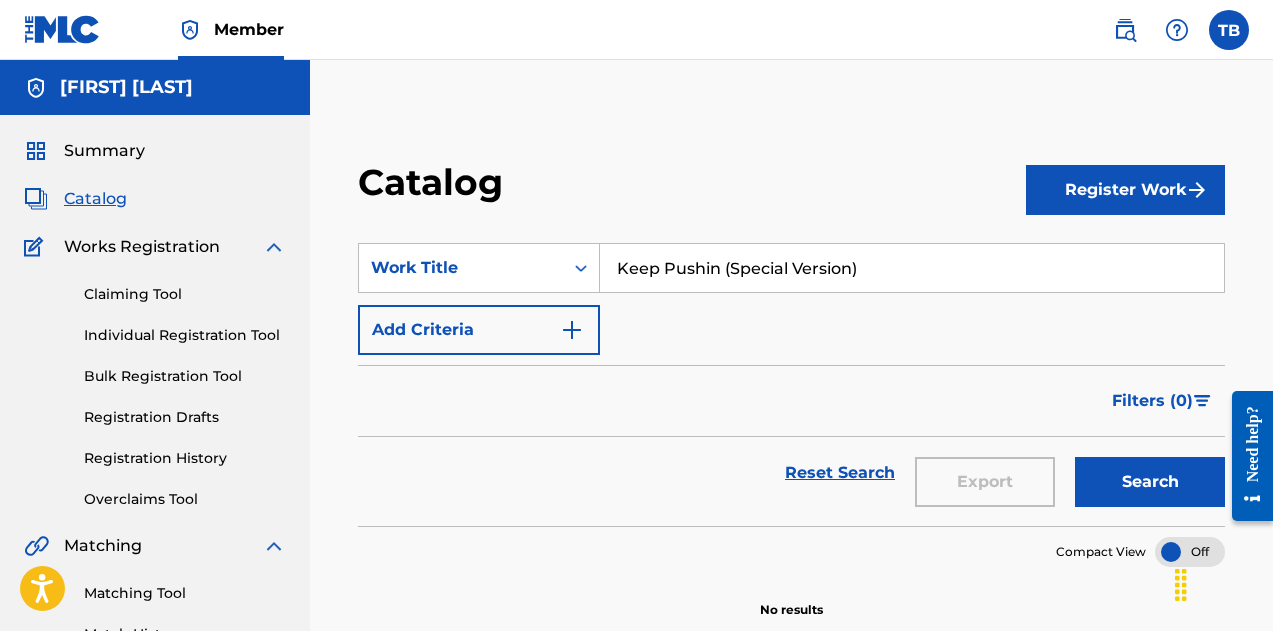click on "Search" at bounding box center (1150, 482) 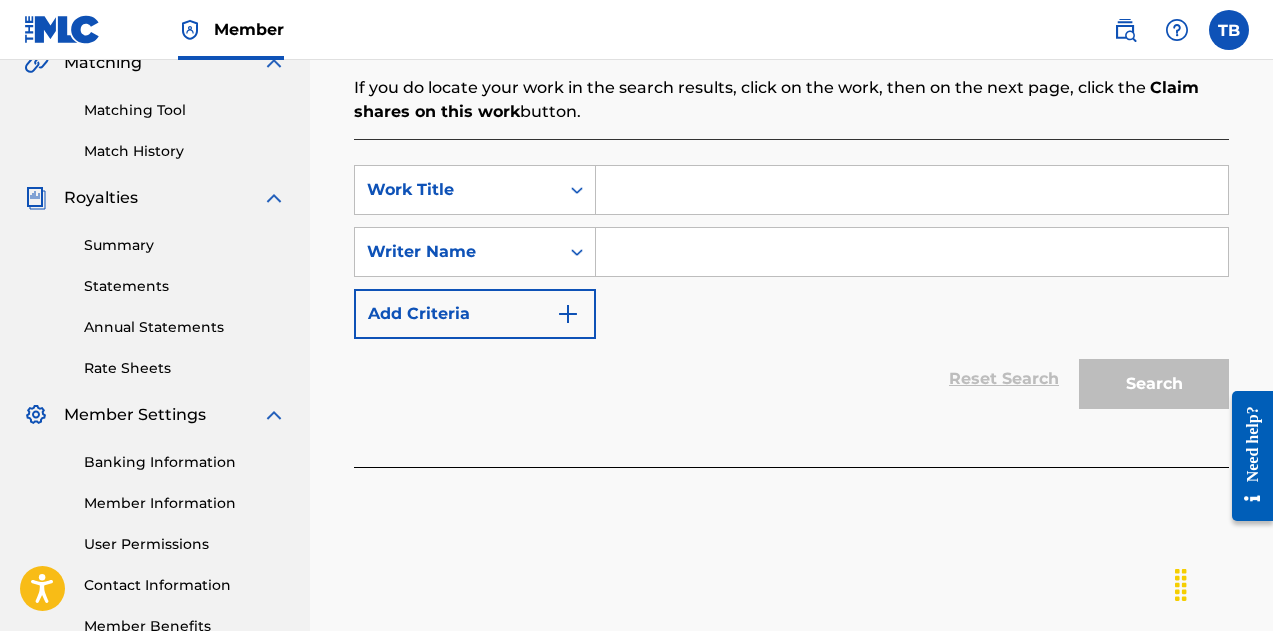 scroll, scrollTop: 609, scrollLeft: 0, axis: vertical 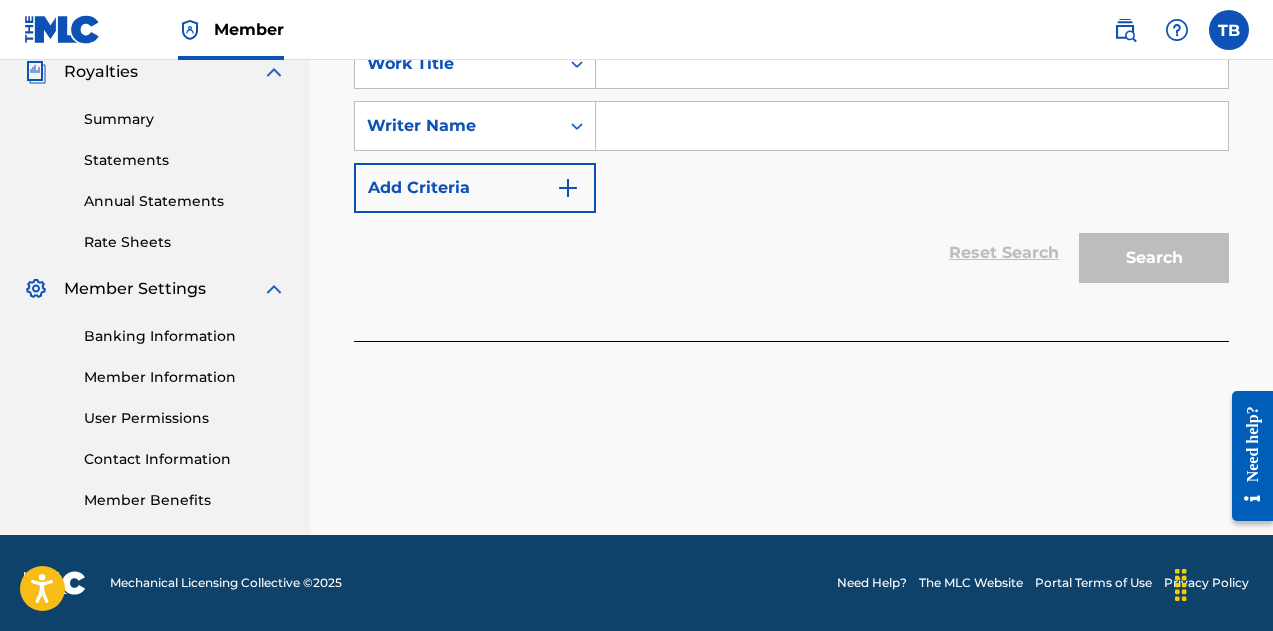 click at bounding box center (62, 29) 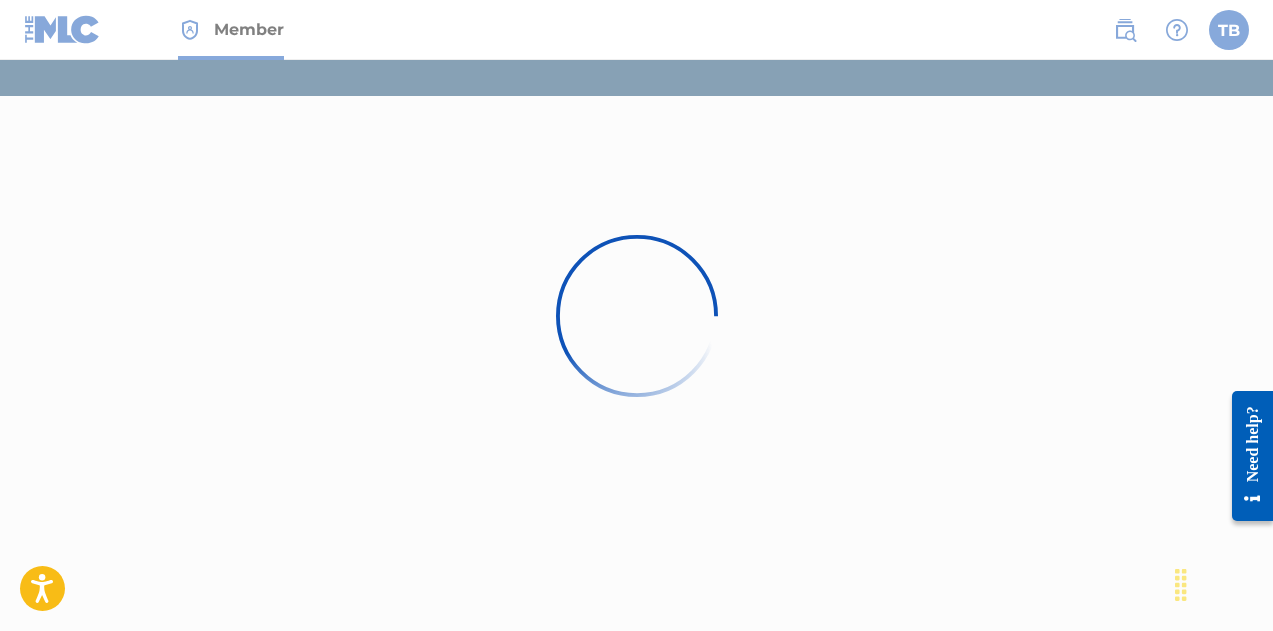 scroll, scrollTop: 0, scrollLeft: 0, axis: both 